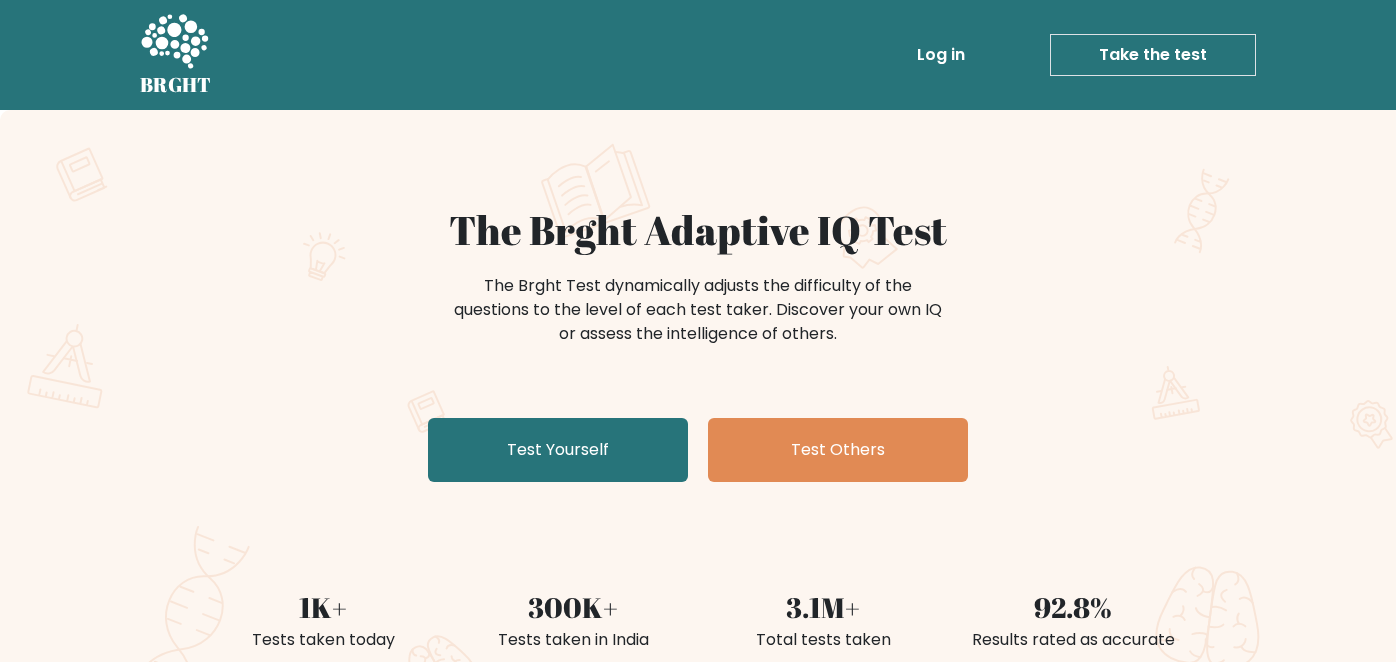 scroll, scrollTop: 0, scrollLeft: 0, axis: both 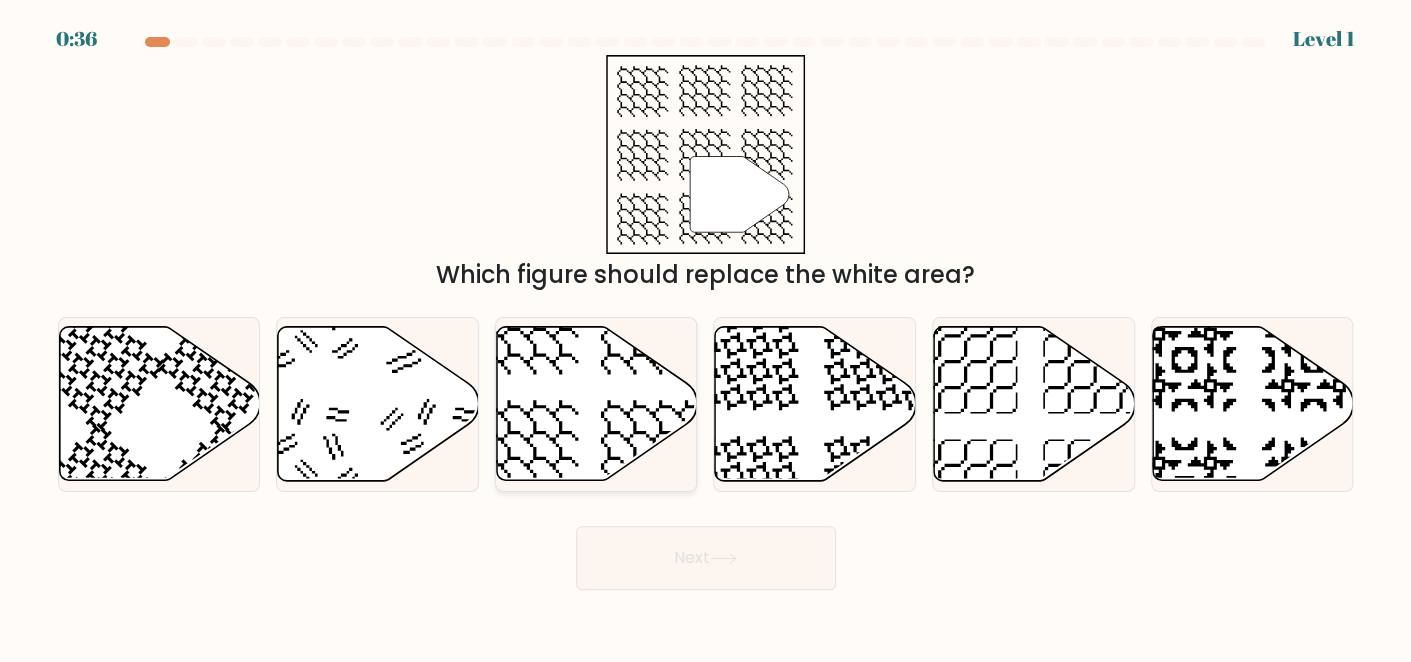 click at bounding box center (597, 404) 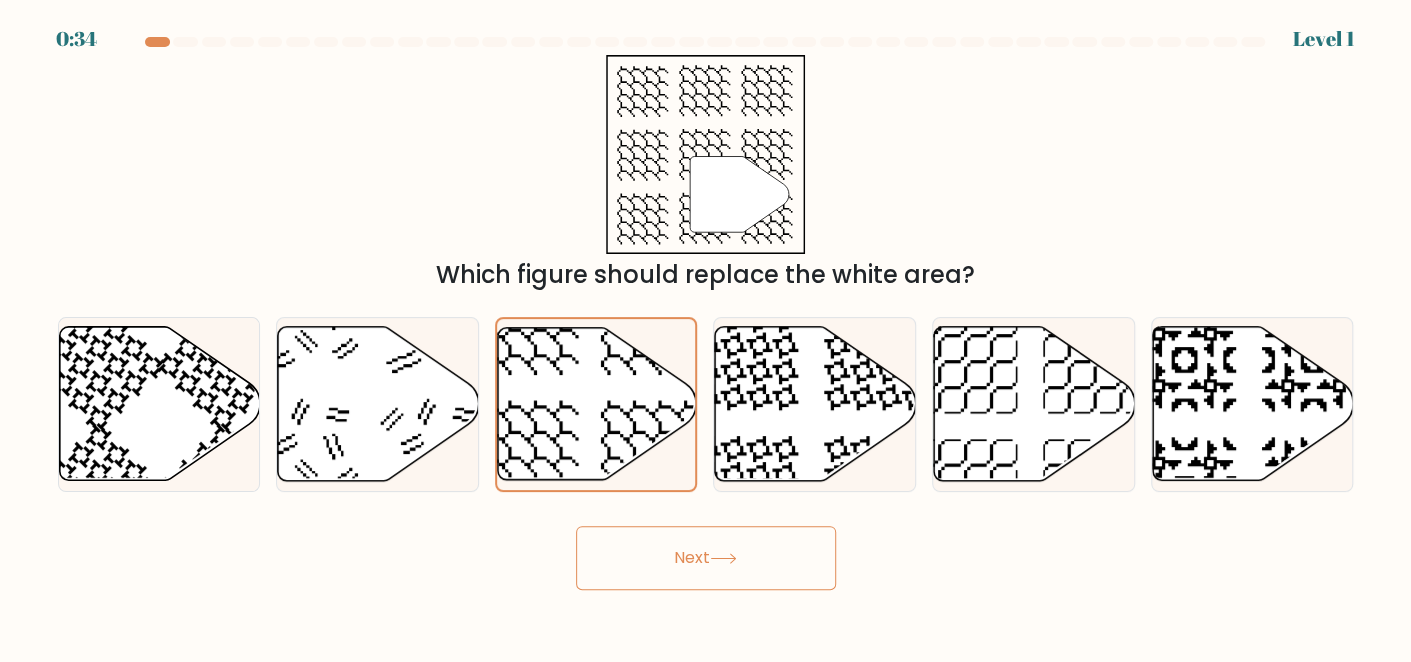 click on "Next" at bounding box center (706, 558) 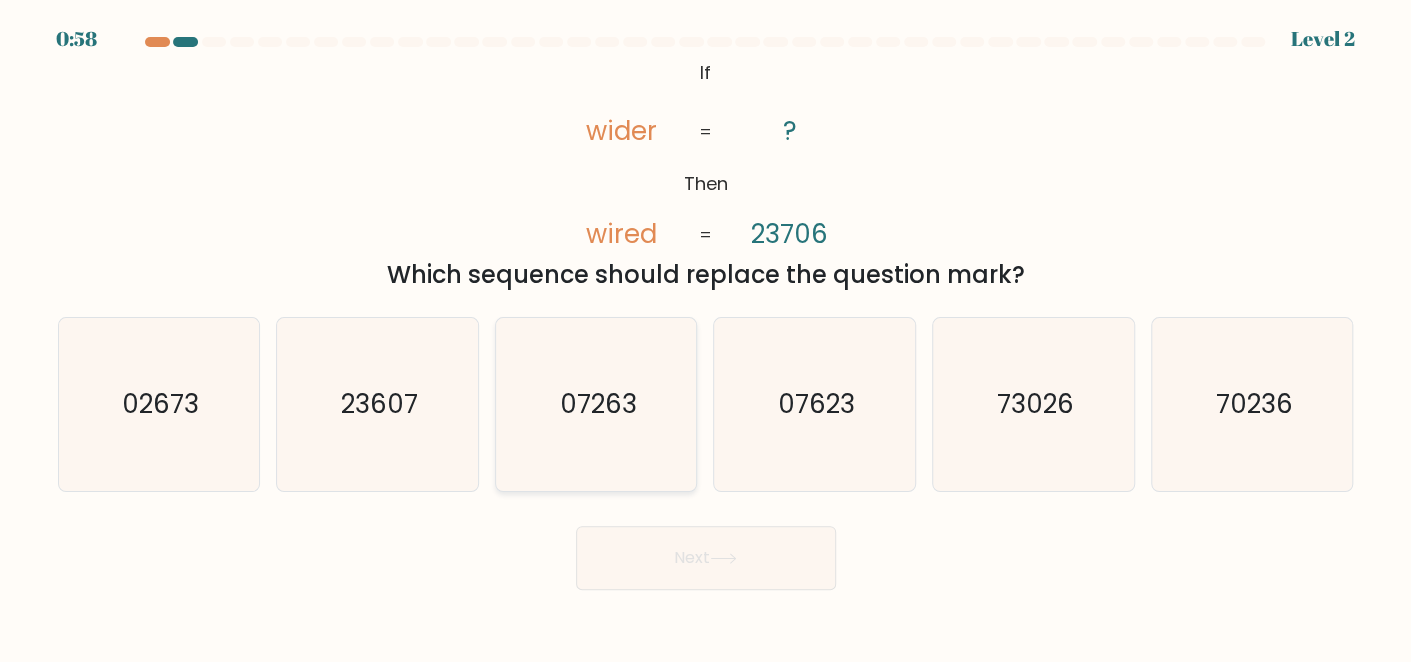 radio on "true" 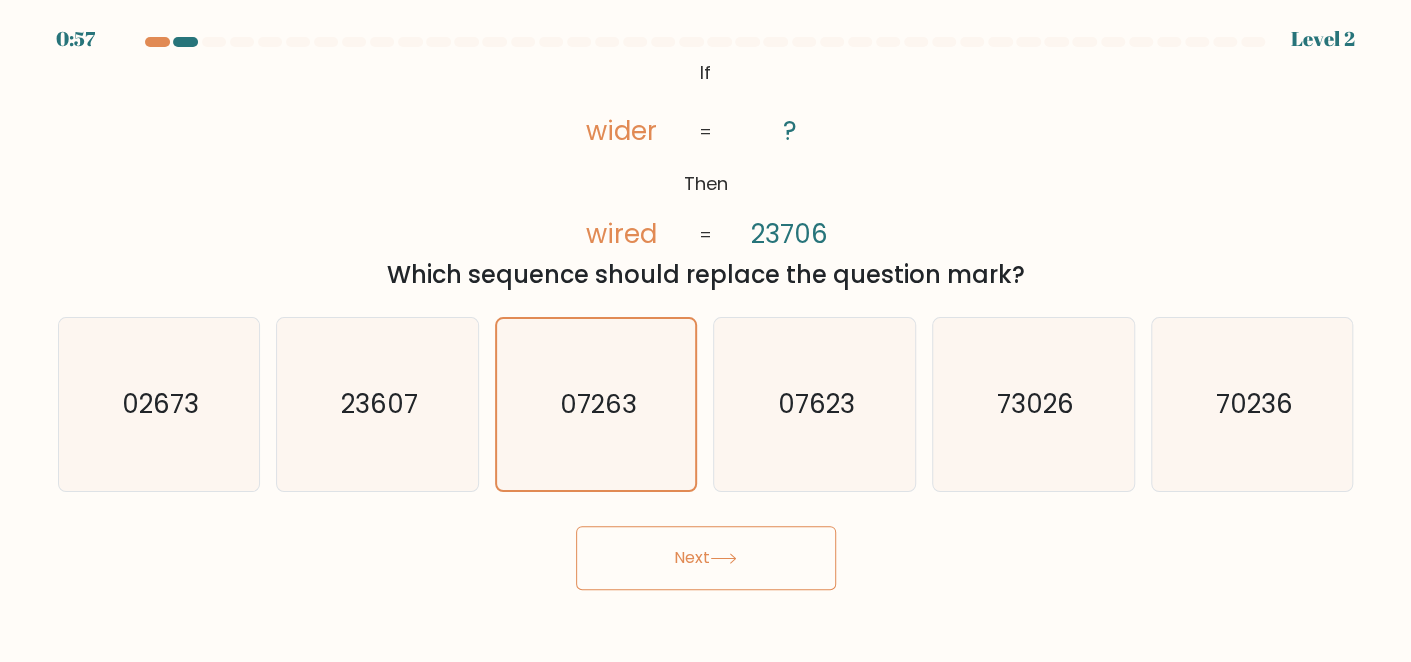 click on "Next" at bounding box center [706, 558] 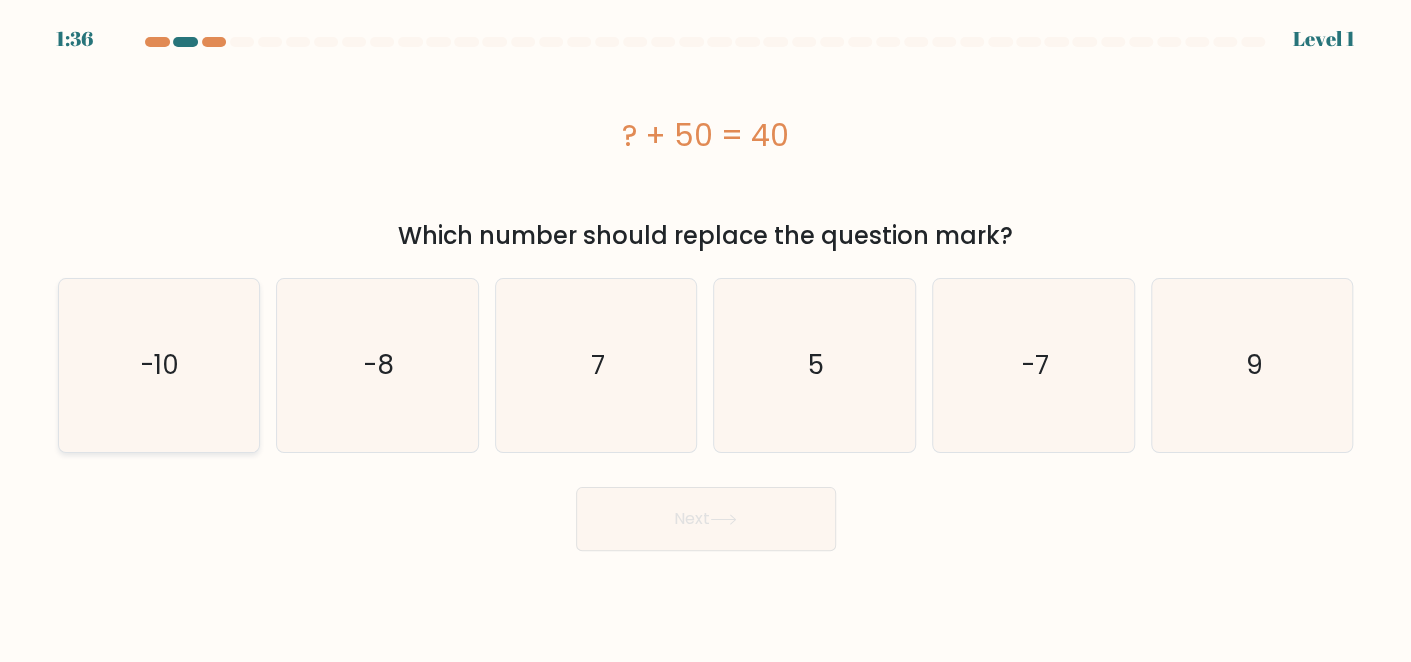 click on "-10" at bounding box center [161, 365] 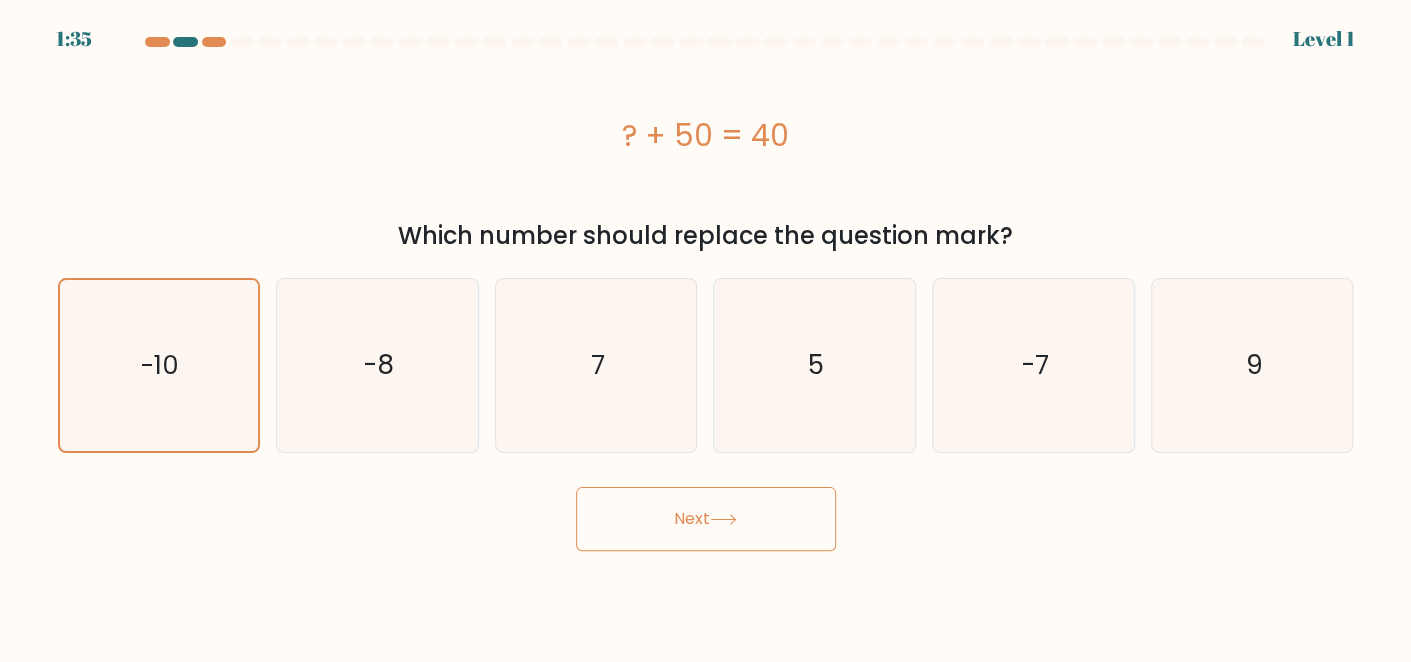 click on "Next" at bounding box center [706, 519] 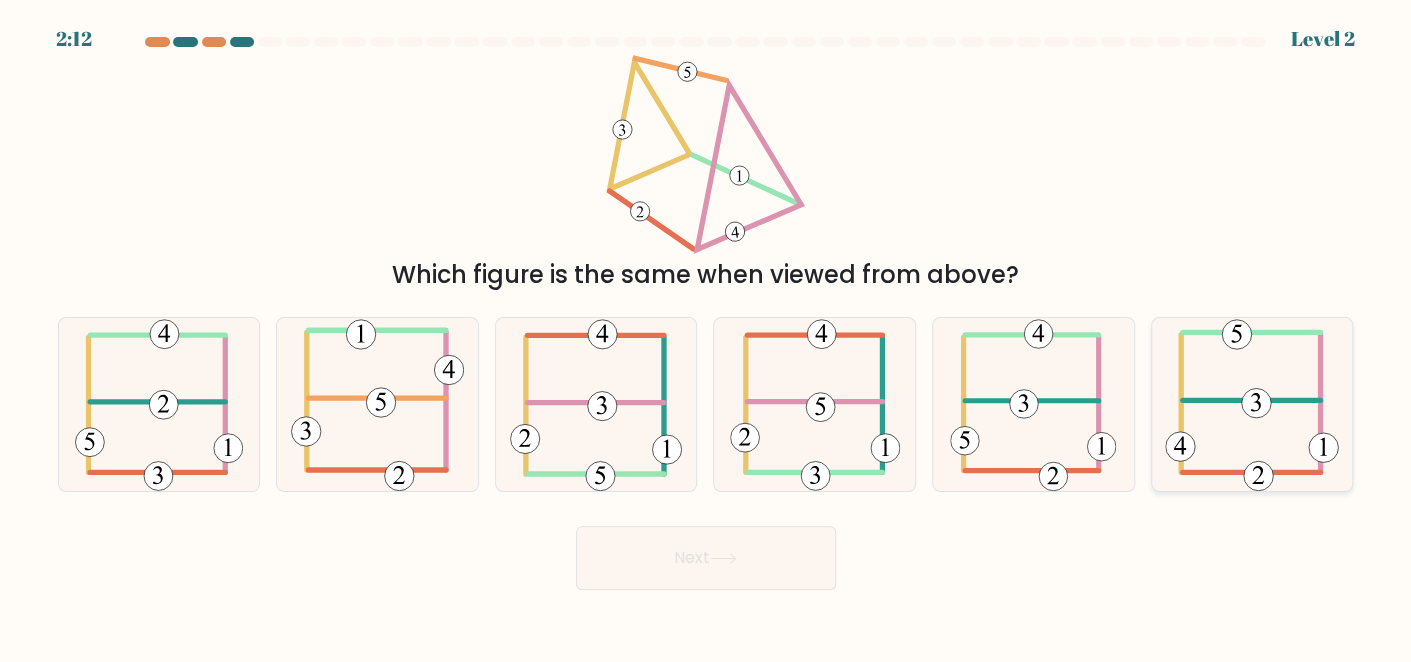 click at bounding box center (1180, 446) 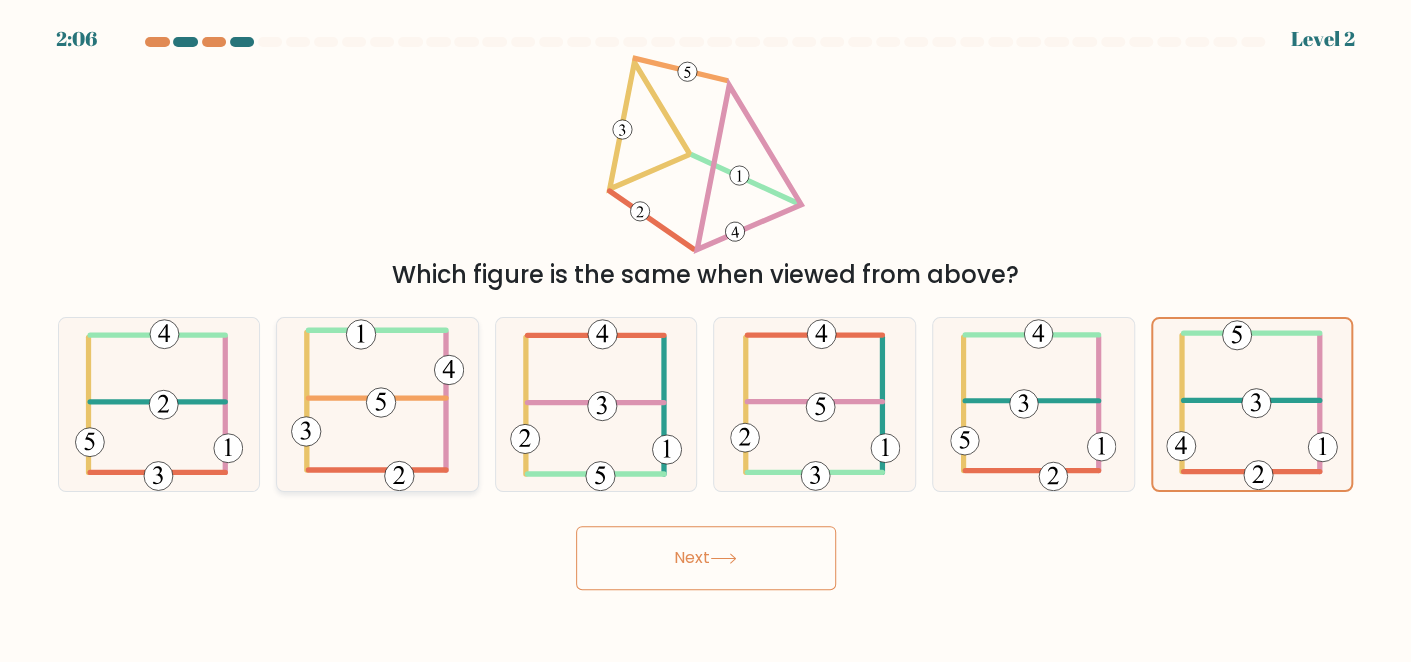 click at bounding box center (376, 398) 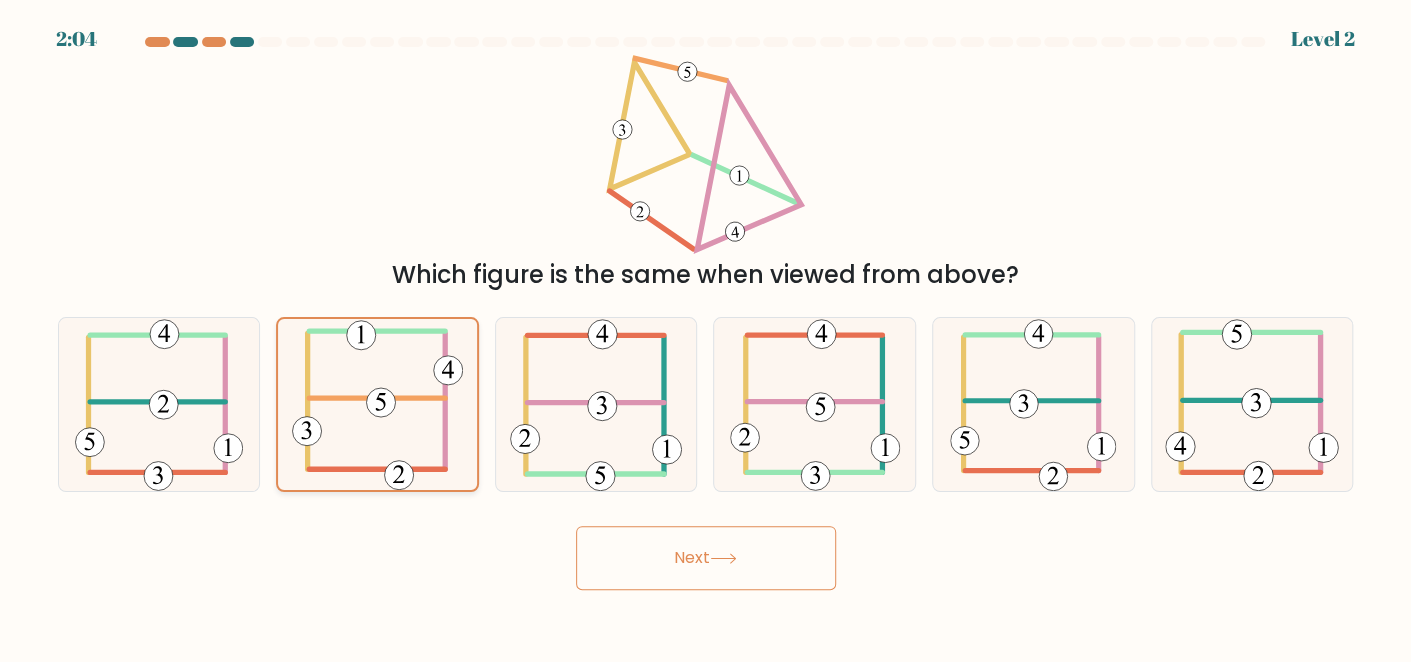 click at bounding box center (377, 398) 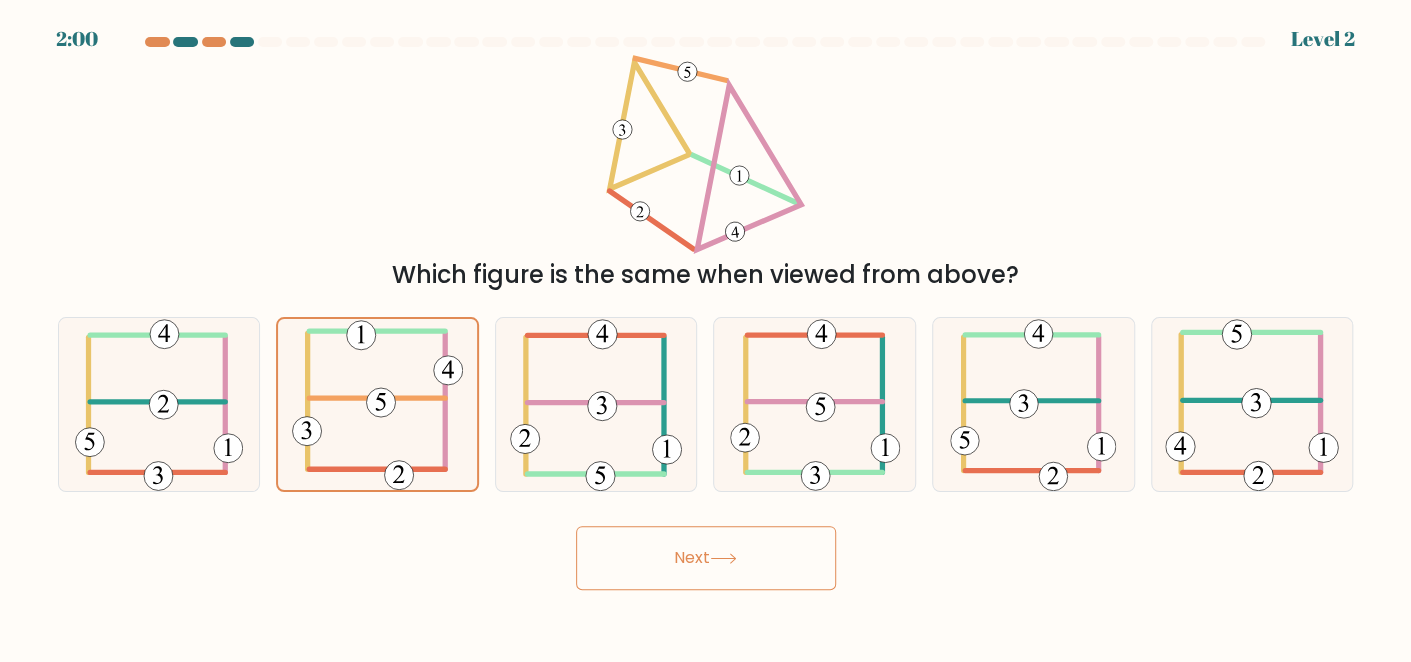 click on "Next" at bounding box center (706, 558) 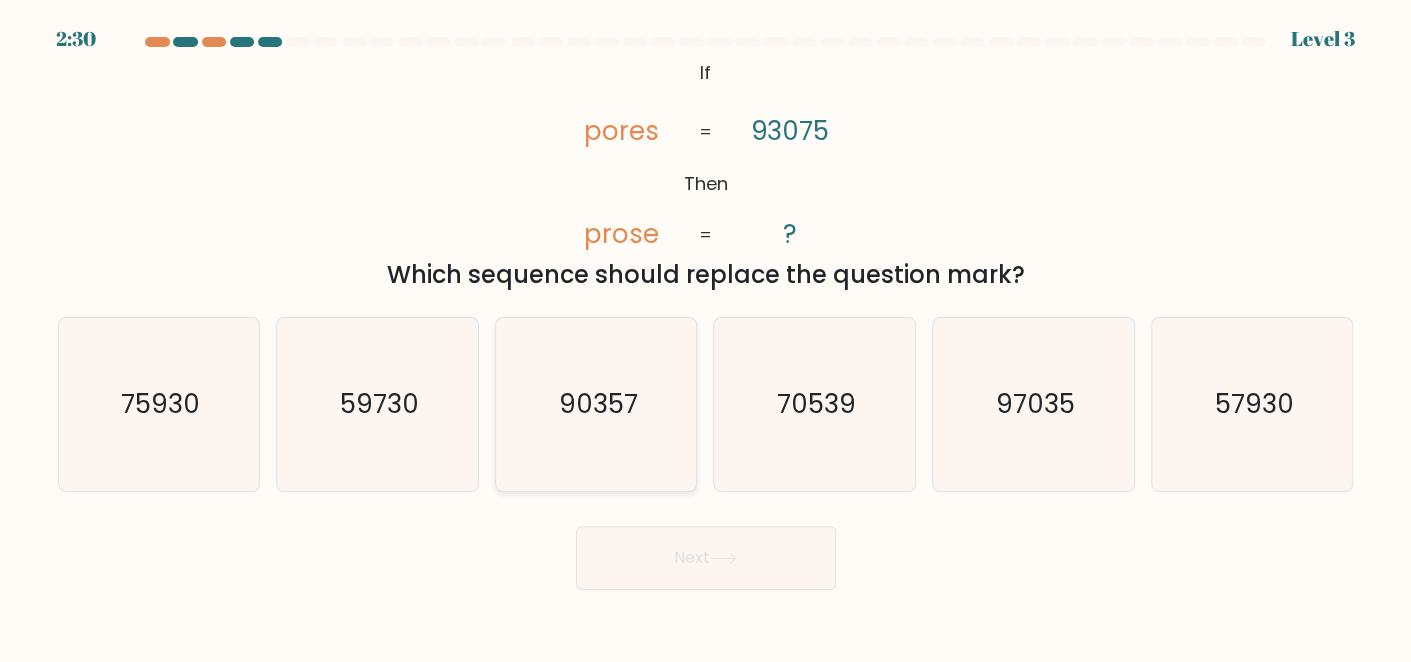 click on "90357" at bounding box center [596, 404] 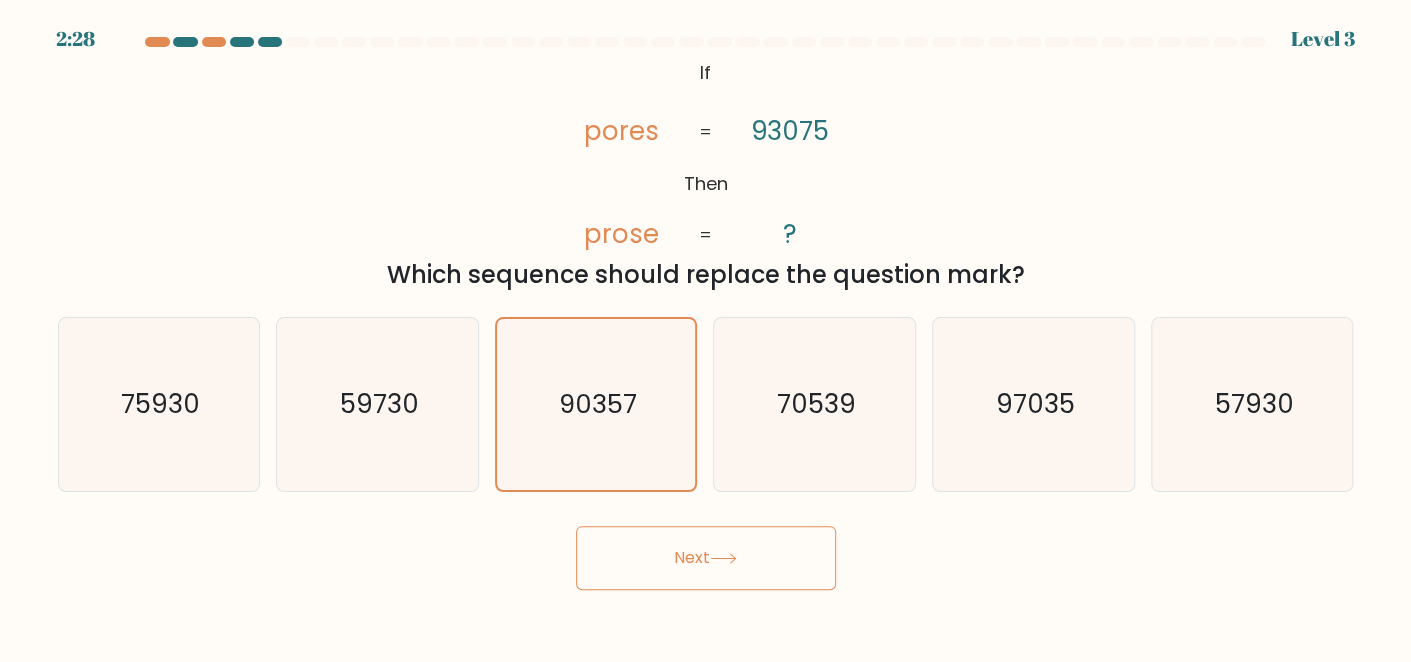 click on "Next" at bounding box center [706, 558] 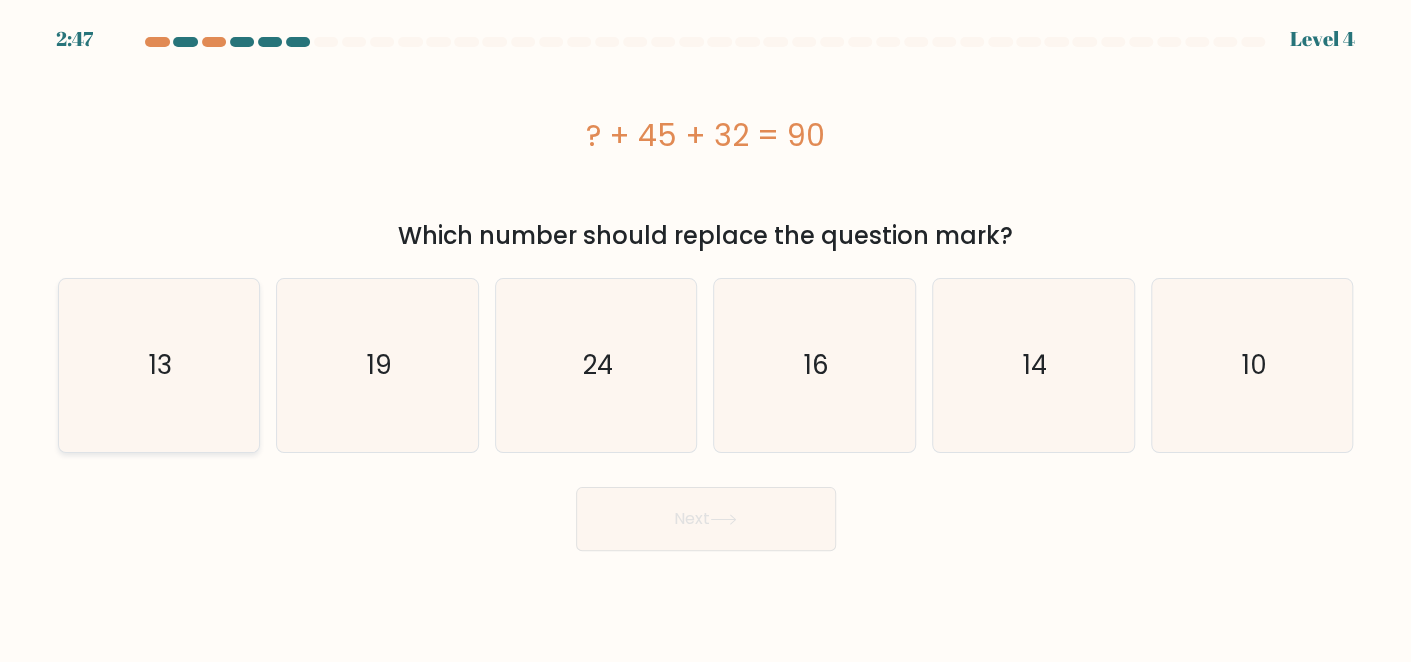 click on "13" at bounding box center [158, 365] 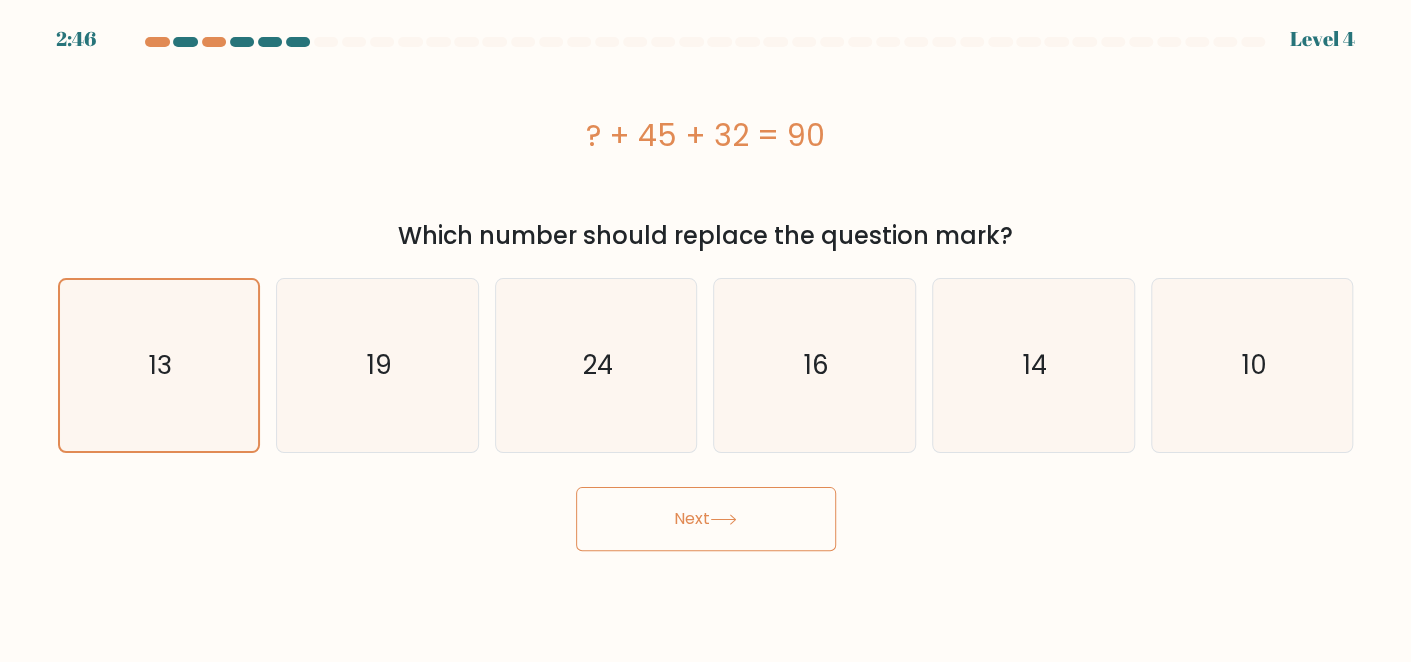 click on "Next" at bounding box center [706, 519] 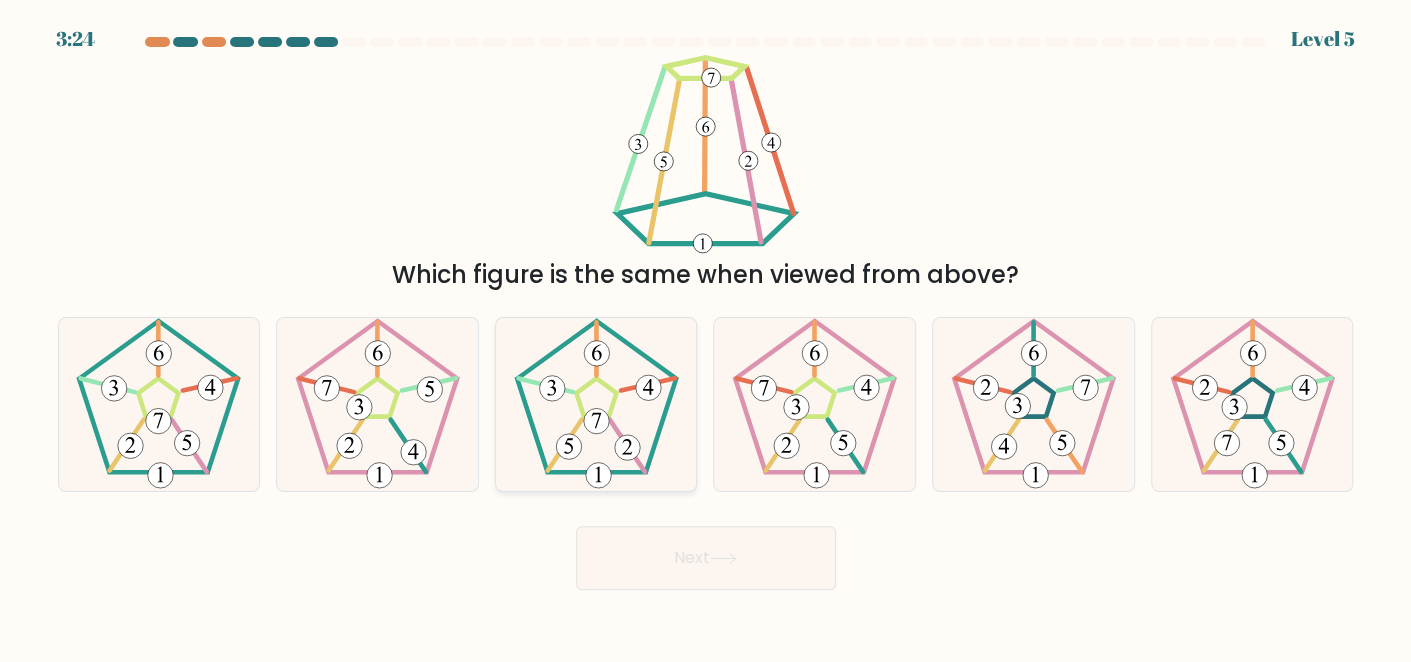 click at bounding box center (596, 404) 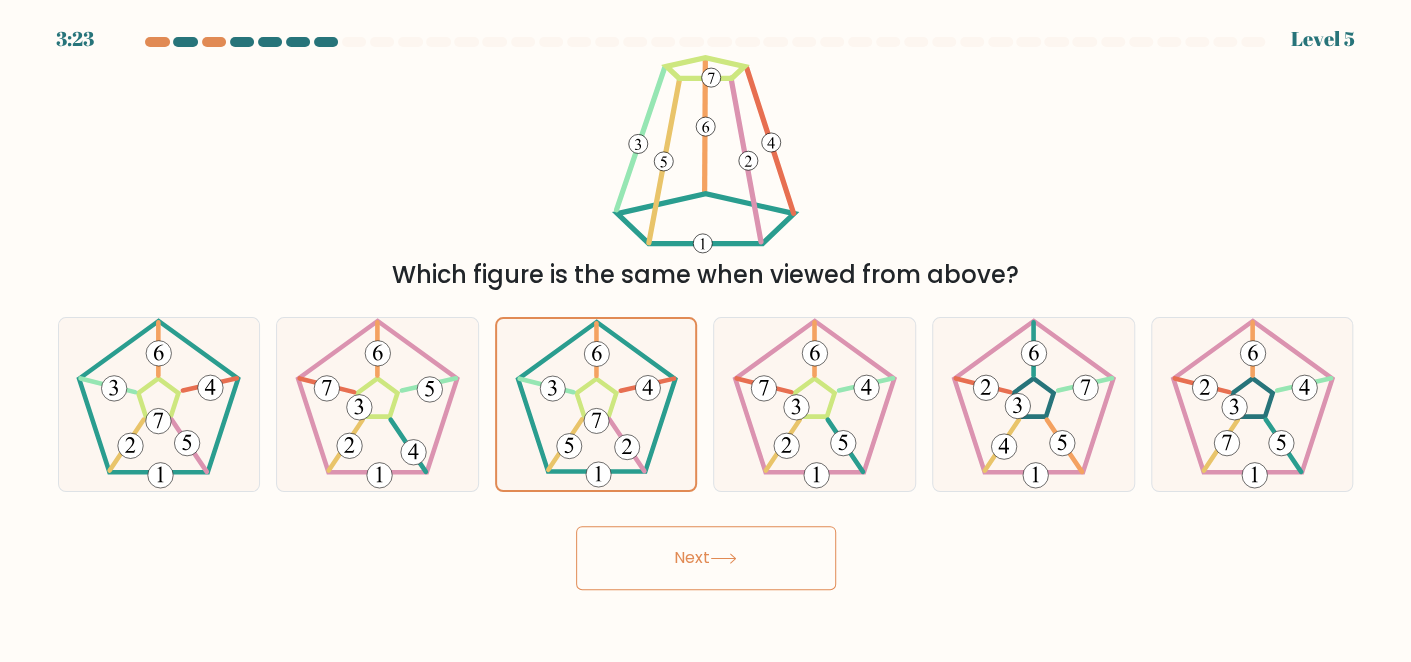 click on "Next" at bounding box center [706, 558] 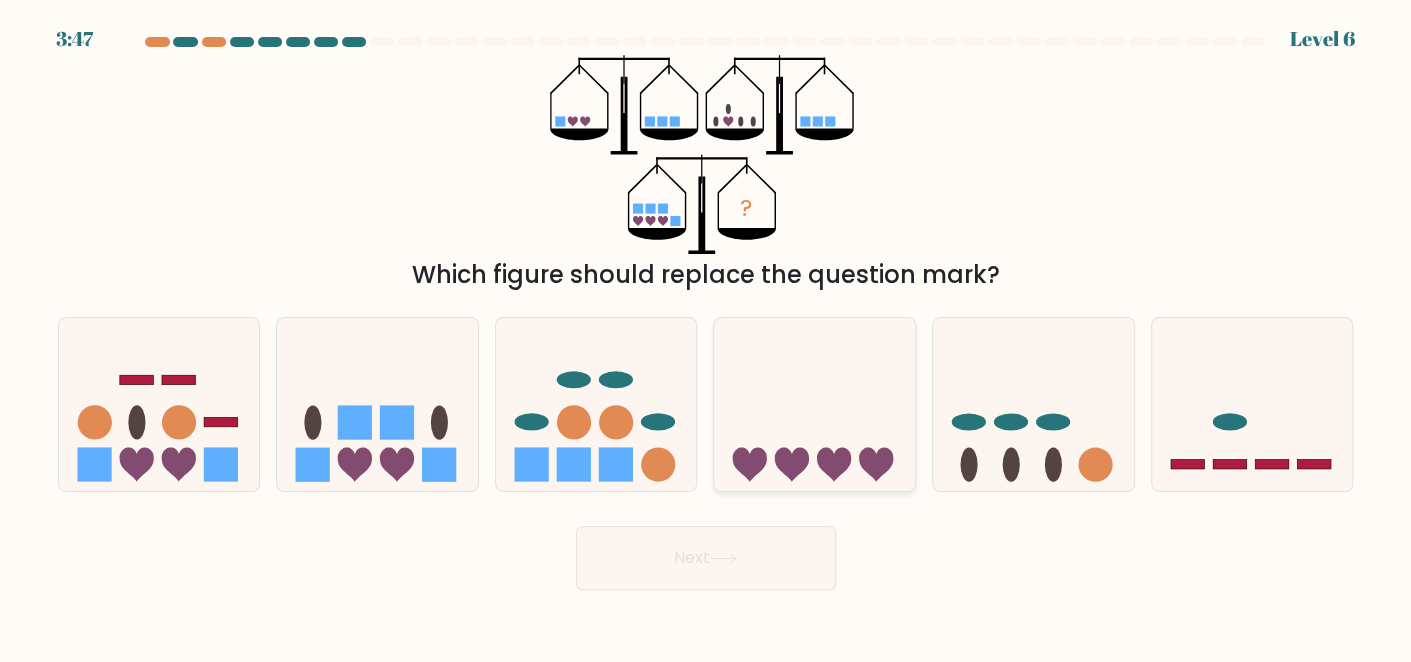 click at bounding box center (814, 404) 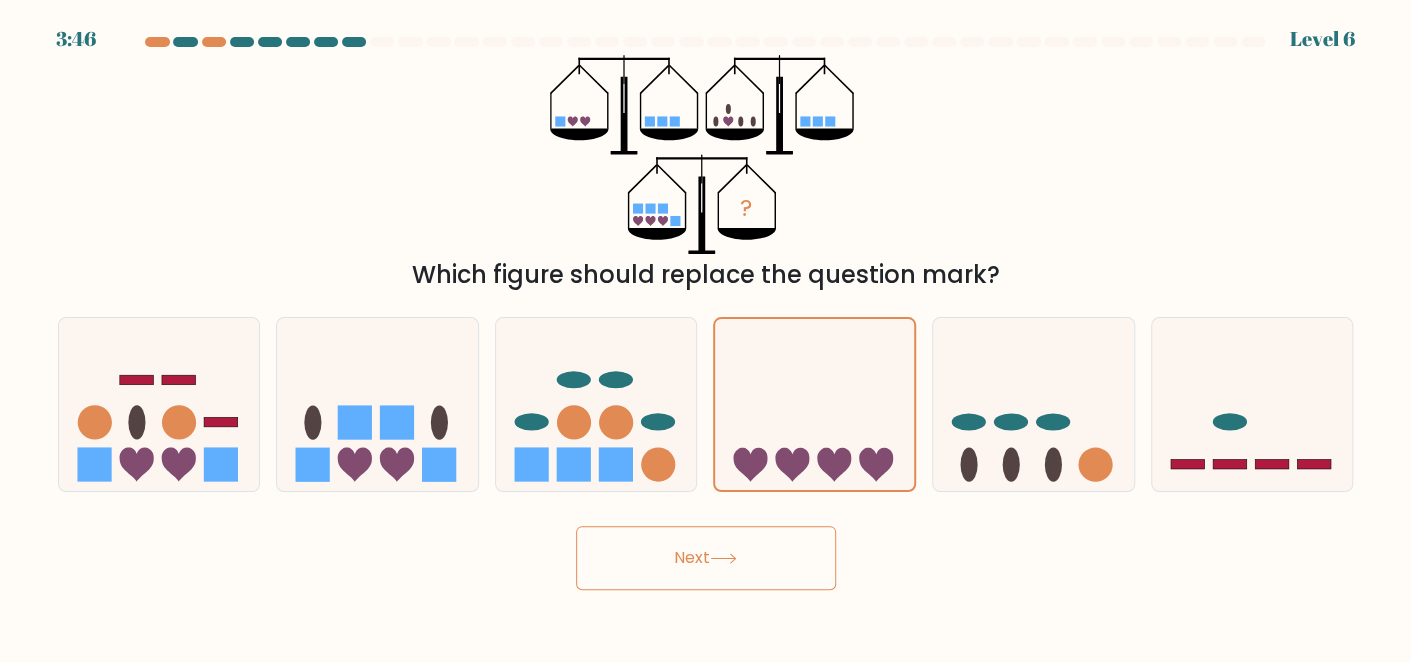 click on "Next" at bounding box center (706, 558) 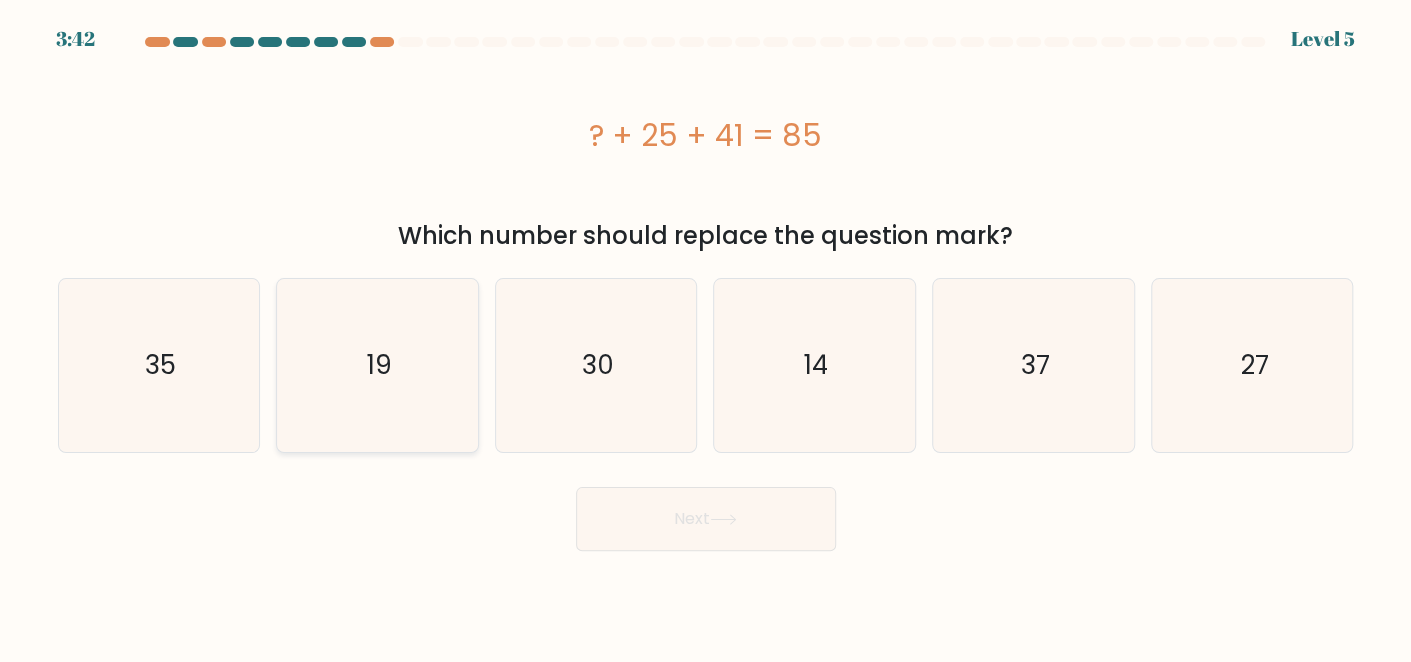 click on "19" at bounding box center (377, 365) 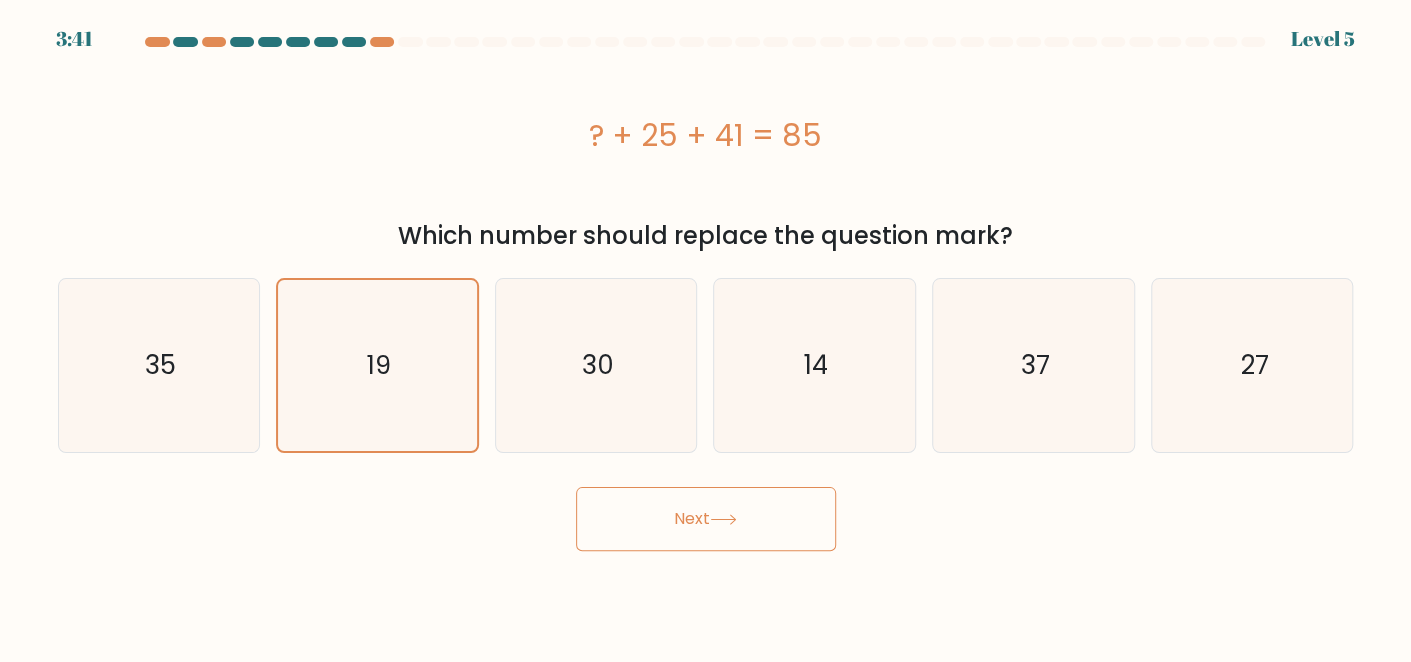 click on "Next" at bounding box center [706, 519] 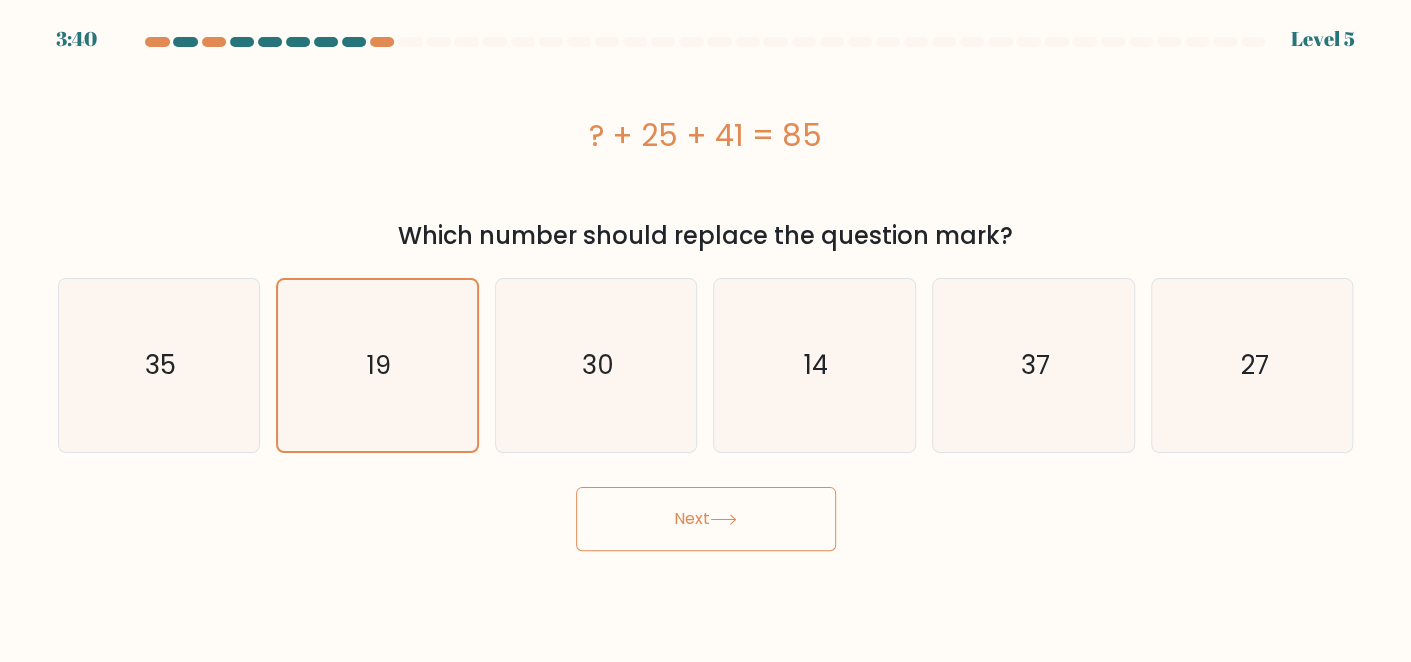 click on "Next" at bounding box center [706, 519] 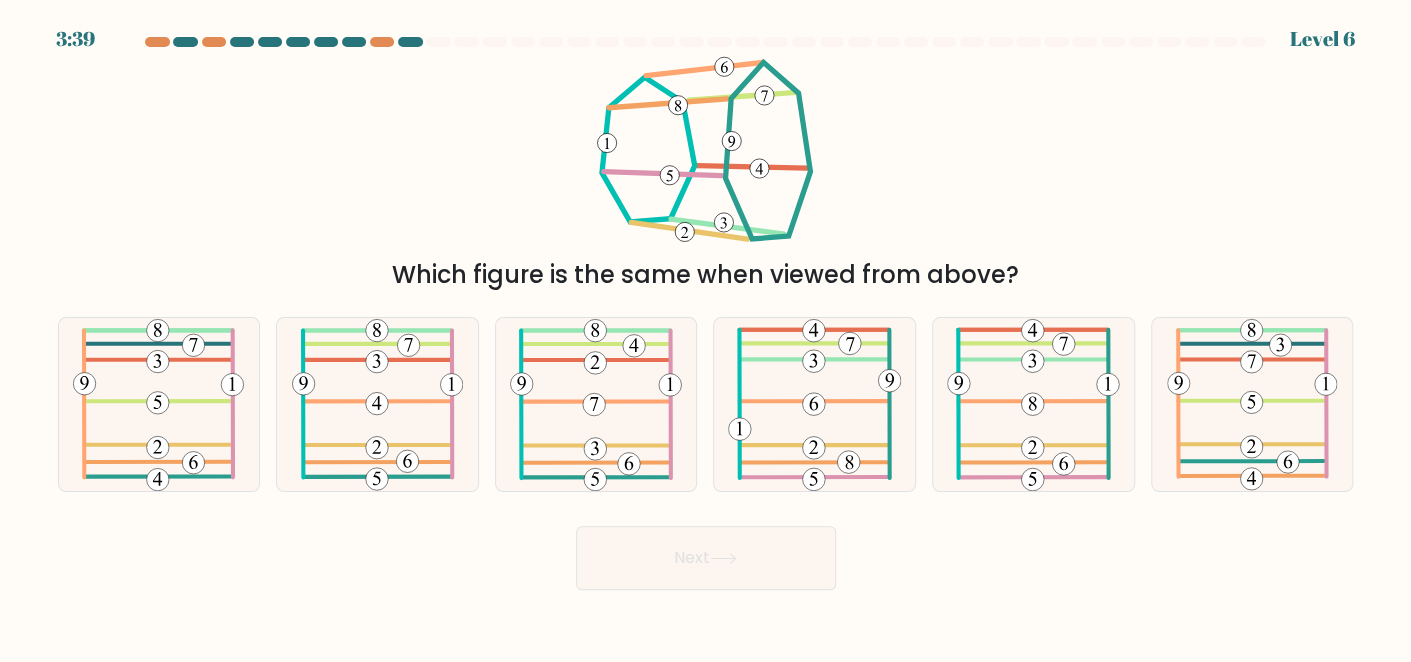click on "Next" at bounding box center (706, 558) 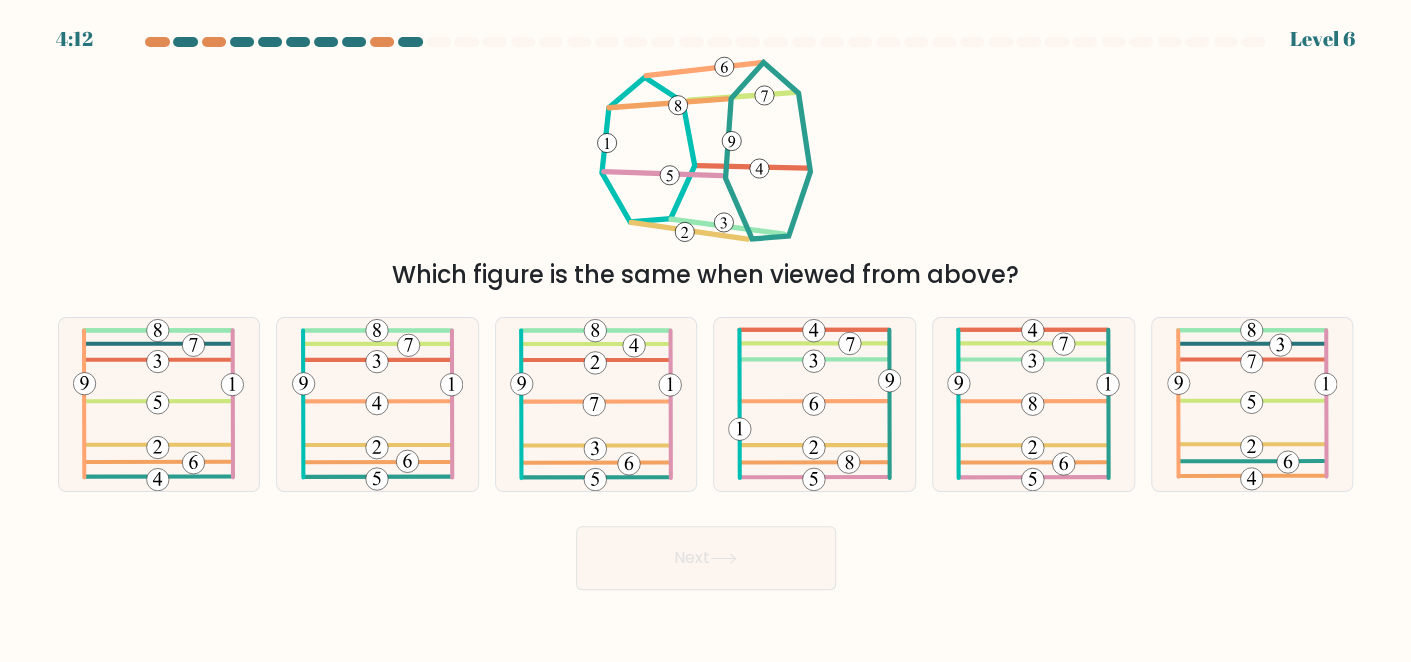 click on "e." at bounding box center [1033, 404] 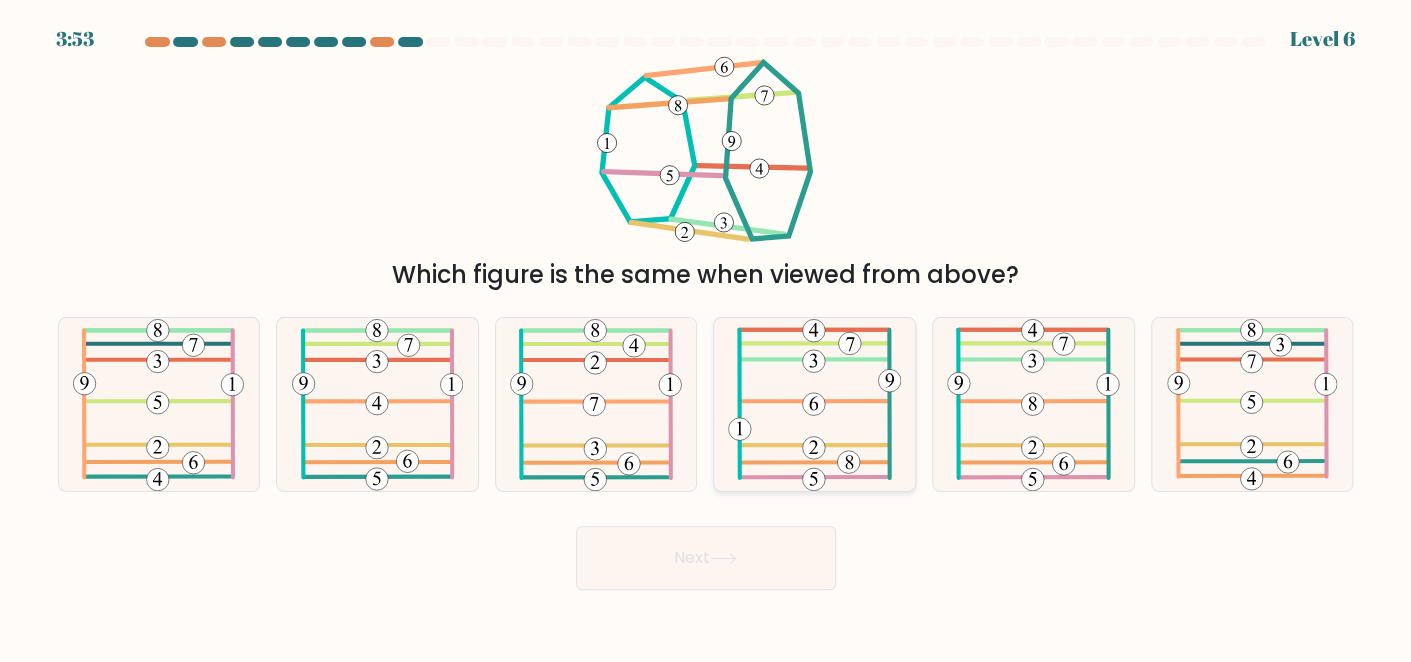 click at bounding box center [814, 404] 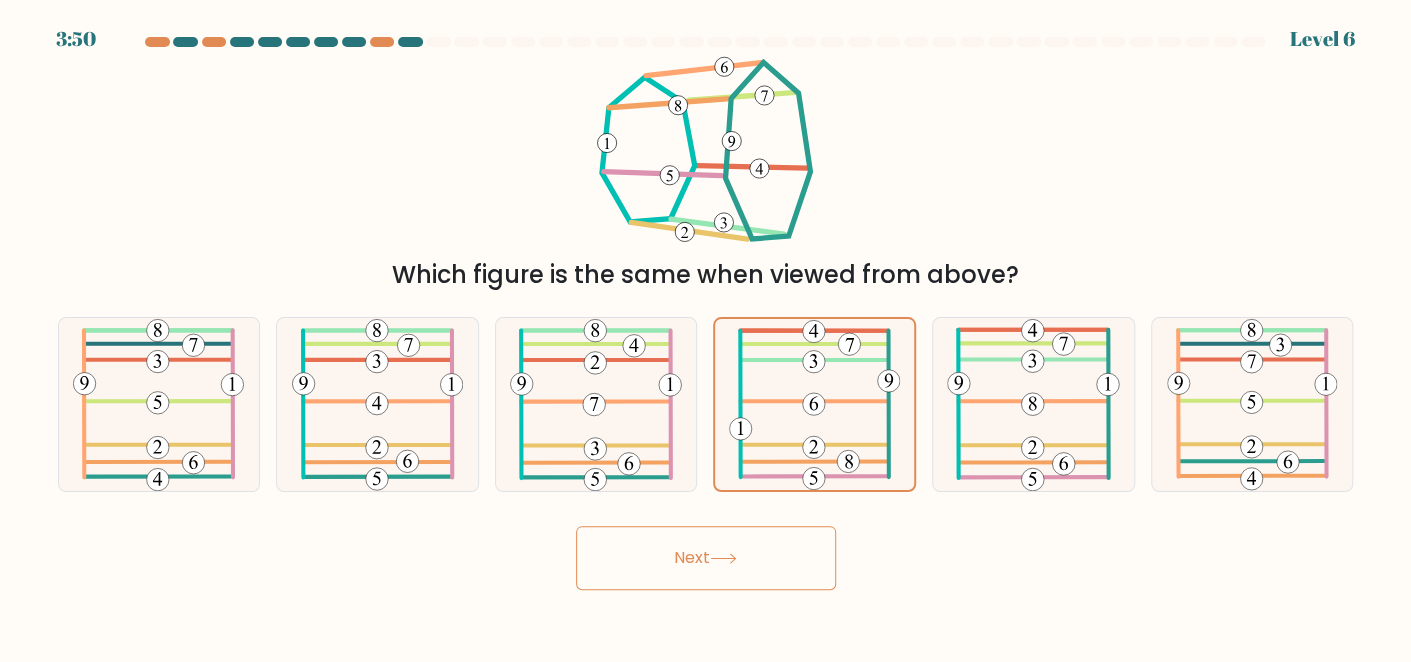 click on "Next" at bounding box center [706, 558] 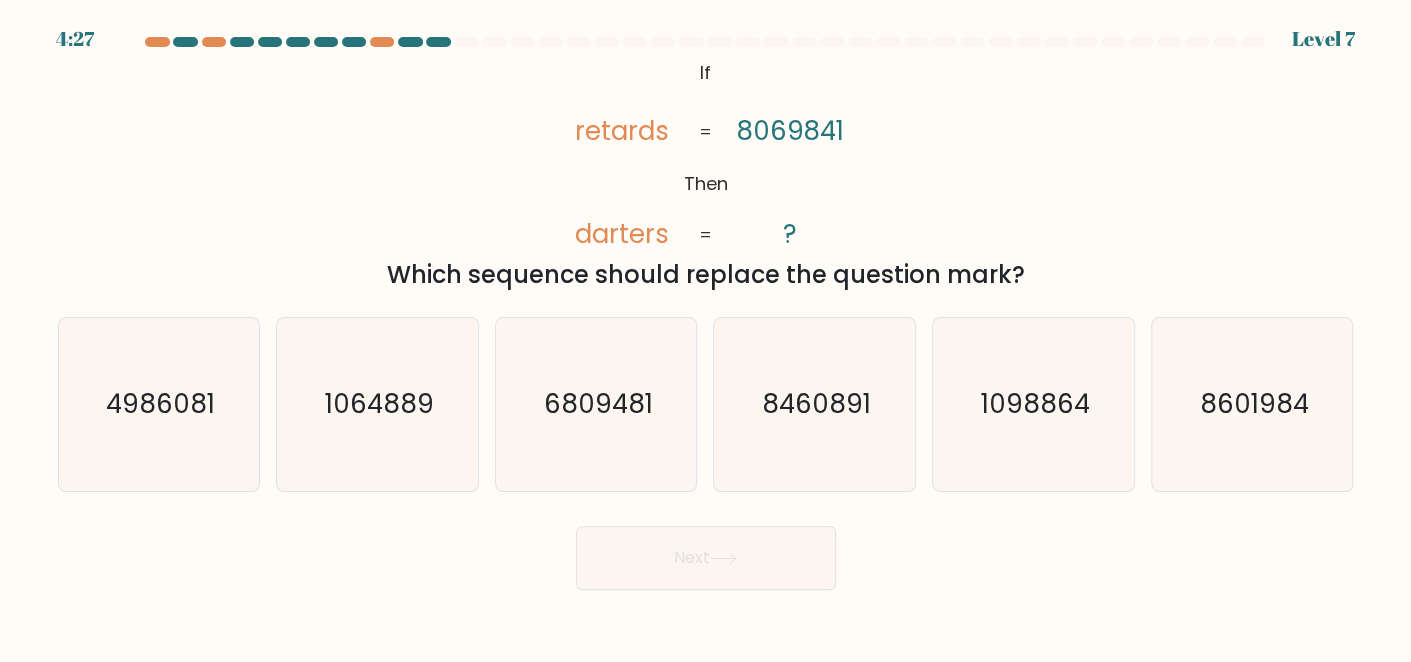 click on "a.
4986081" at bounding box center [159, 404] 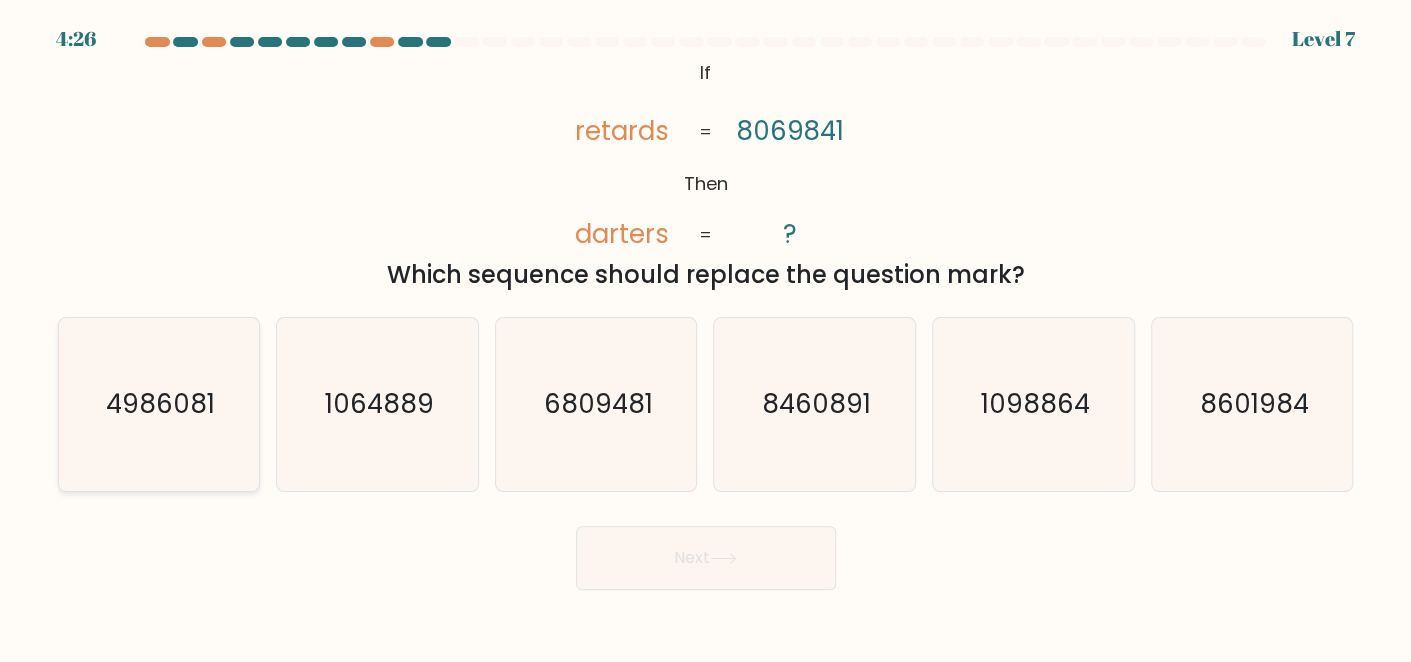 click on "4986081" at bounding box center [160, 404] 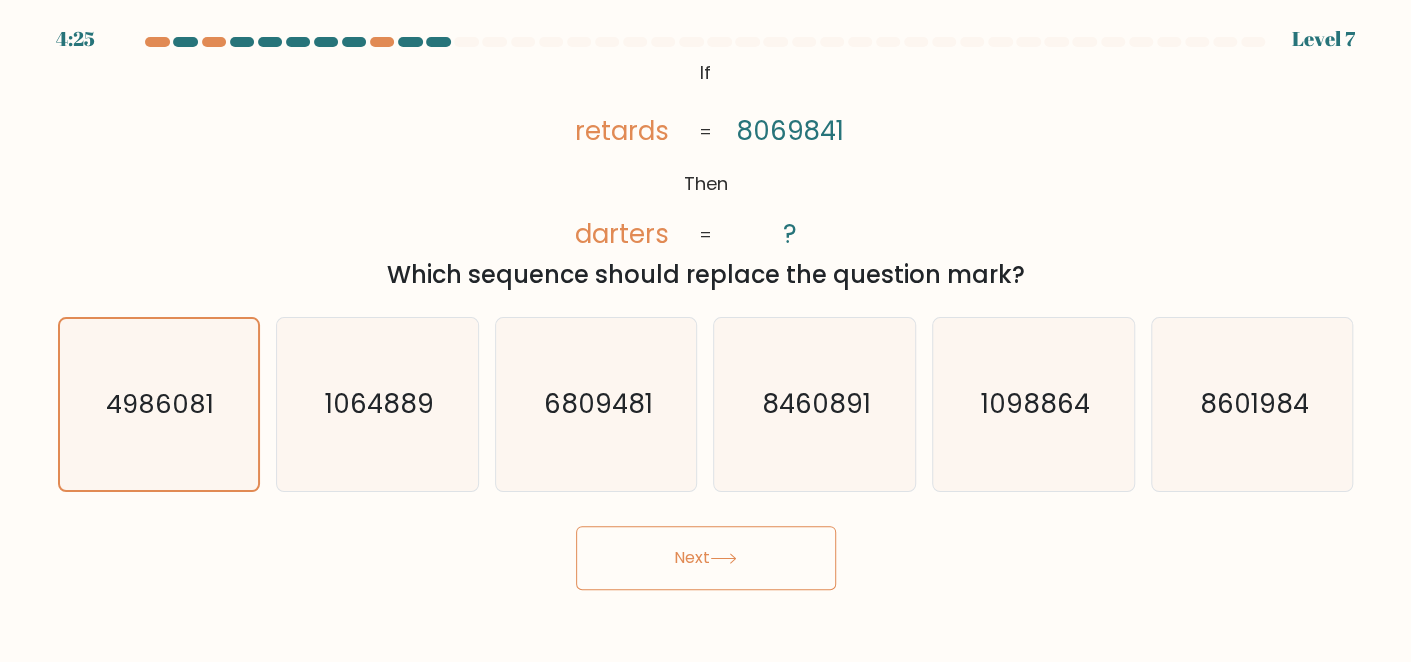 click on "Next" at bounding box center (706, 558) 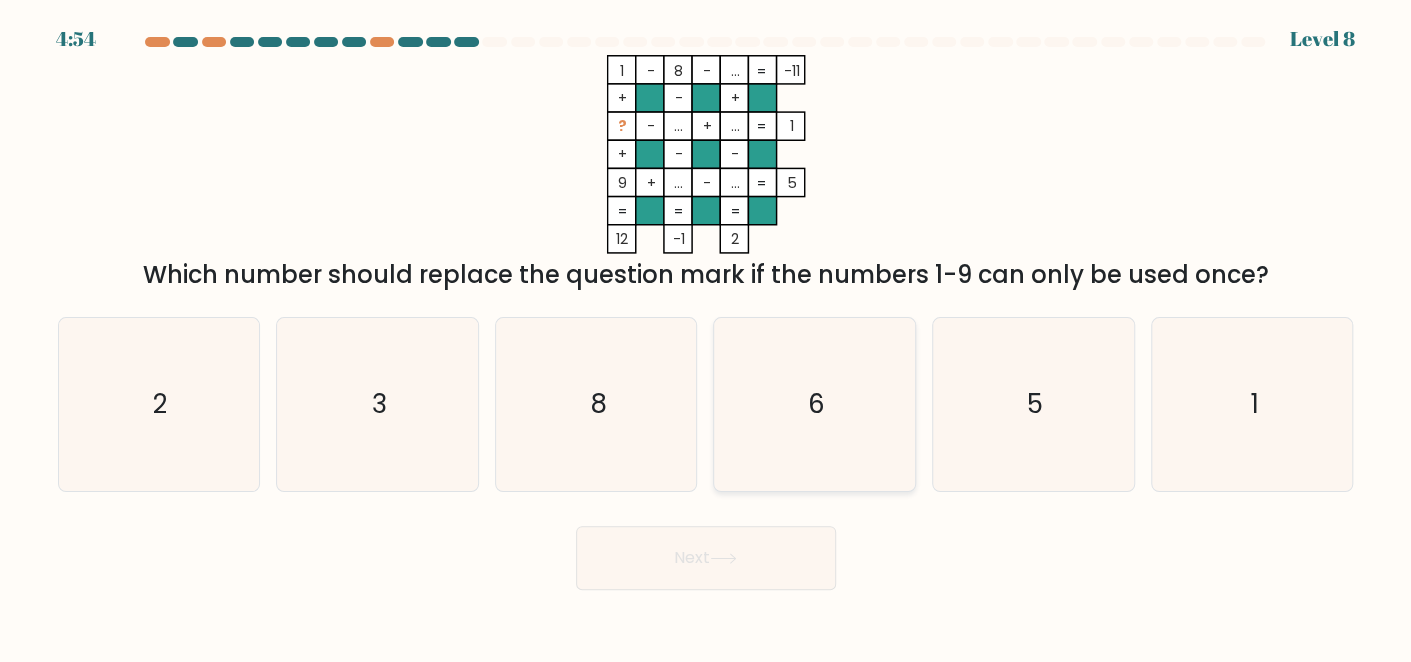 click on "6" at bounding box center (814, 404) 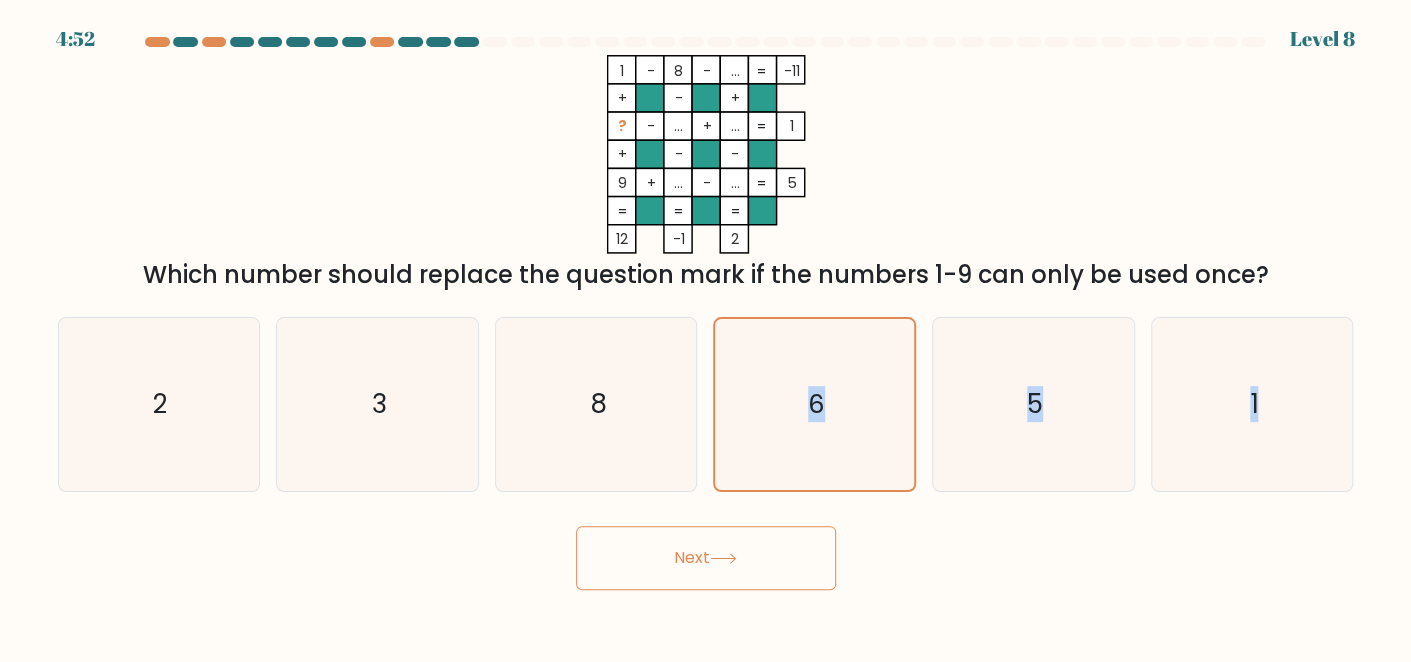 drag, startPoint x: 616, startPoint y: 453, endPoint x: 715, endPoint y: 583, distance: 163.4044 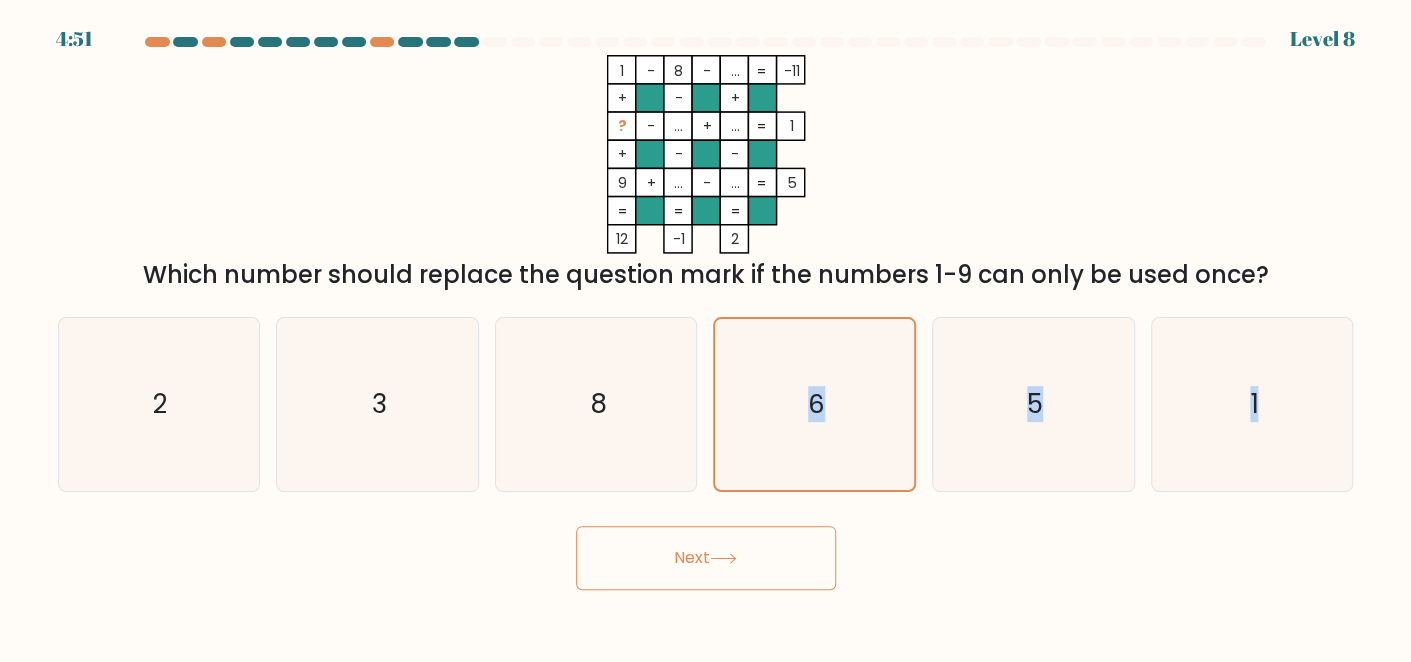 click on "Next" at bounding box center (706, 558) 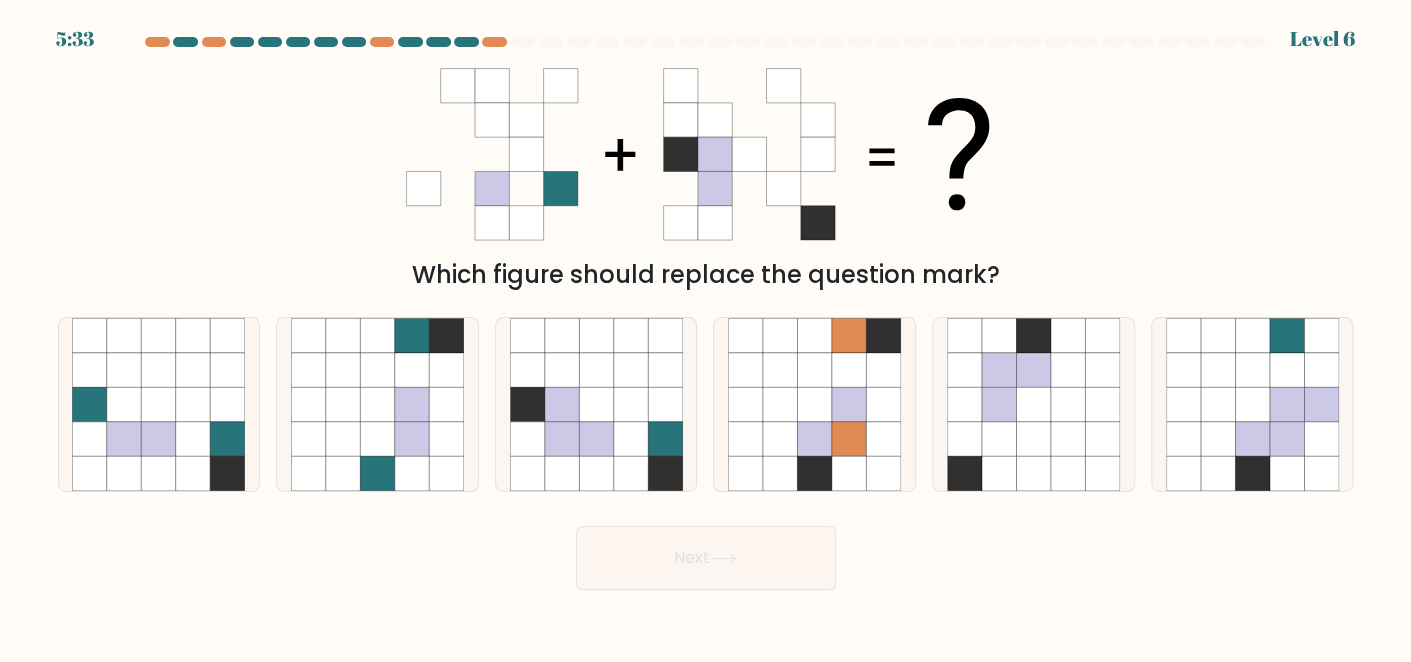 click at bounding box center [466, 42] 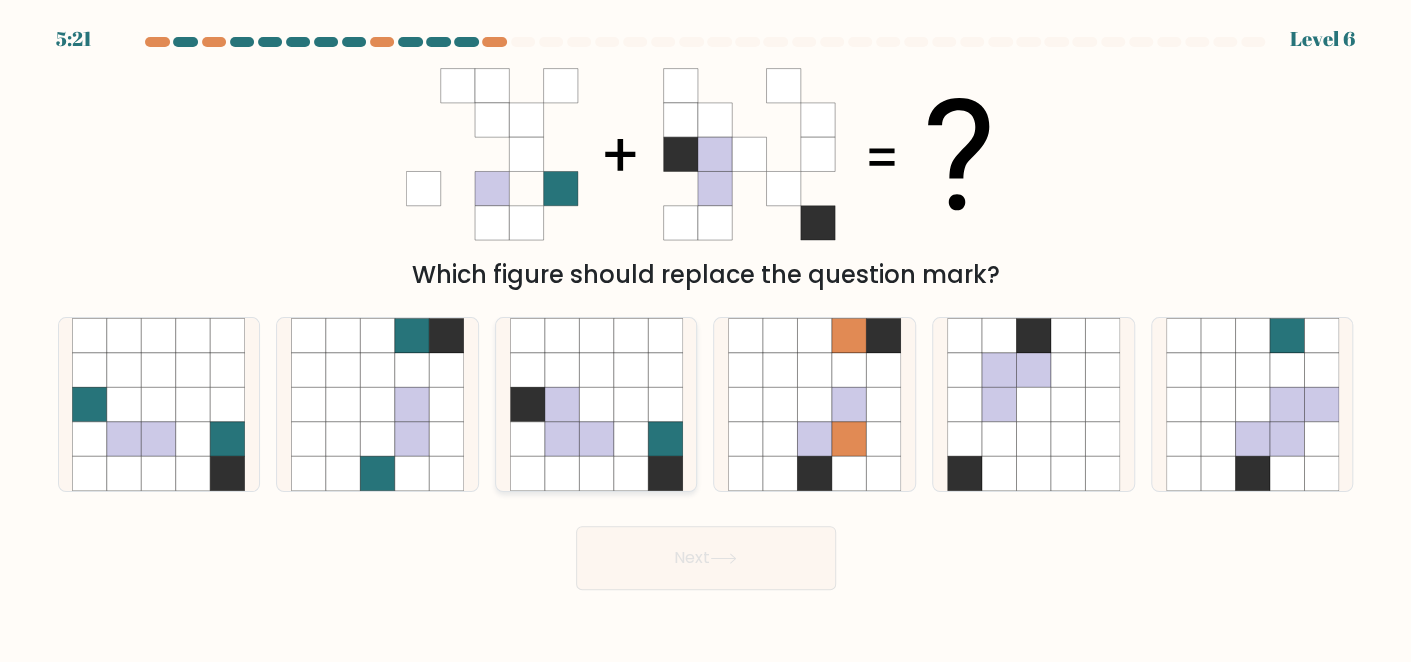 click at bounding box center (527, 404) 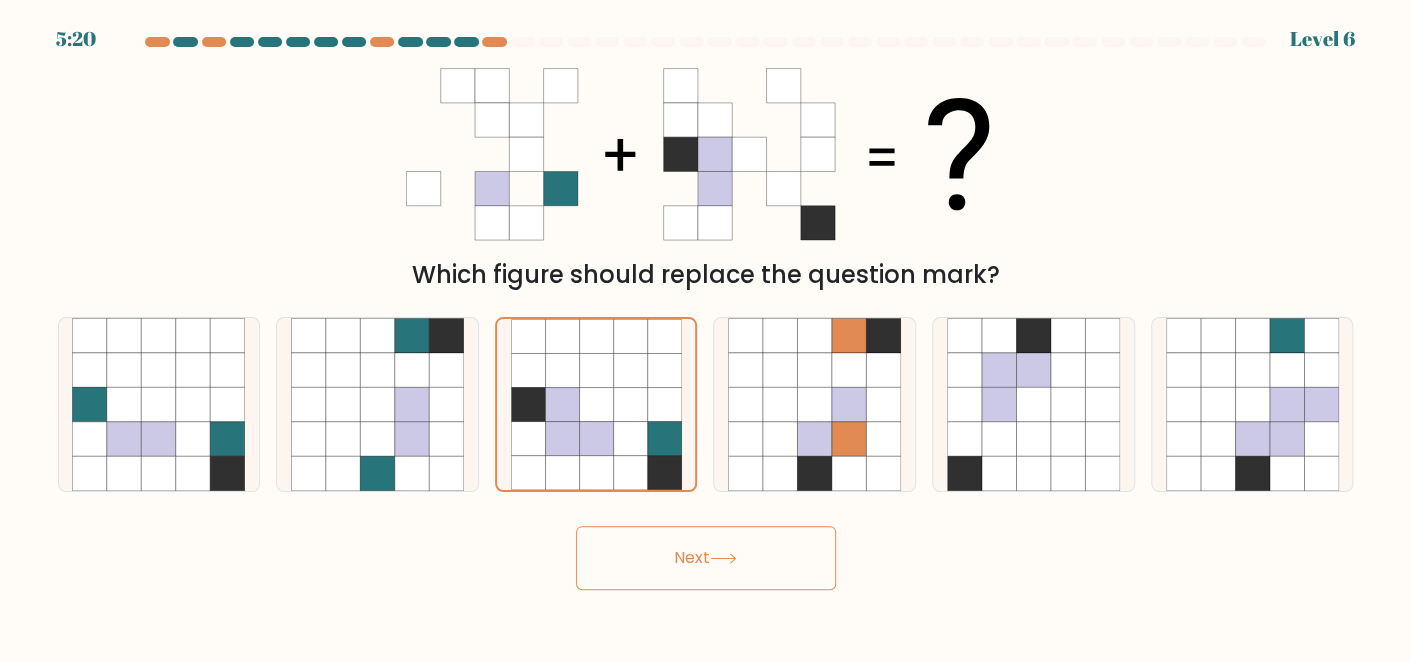 click on "Next" at bounding box center (706, 558) 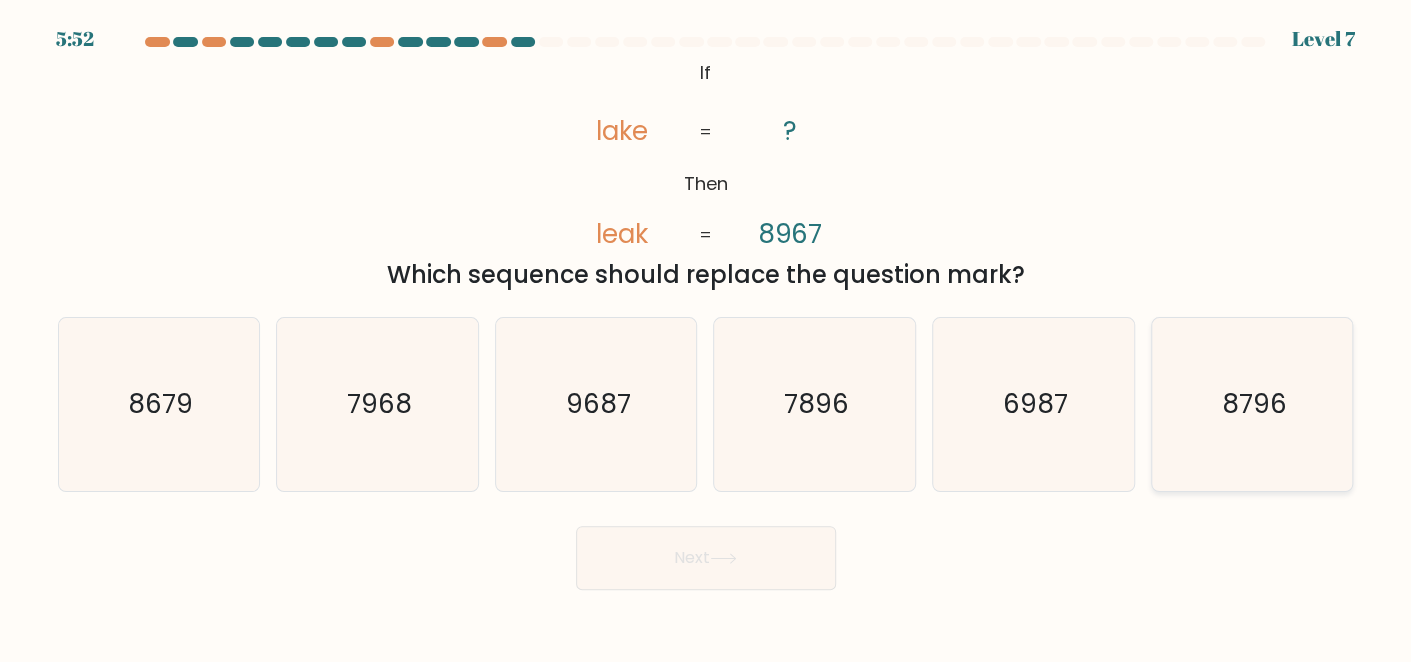 click on "8796" at bounding box center [1252, 404] 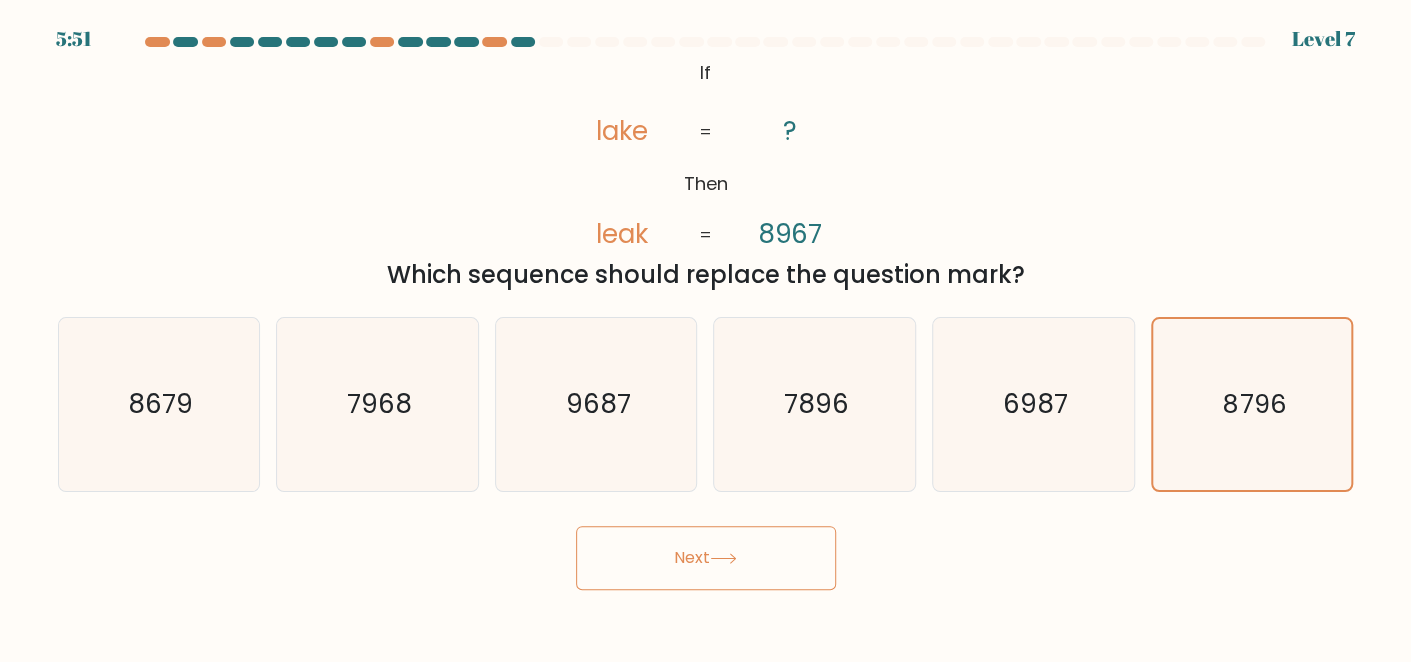 click on "Next" at bounding box center [706, 558] 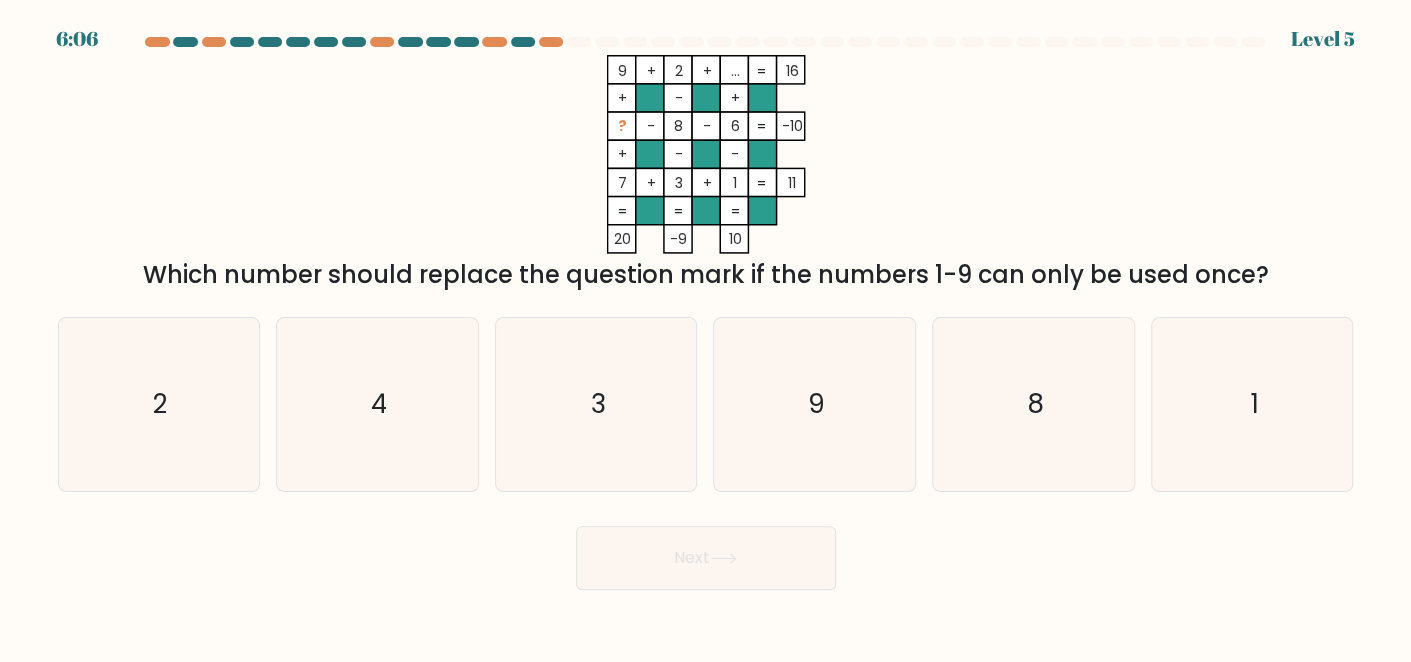 click on "Next" at bounding box center [706, 553] 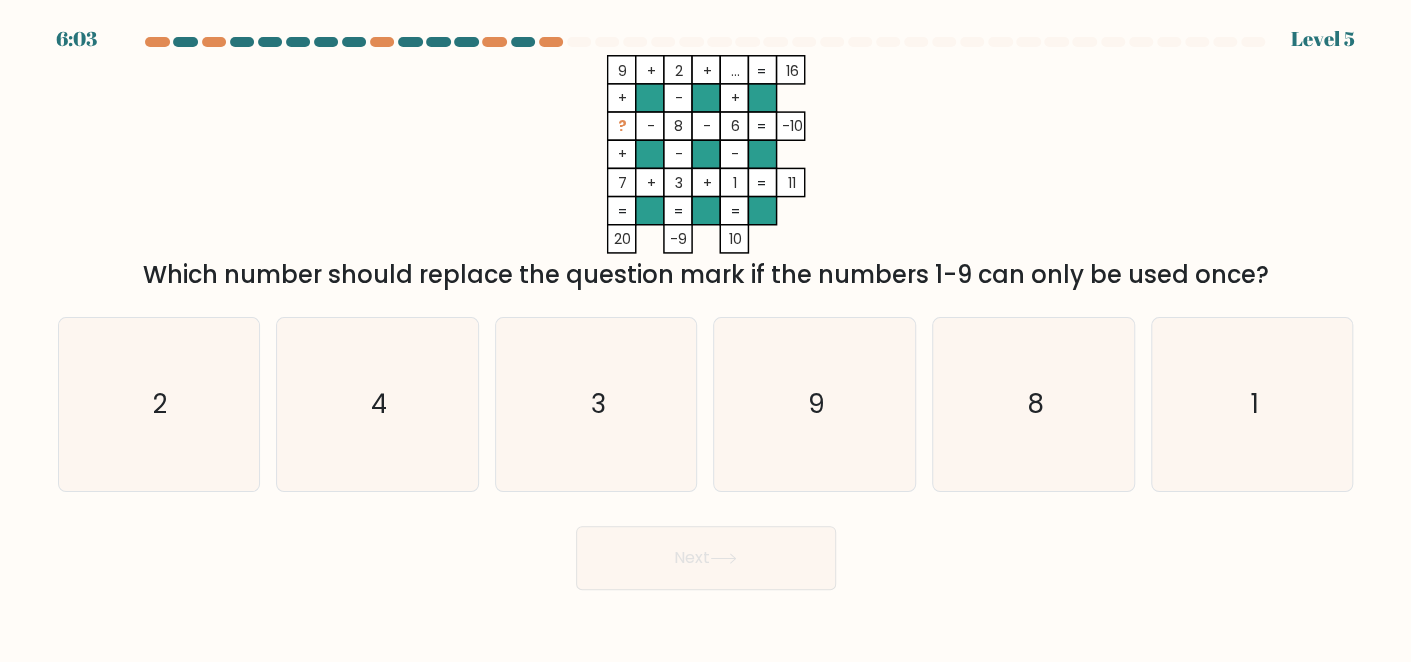 click on "Next" at bounding box center (706, 553) 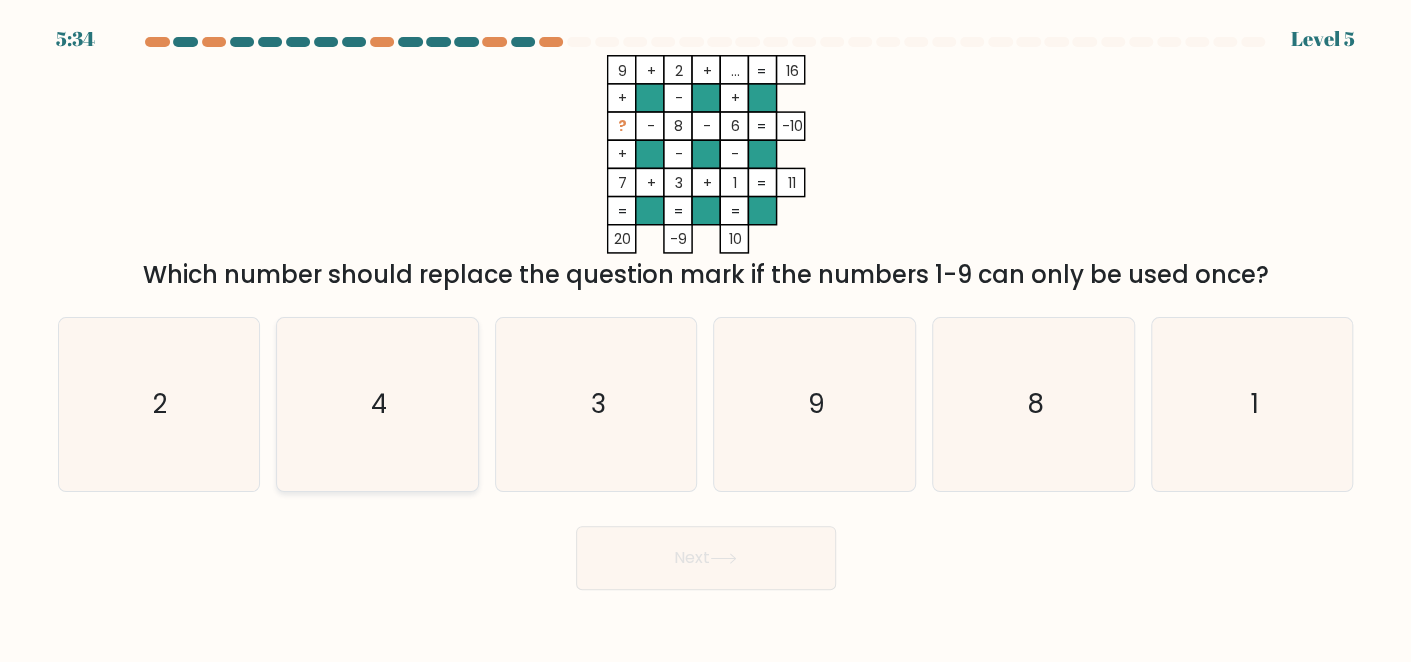 click on "4" at bounding box center [377, 404] 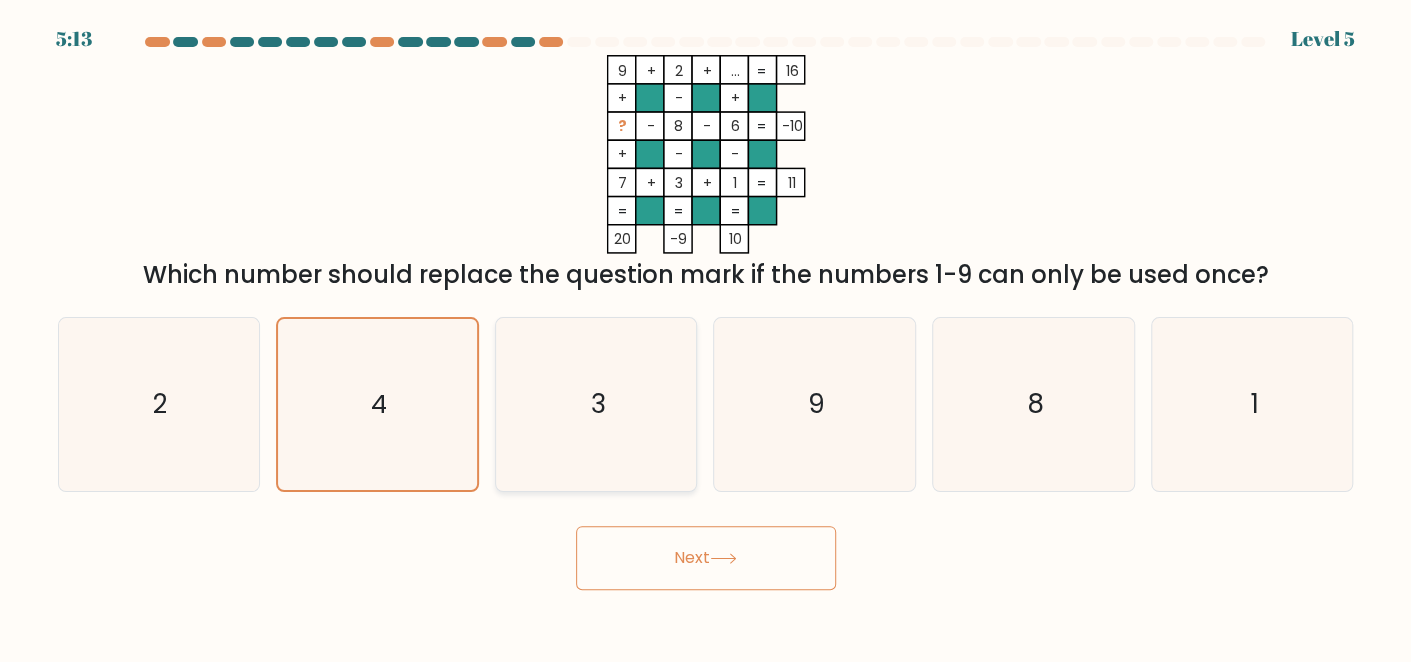 click on "3" at bounding box center (596, 404) 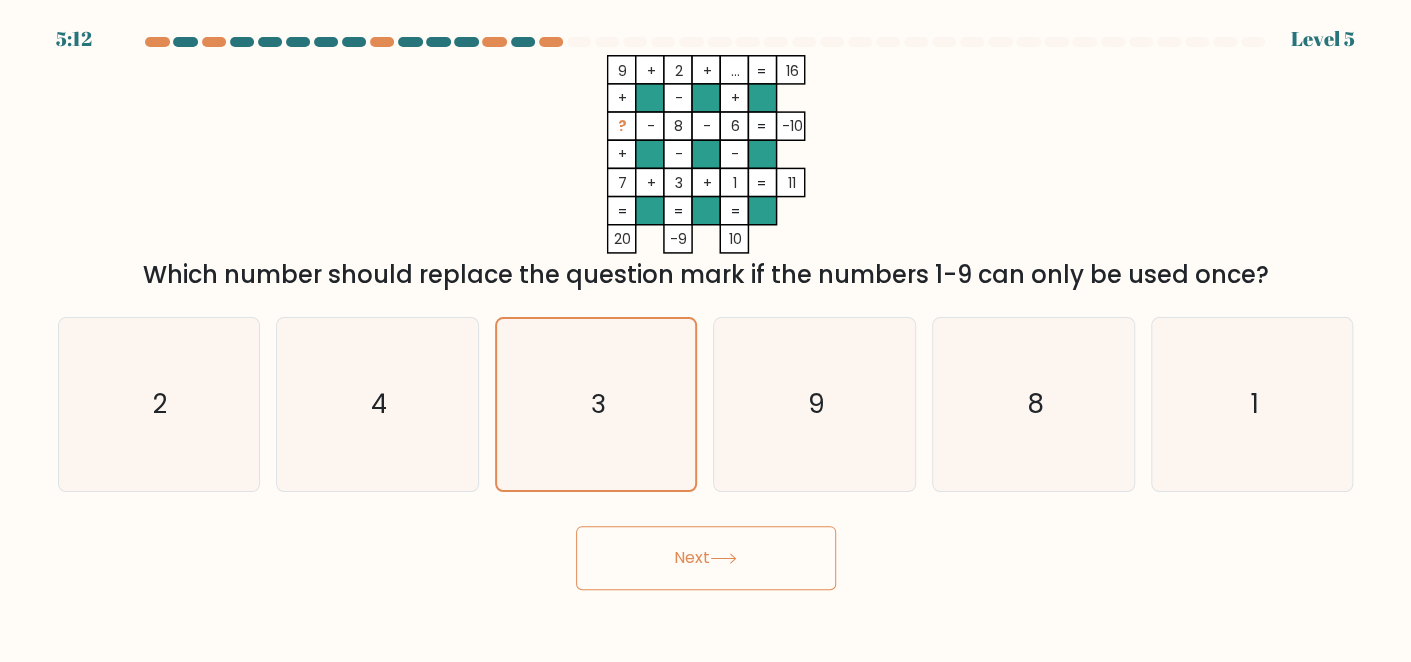 click on "Next" at bounding box center (706, 558) 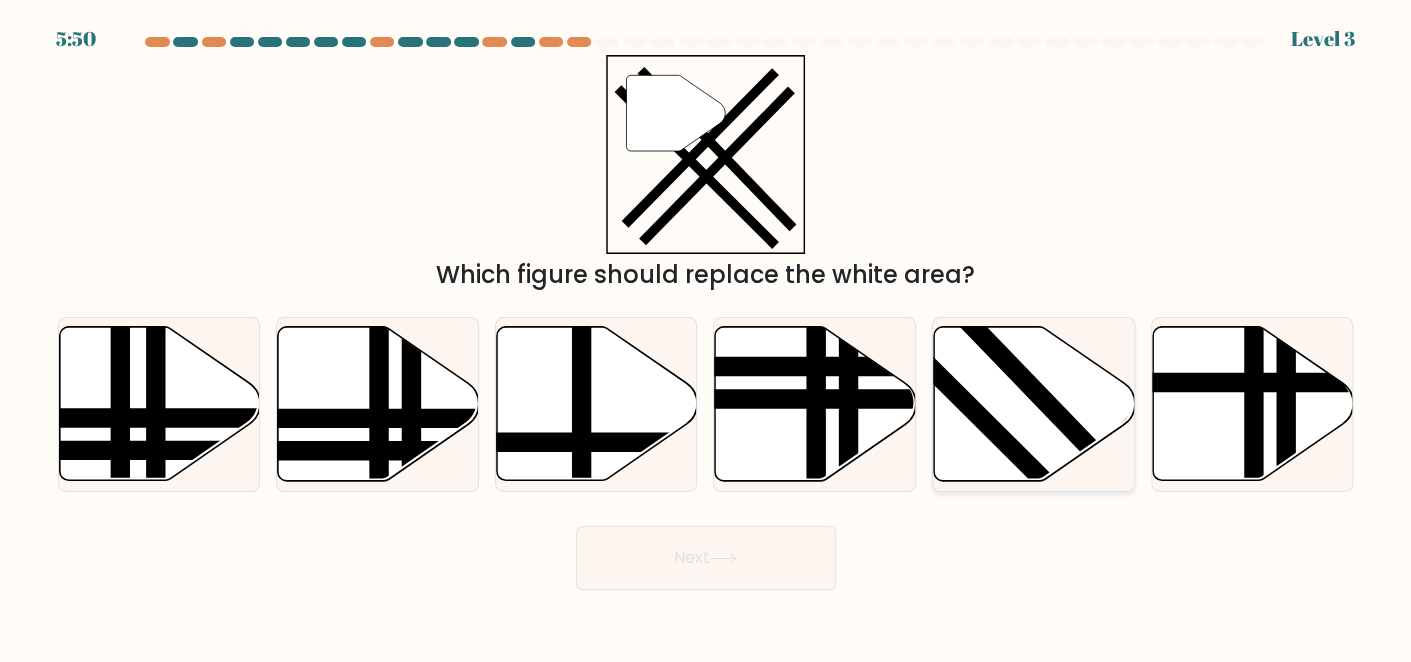 click at bounding box center [1117, 476] 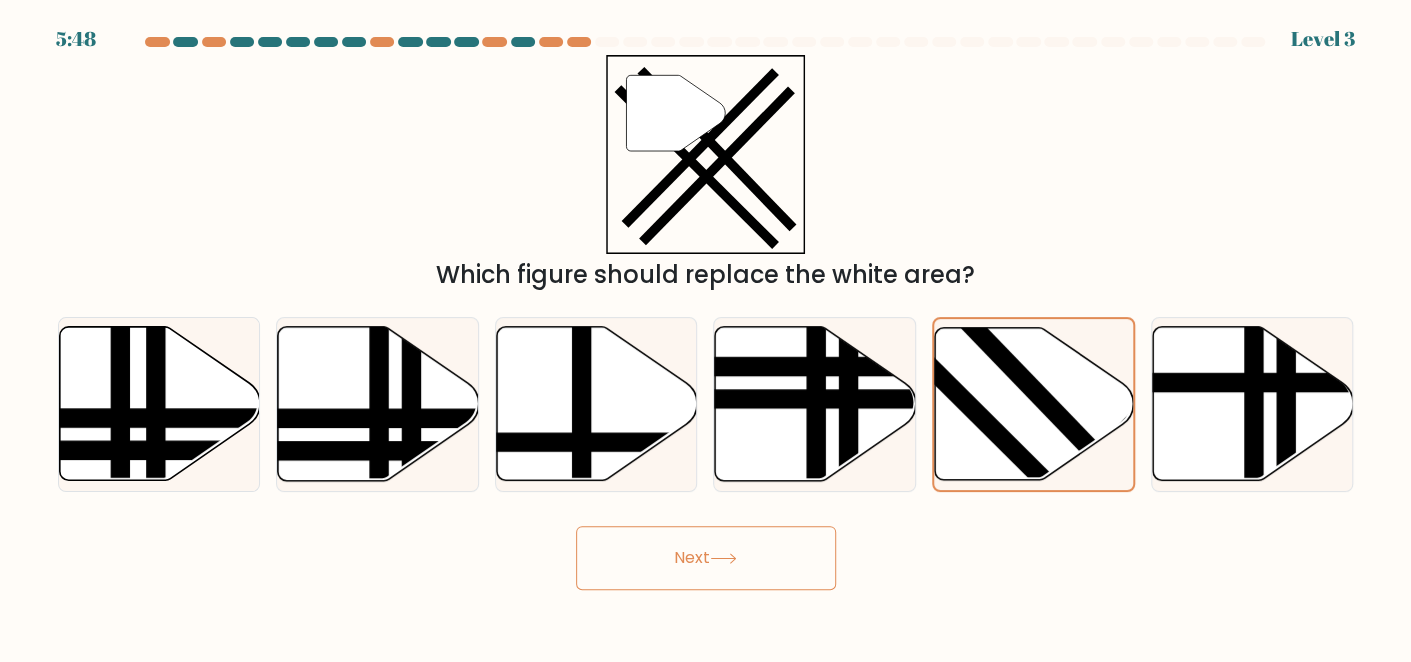 click on "Next" at bounding box center [706, 558] 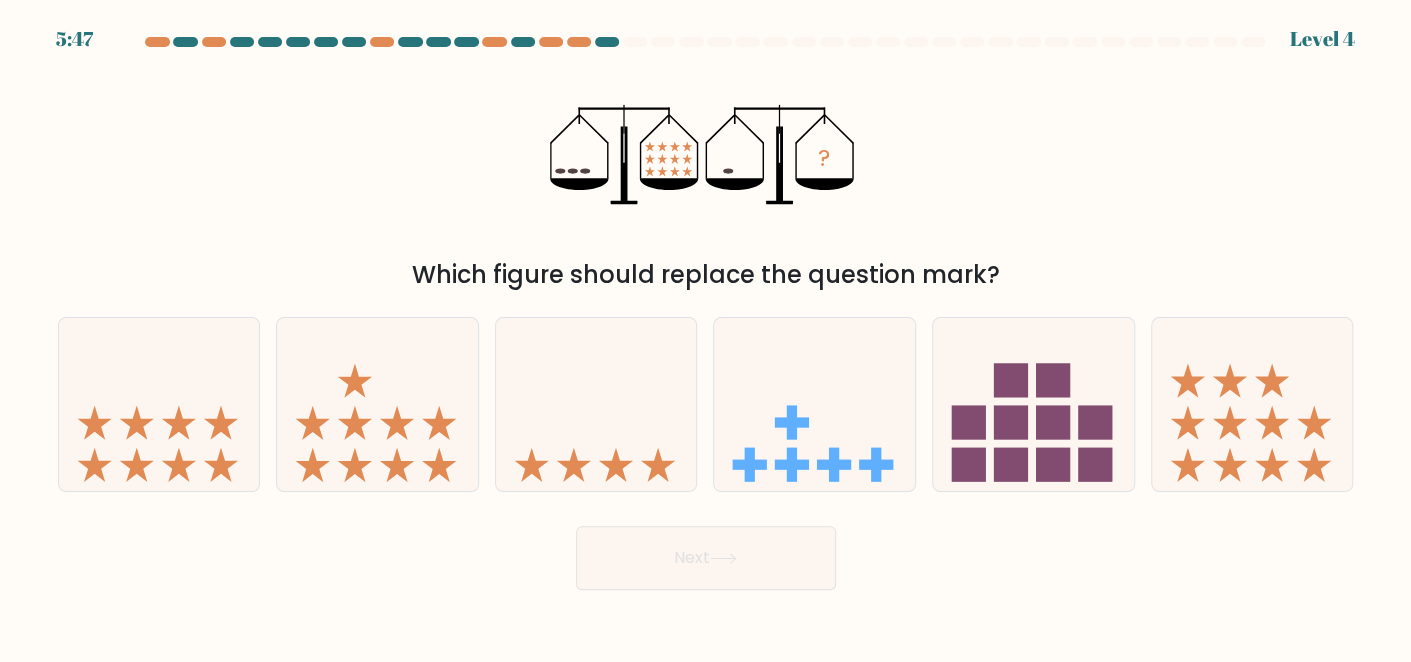 click on "Next" at bounding box center [706, 558] 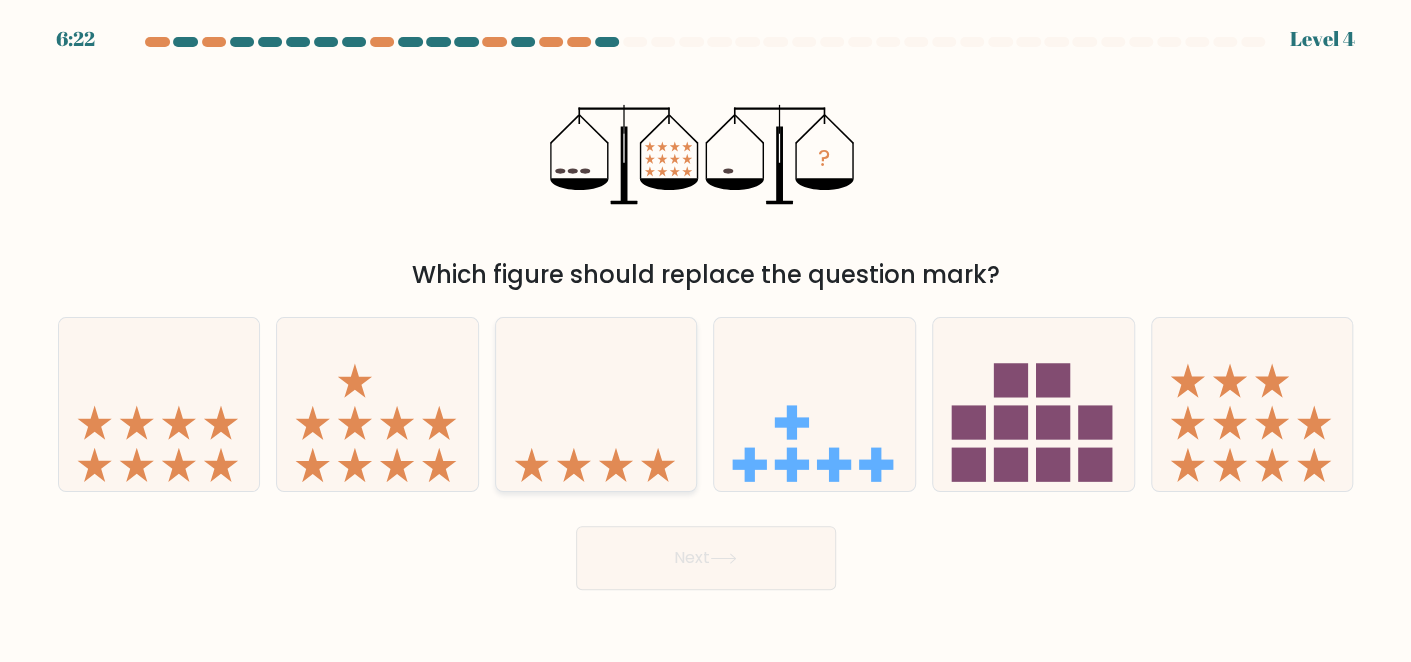 click at bounding box center (596, 404) 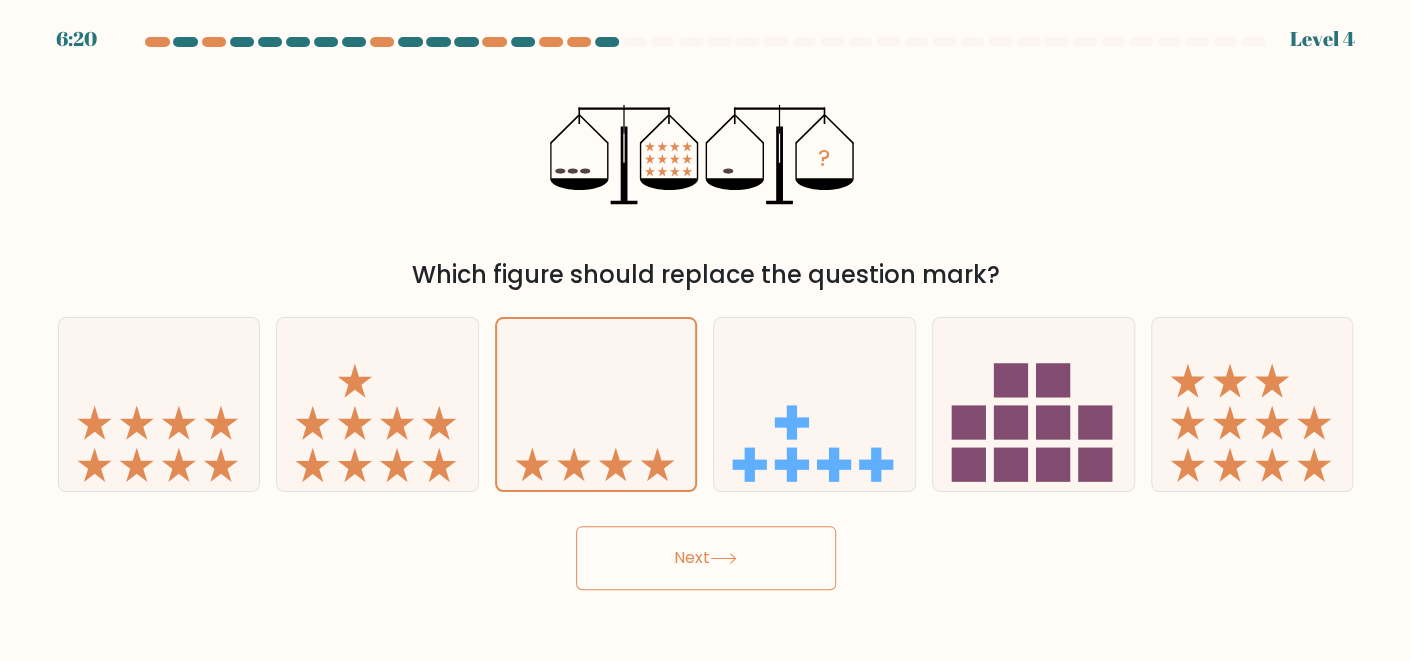 click on "Next" at bounding box center (706, 558) 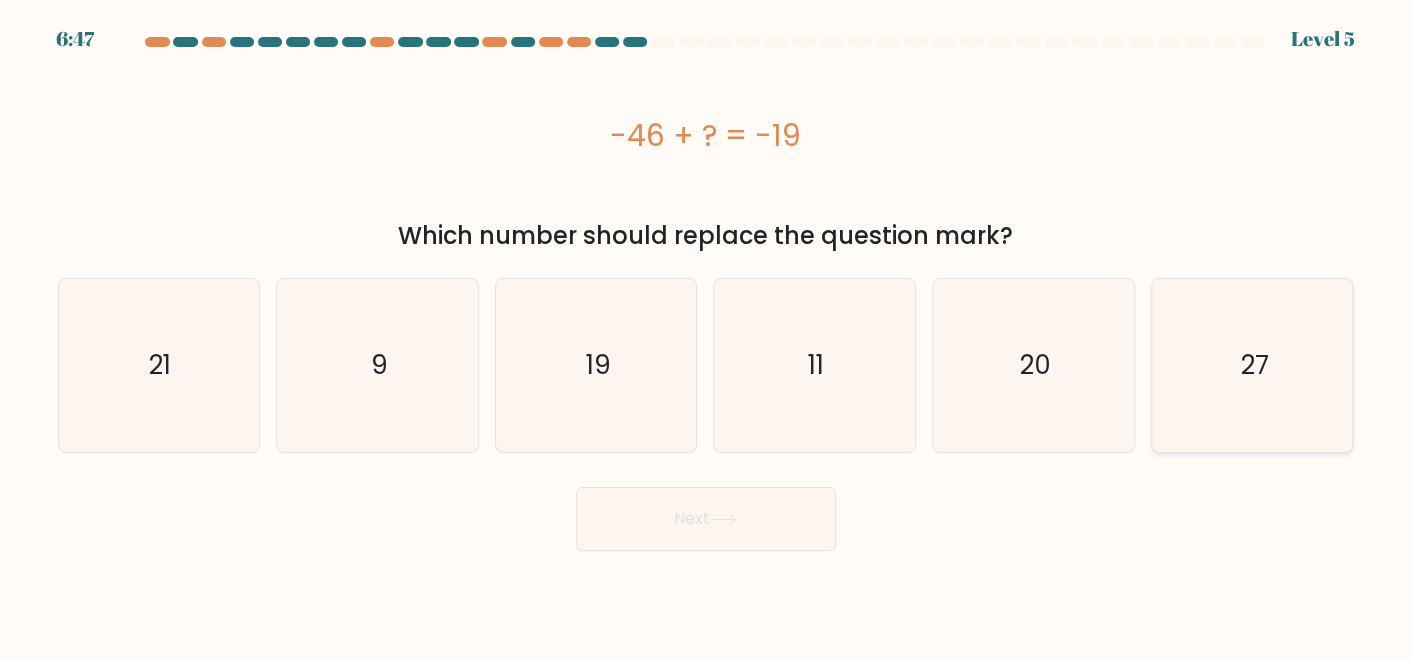 click on "27" at bounding box center [1252, 365] 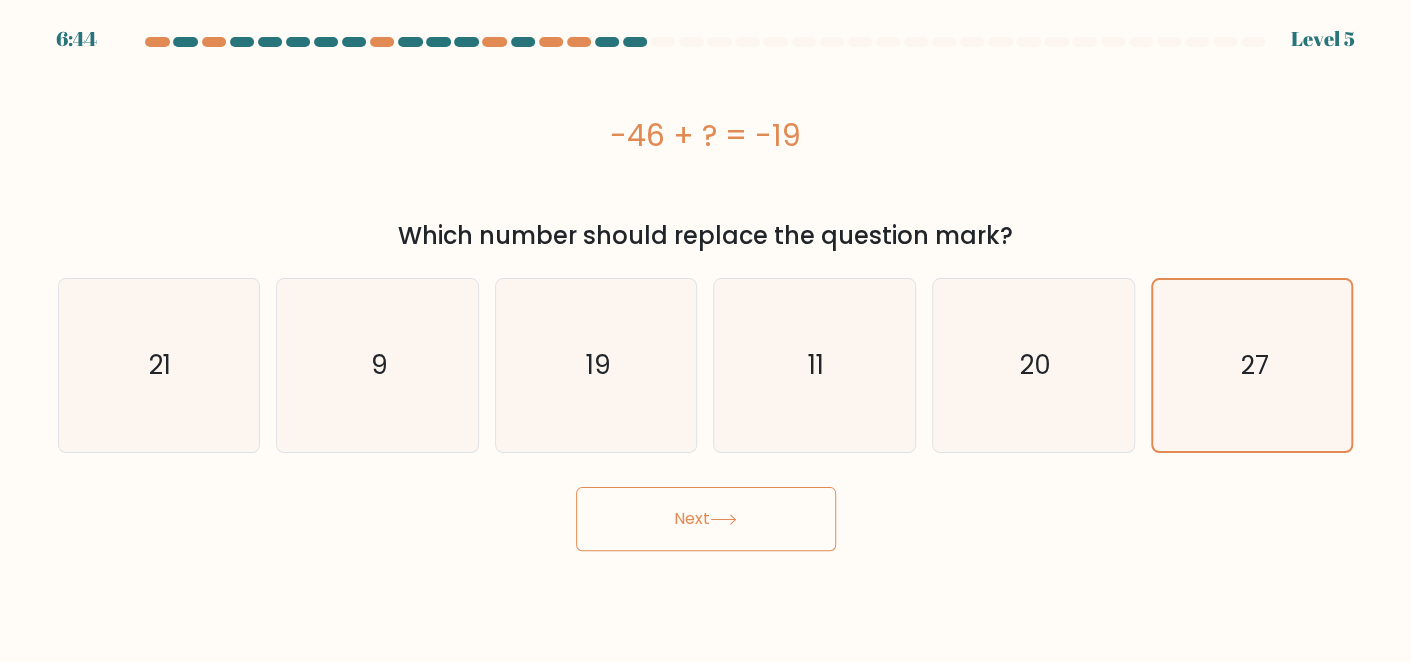 click on "Next" at bounding box center [706, 519] 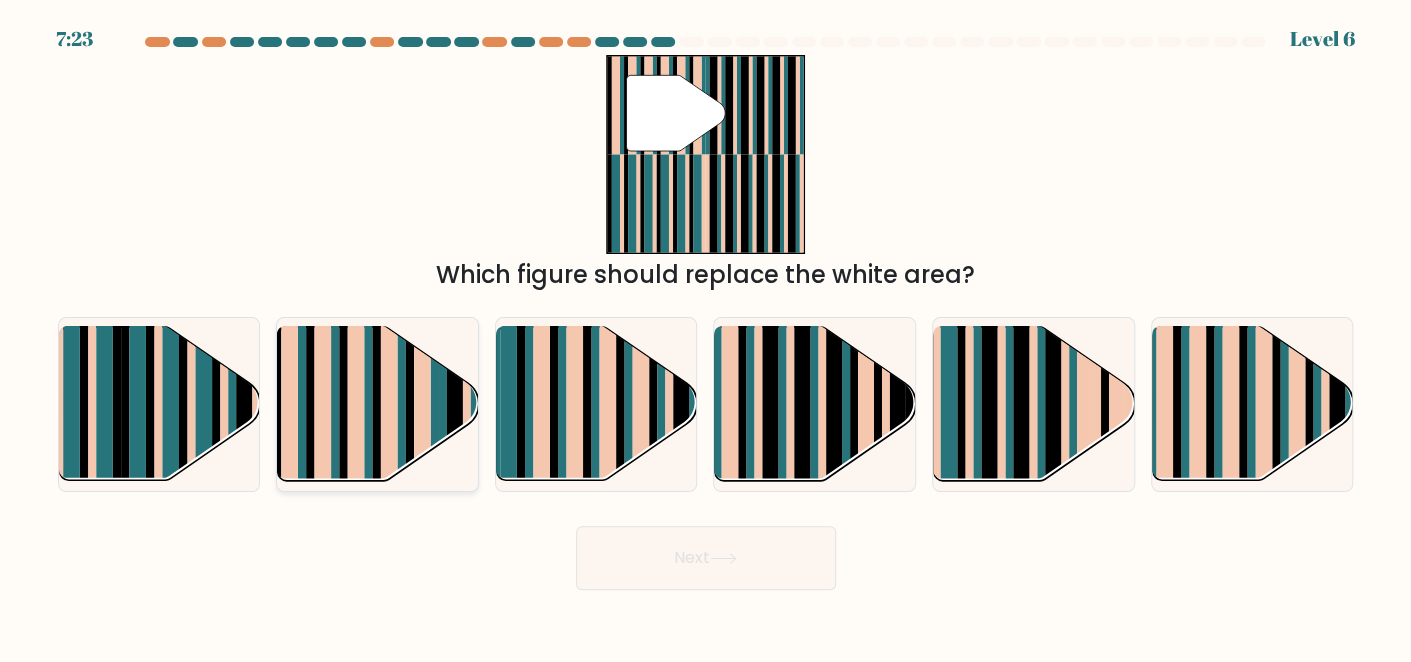 click at bounding box center [435, 388] 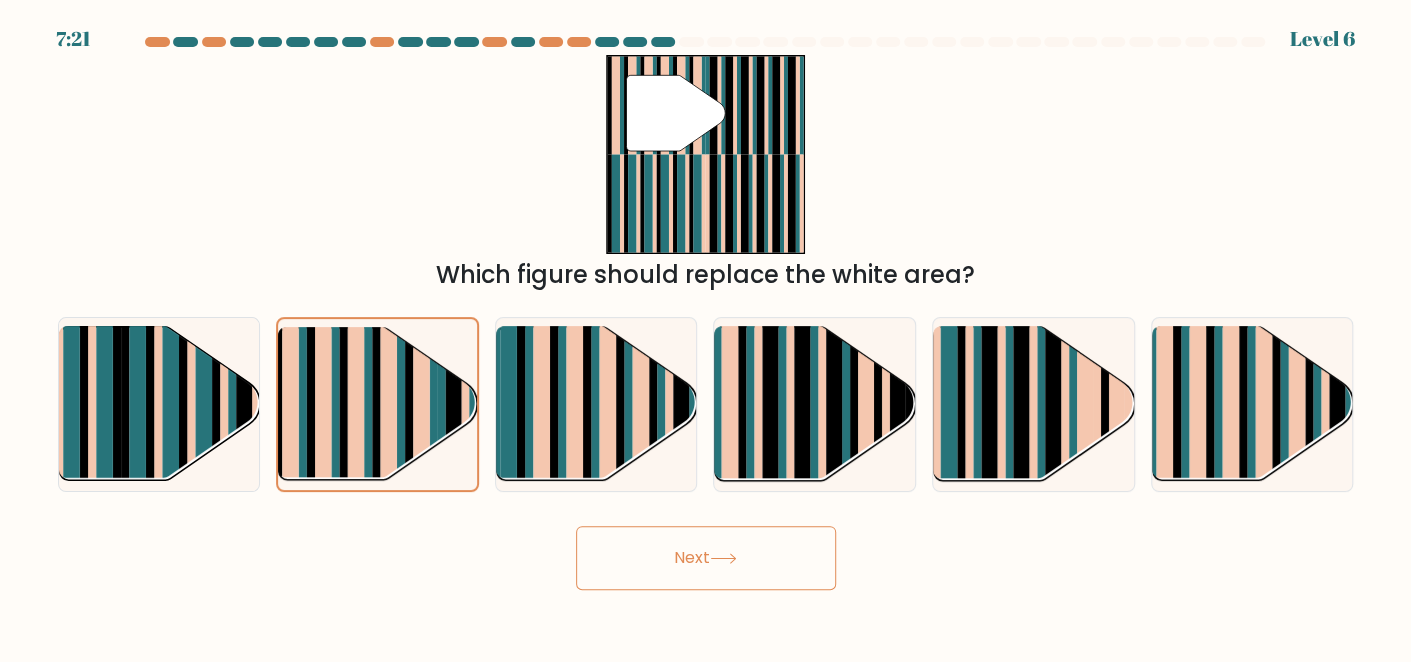 click on "Next" at bounding box center [706, 558] 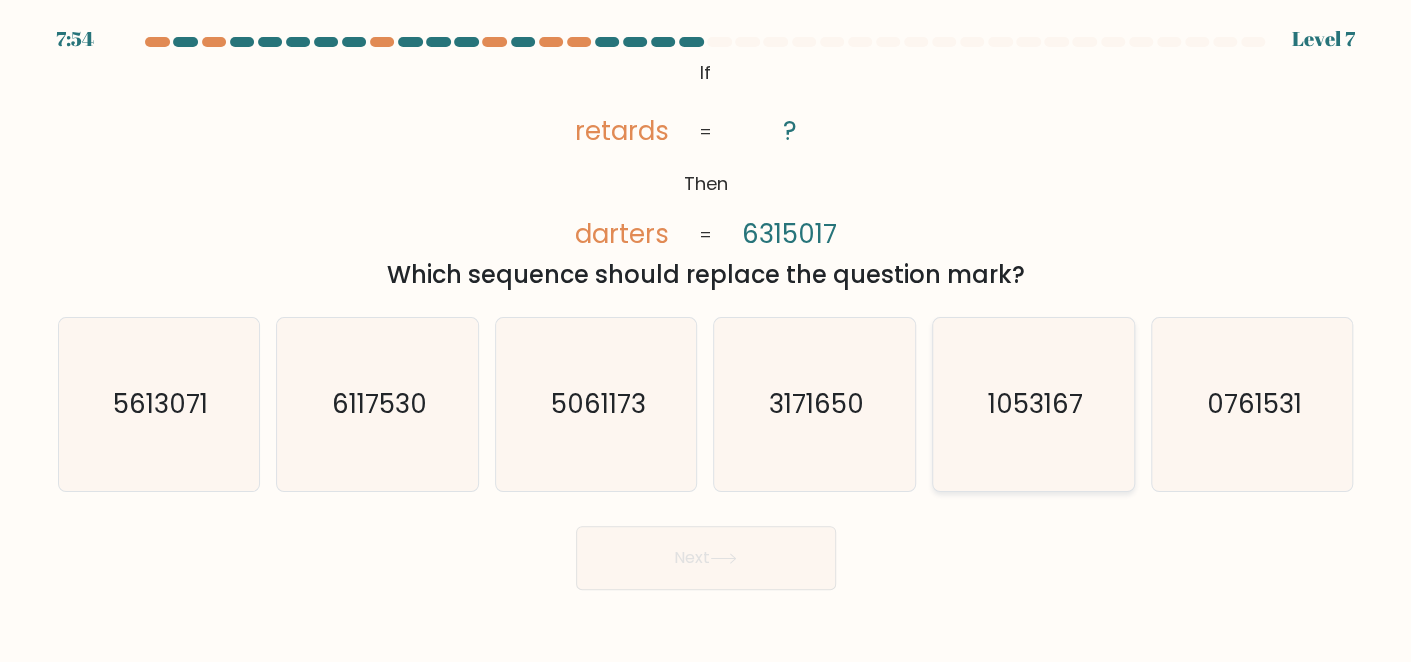click on "1053167" at bounding box center (1035, 404) 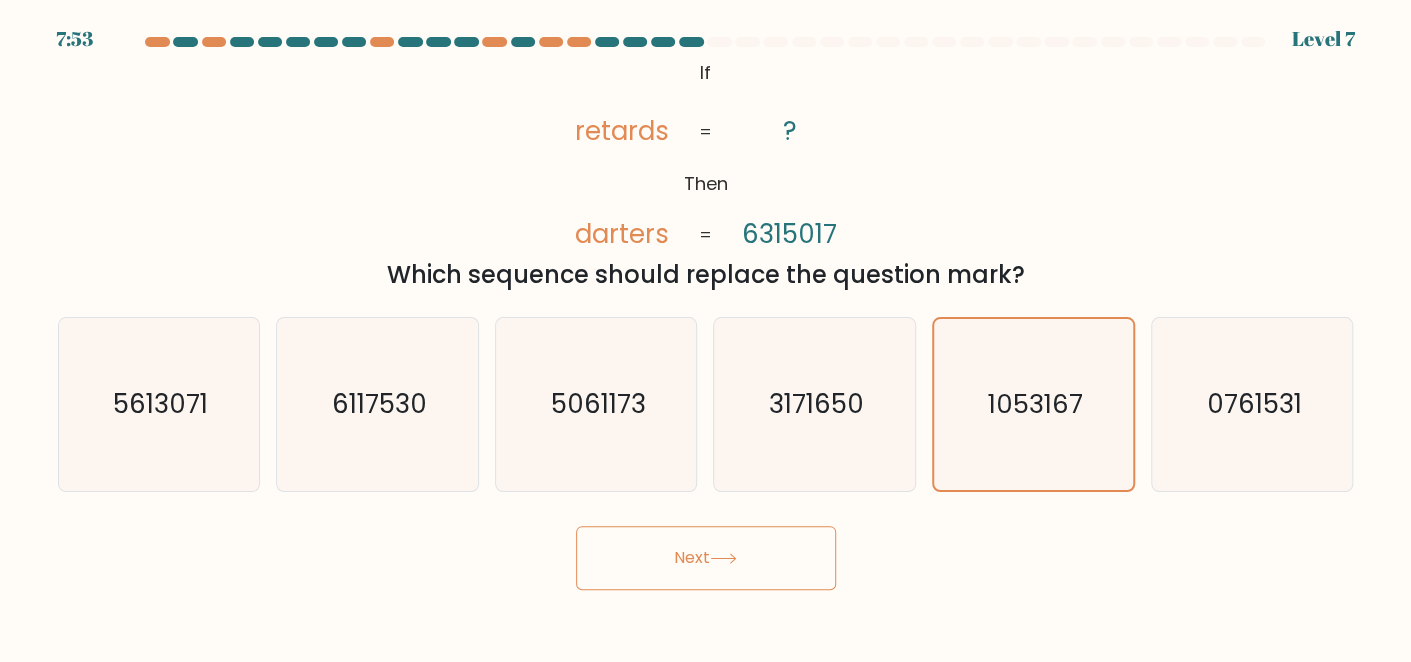 click on "Next" at bounding box center (706, 558) 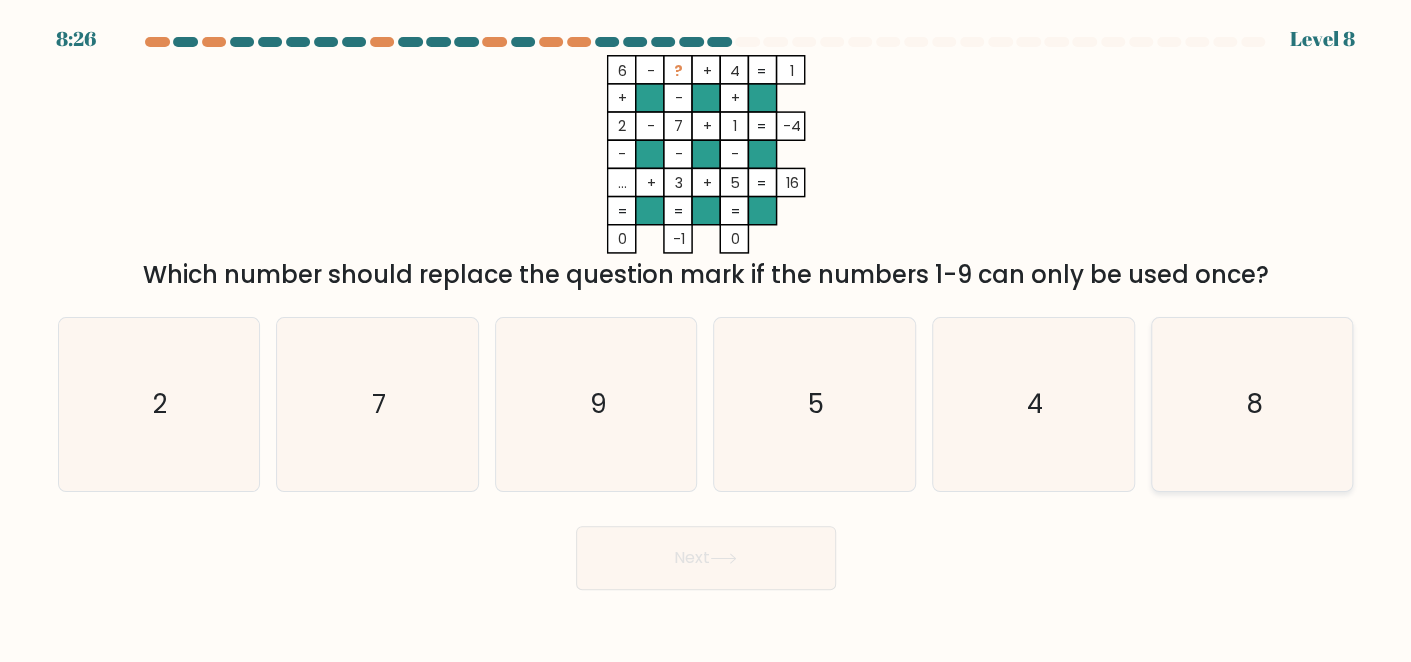 click on "8" at bounding box center [1252, 404] 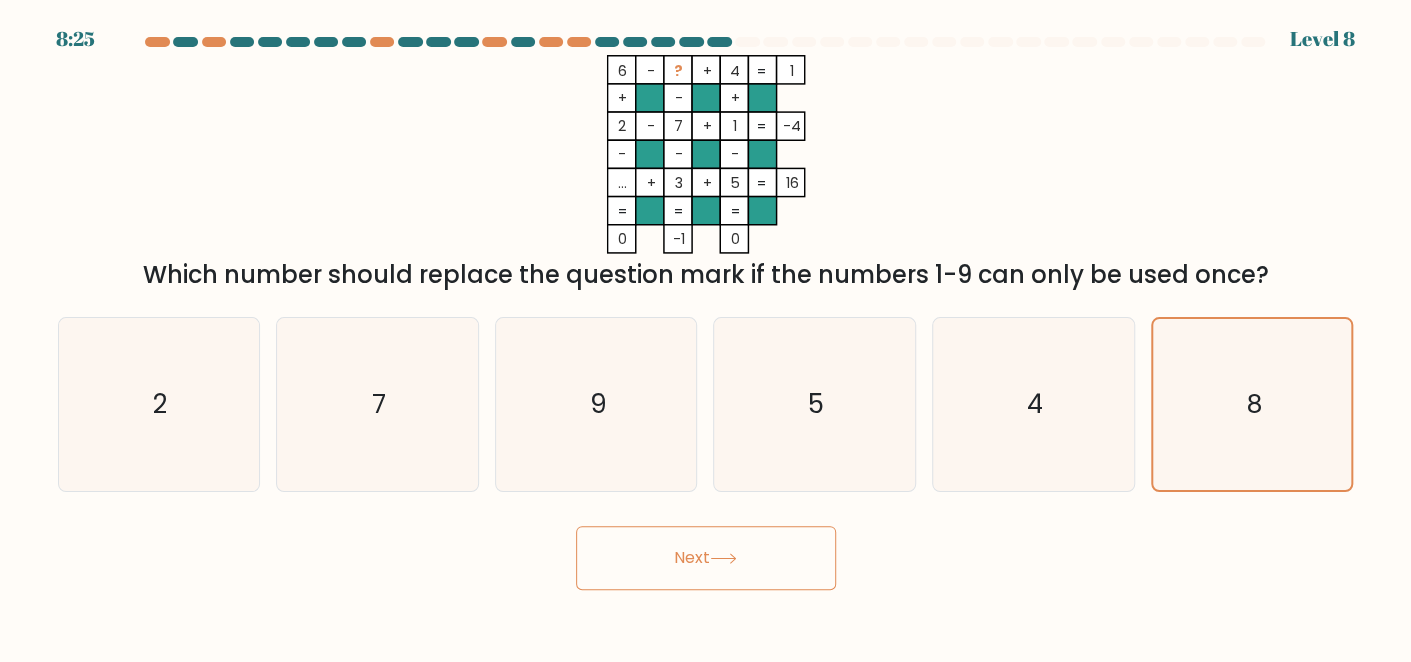 click on "Next" at bounding box center (706, 553) 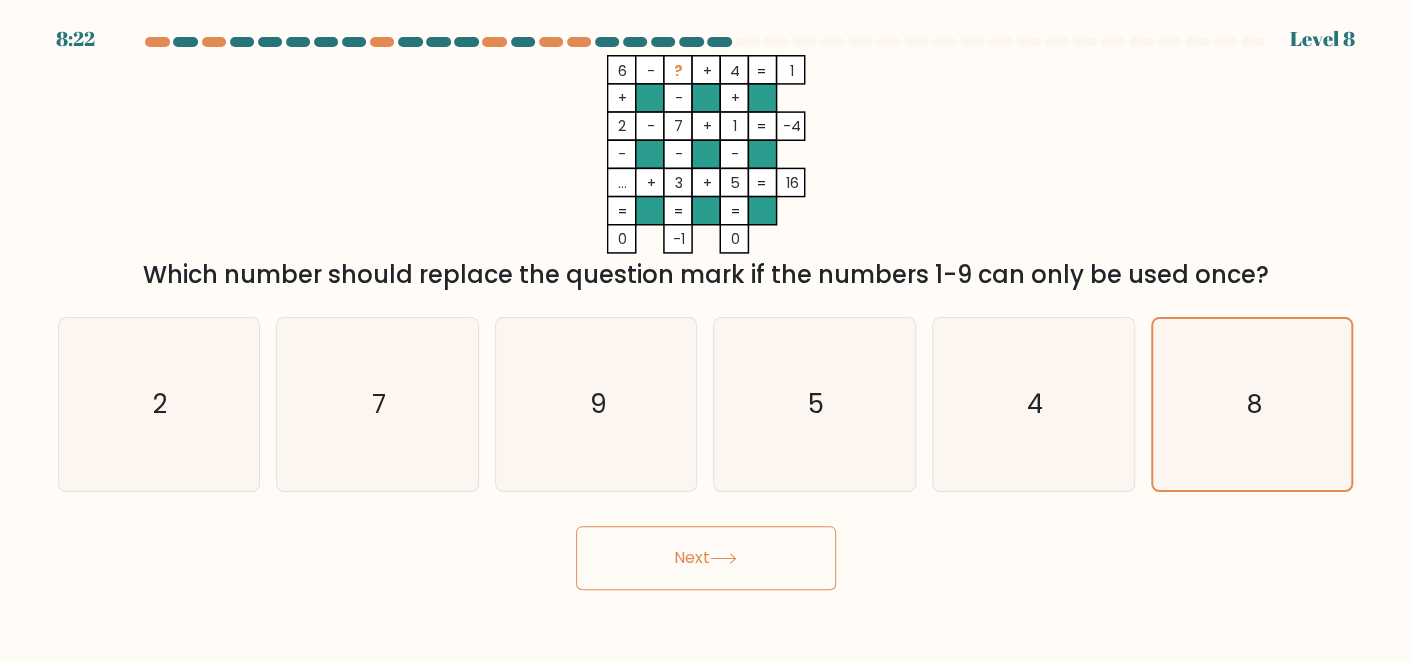 click on "Next" at bounding box center (706, 558) 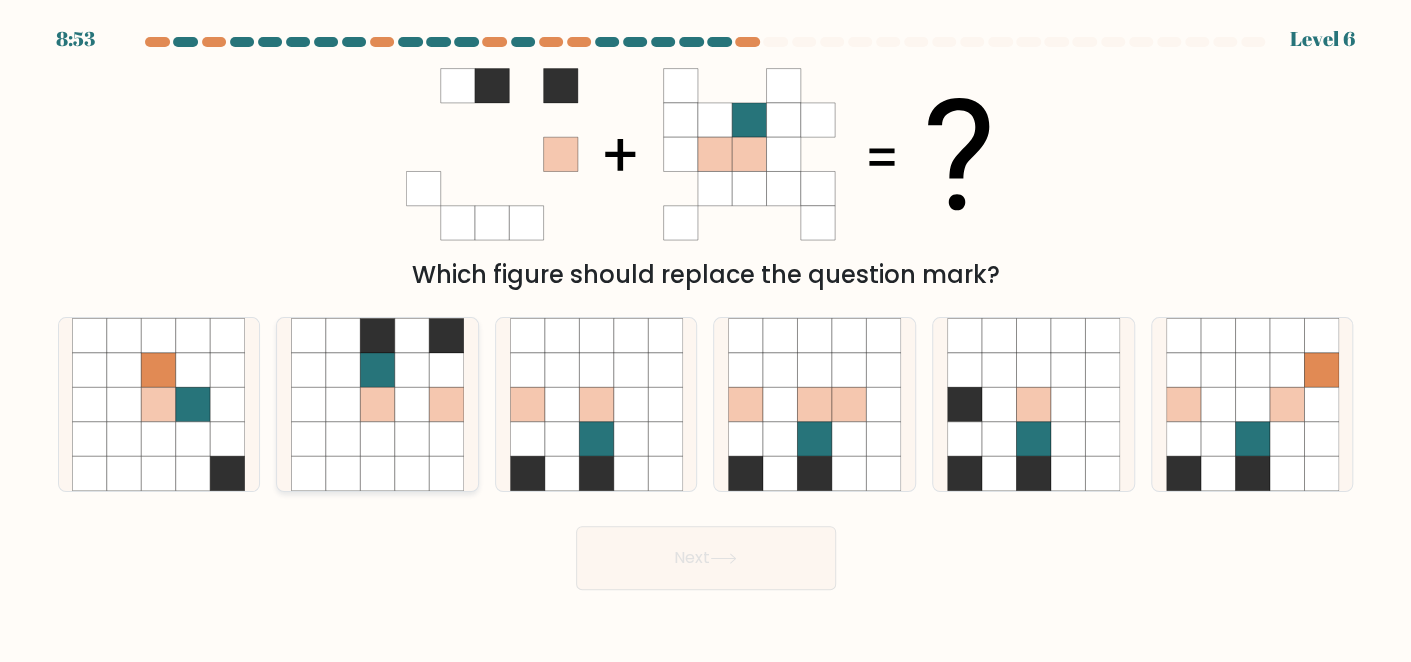 click at bounding box center (412, 404) 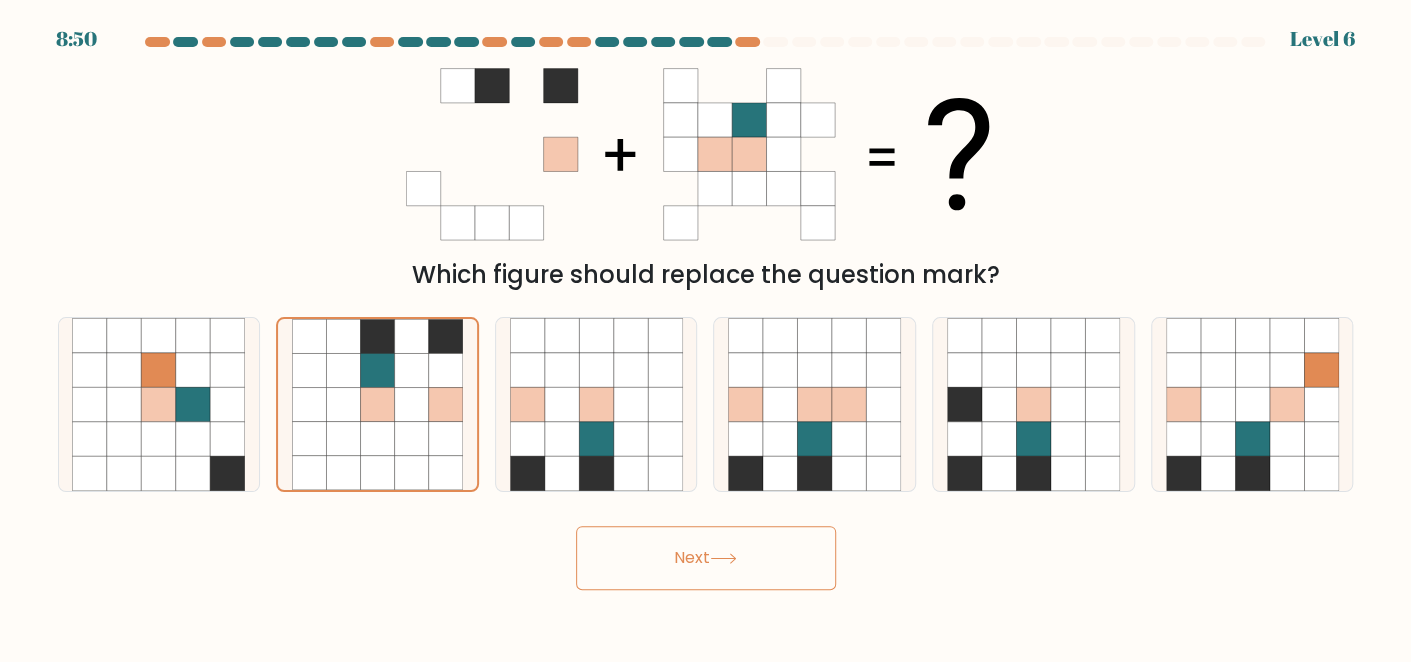click on "Next" at bounding box center (706, 558) 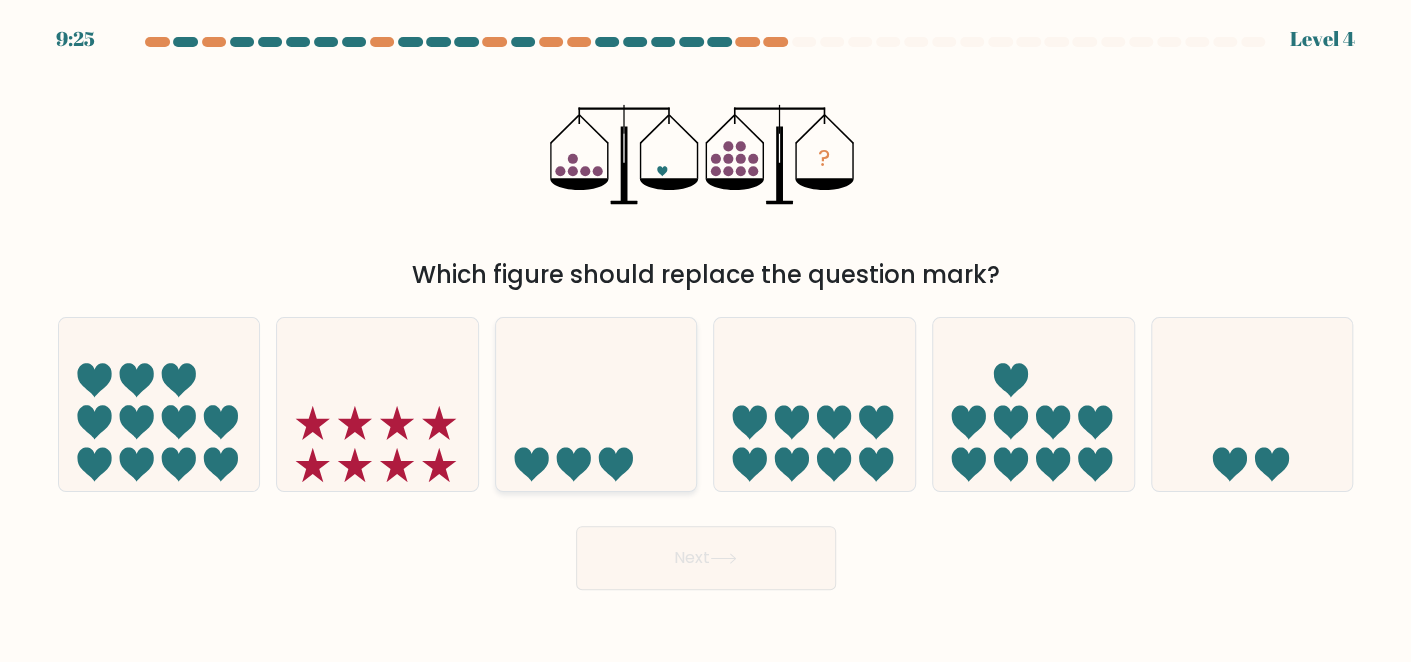 click at bounding box center (596, 404) 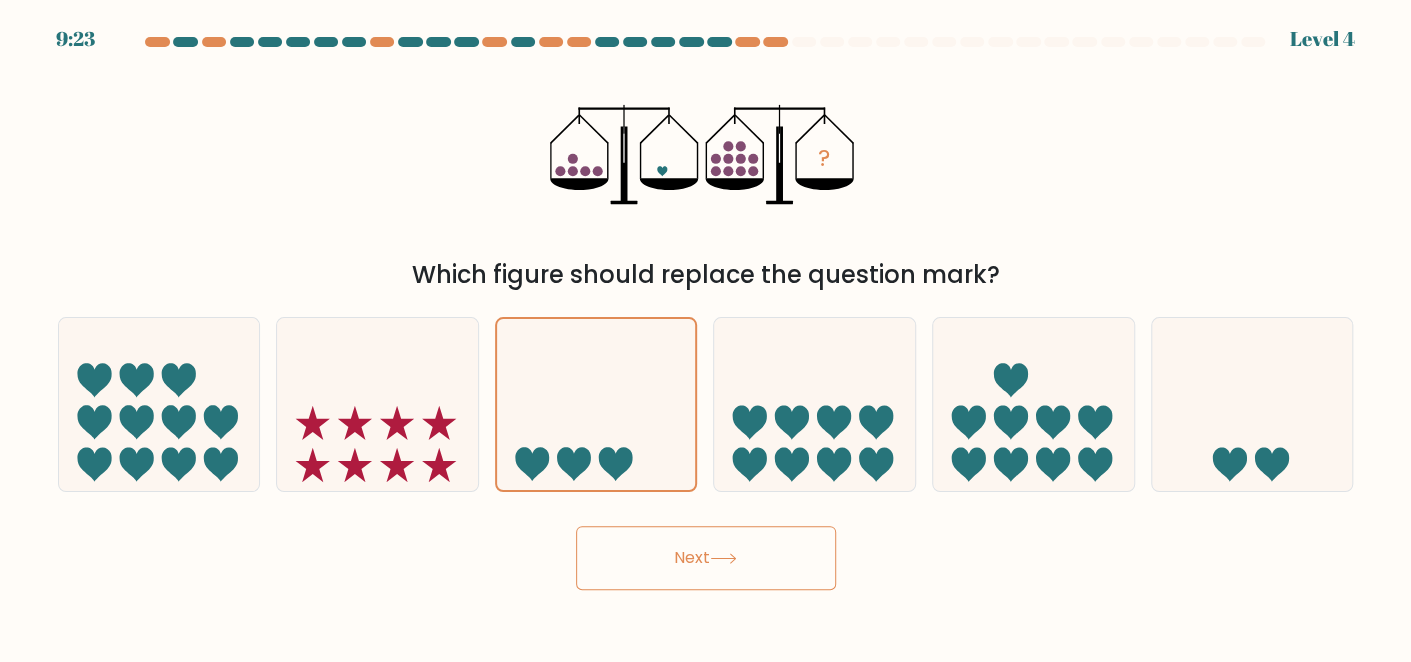 click on "Next" at bounding box center (706, 558) 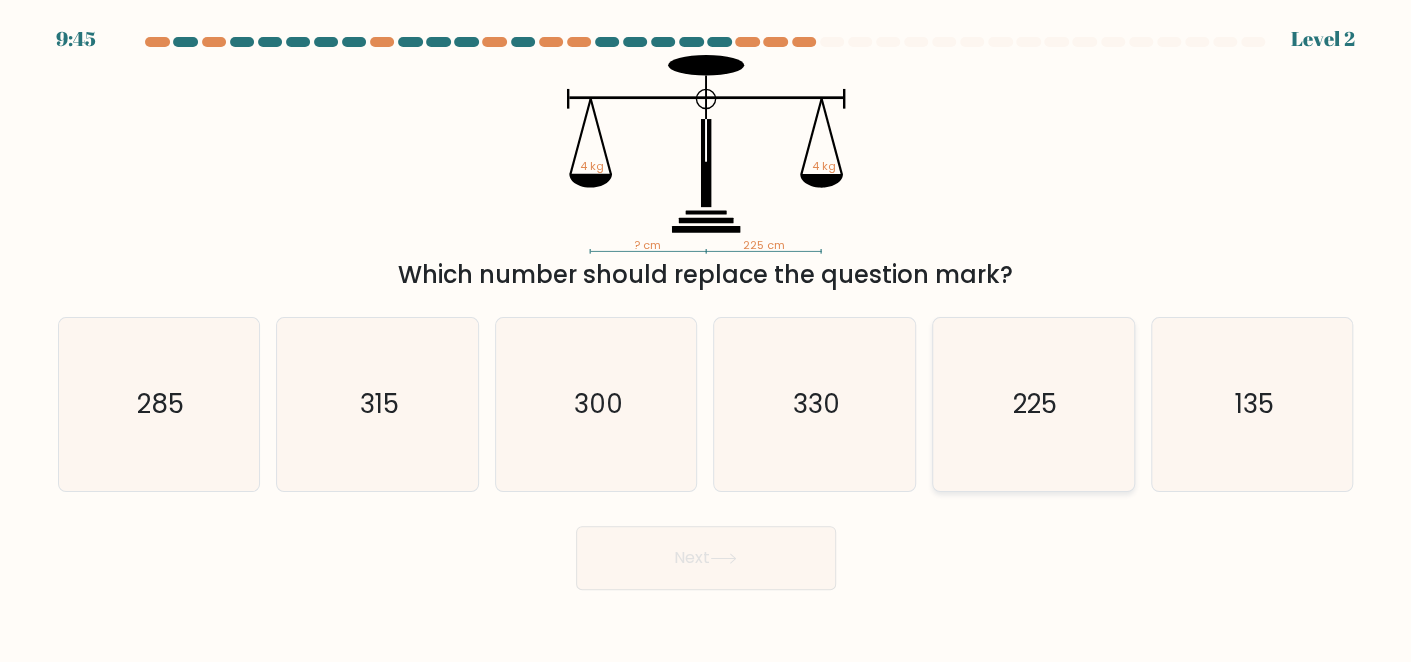 click on "225" at bounding box center (1033, 404) 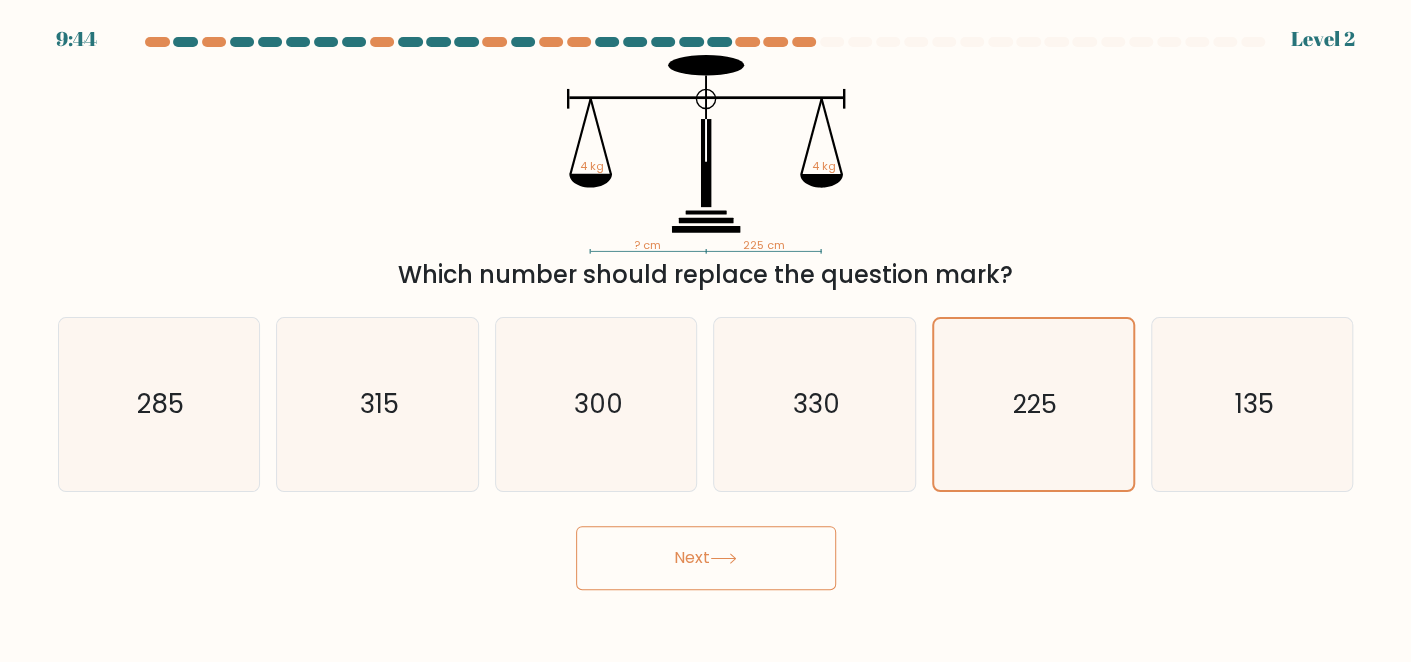click on "Next" at bounding box center [706, 558] 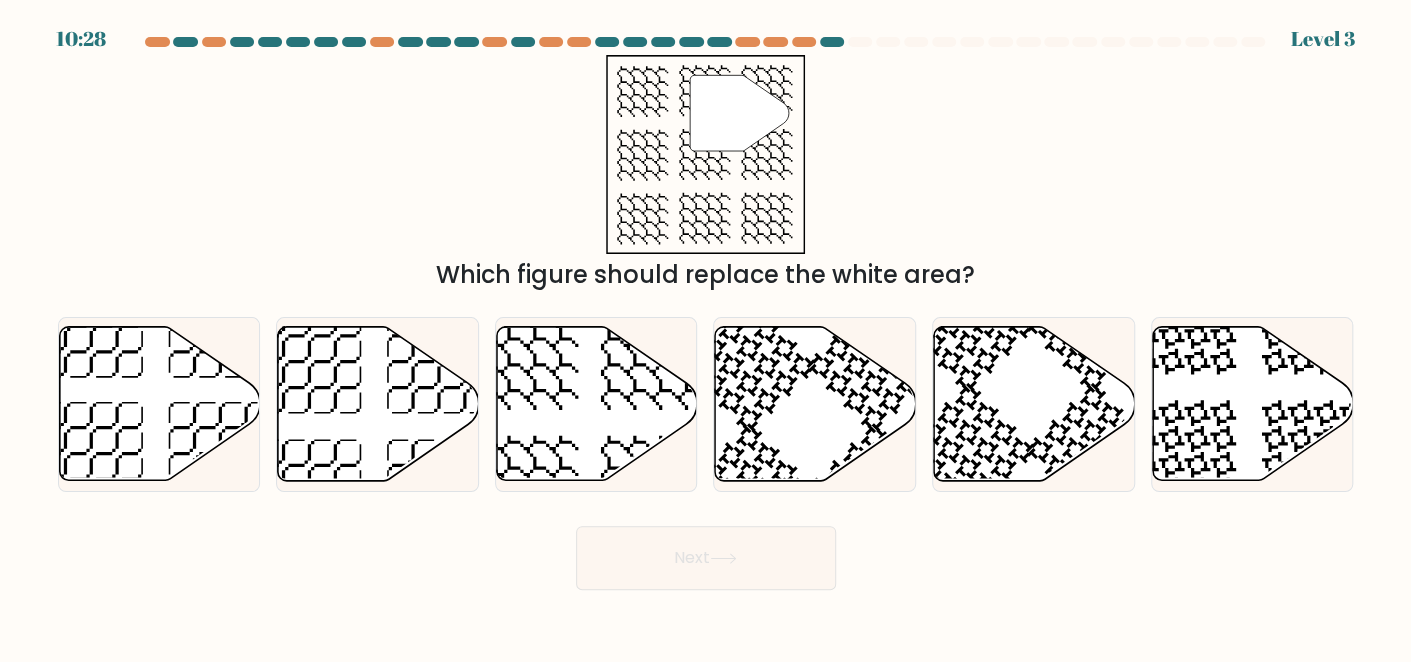 click on "Next" at bounding box center (706, 558) 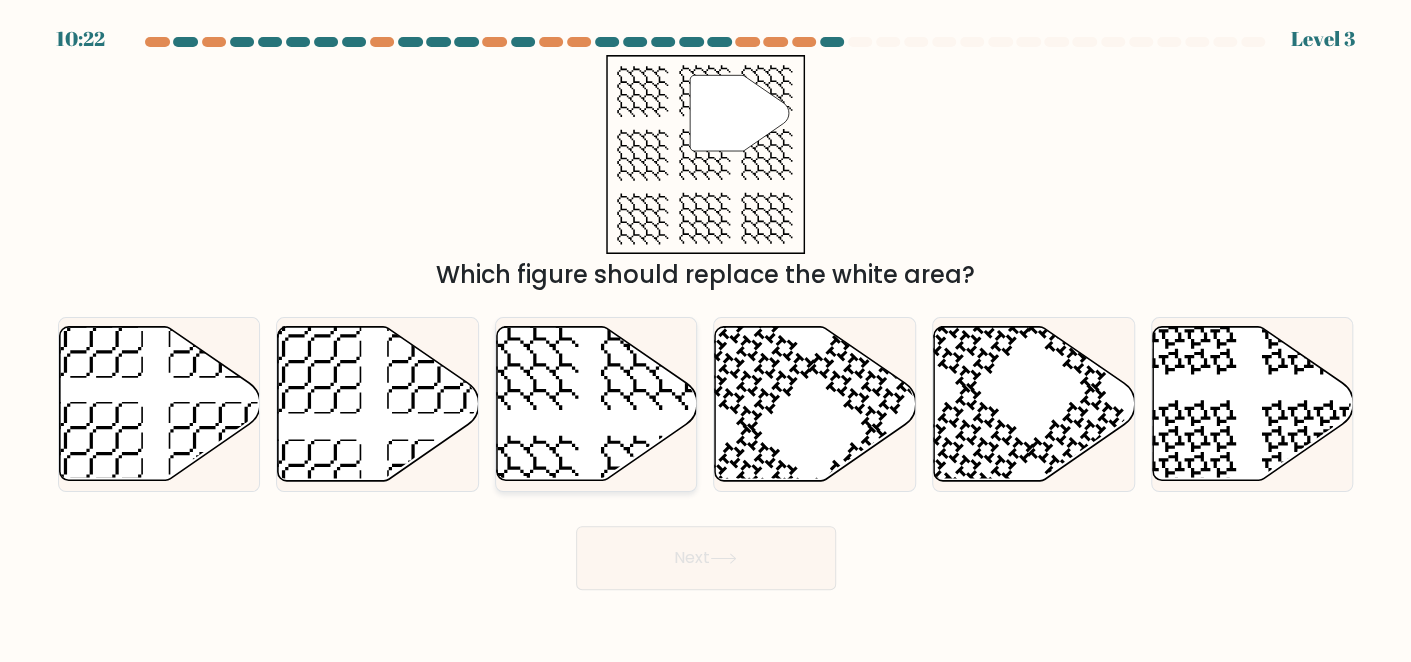click at bounding box center [597, 404] 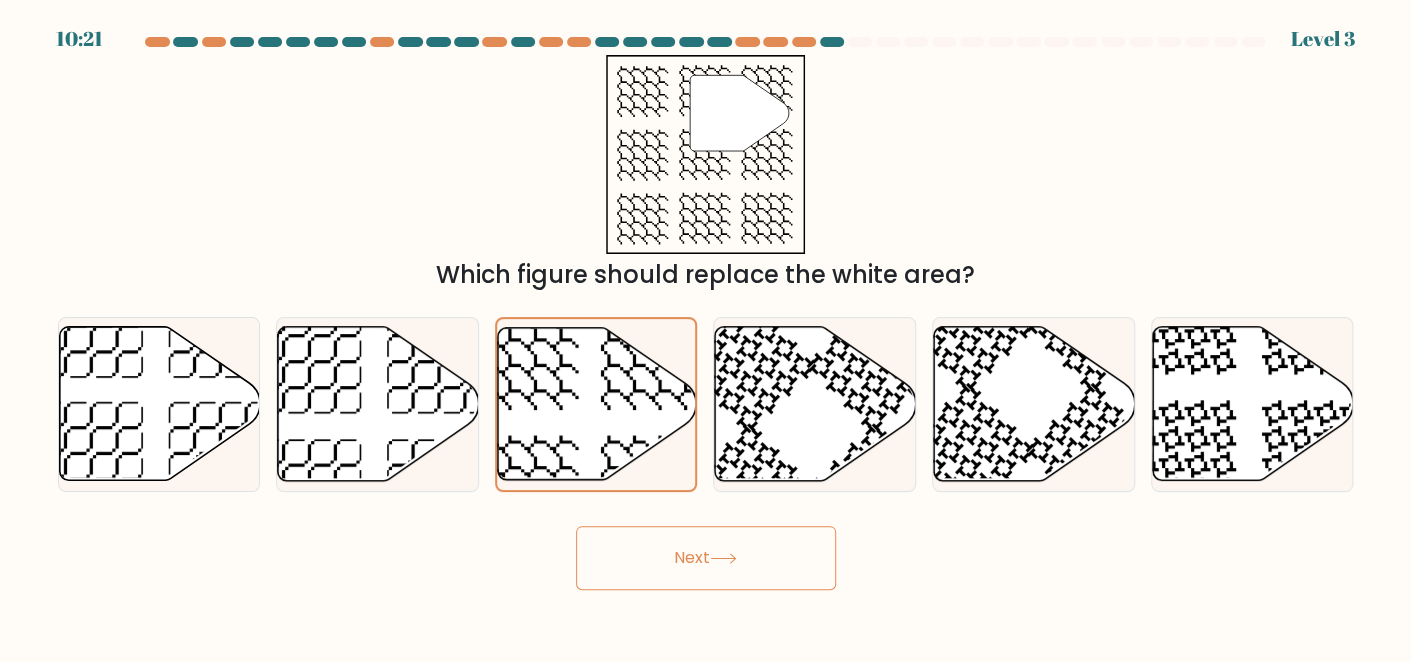 click on "Next" at bounding box center [706, 553] 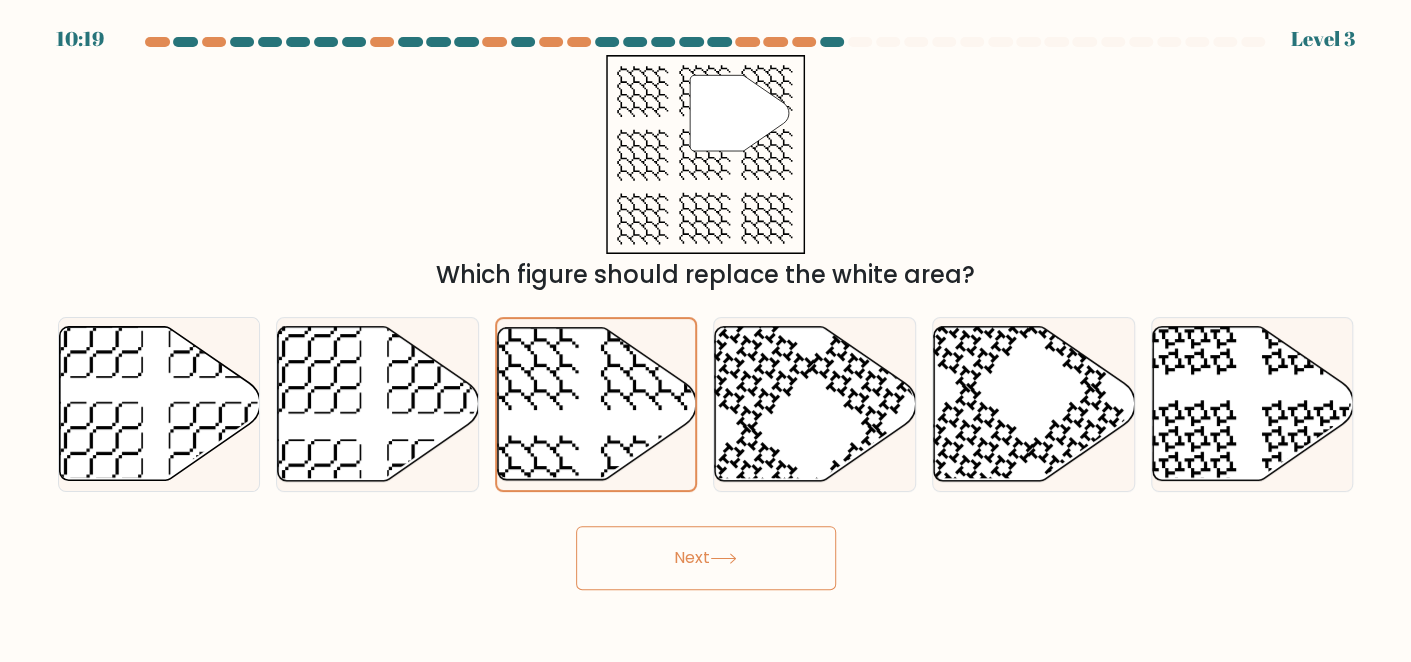click on "Next" at bounding box center [706, 558] 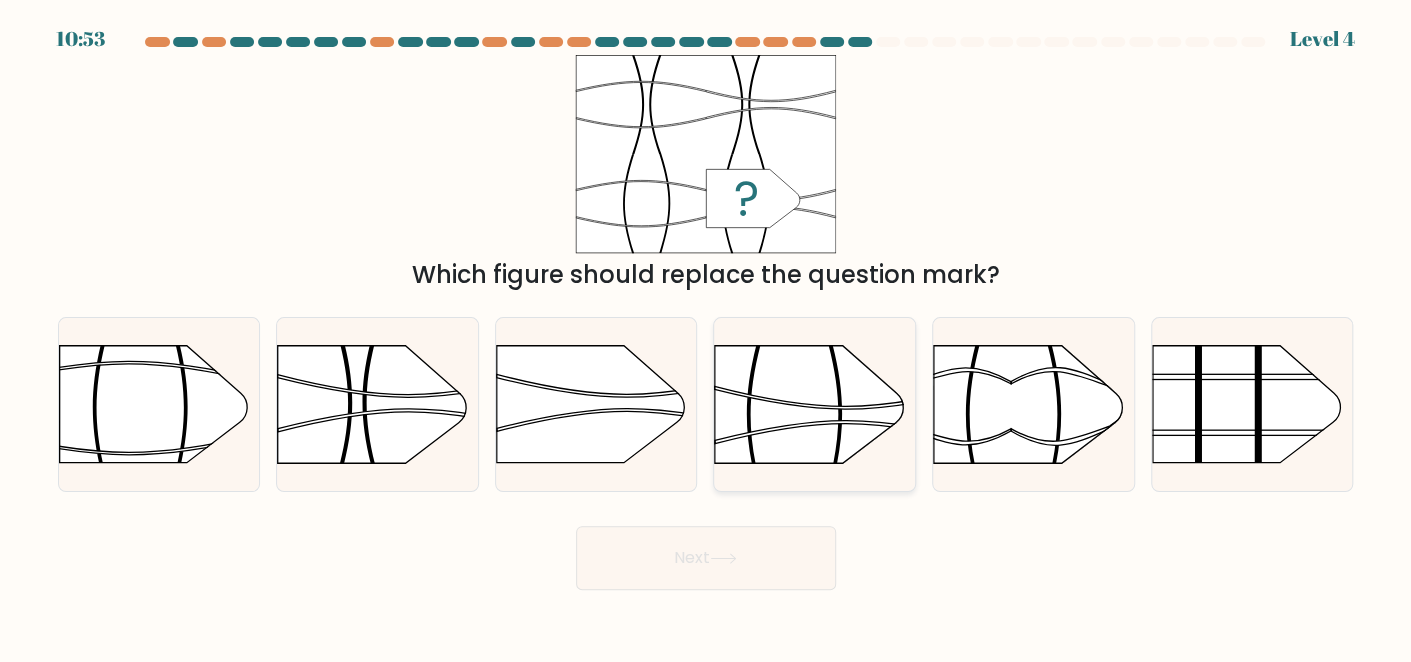 click at bounding box center (714, 314) 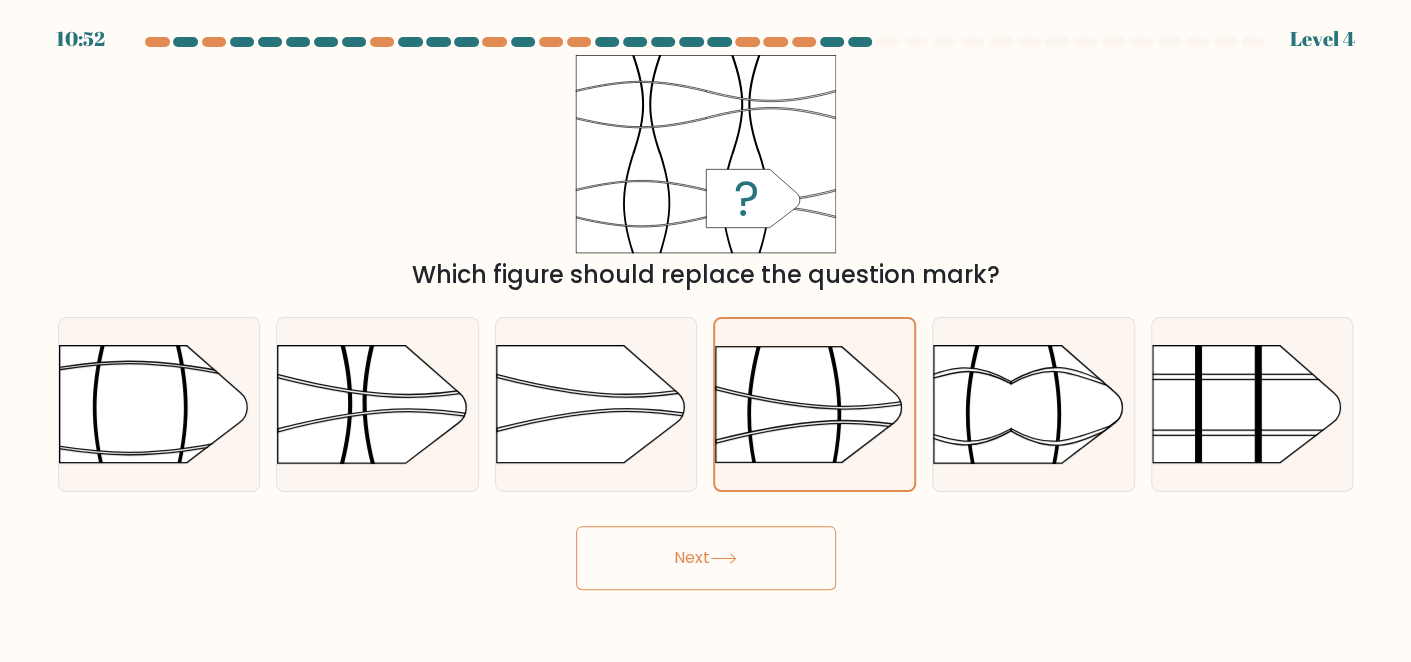 click on "Next" at bounding box center (706, 558) 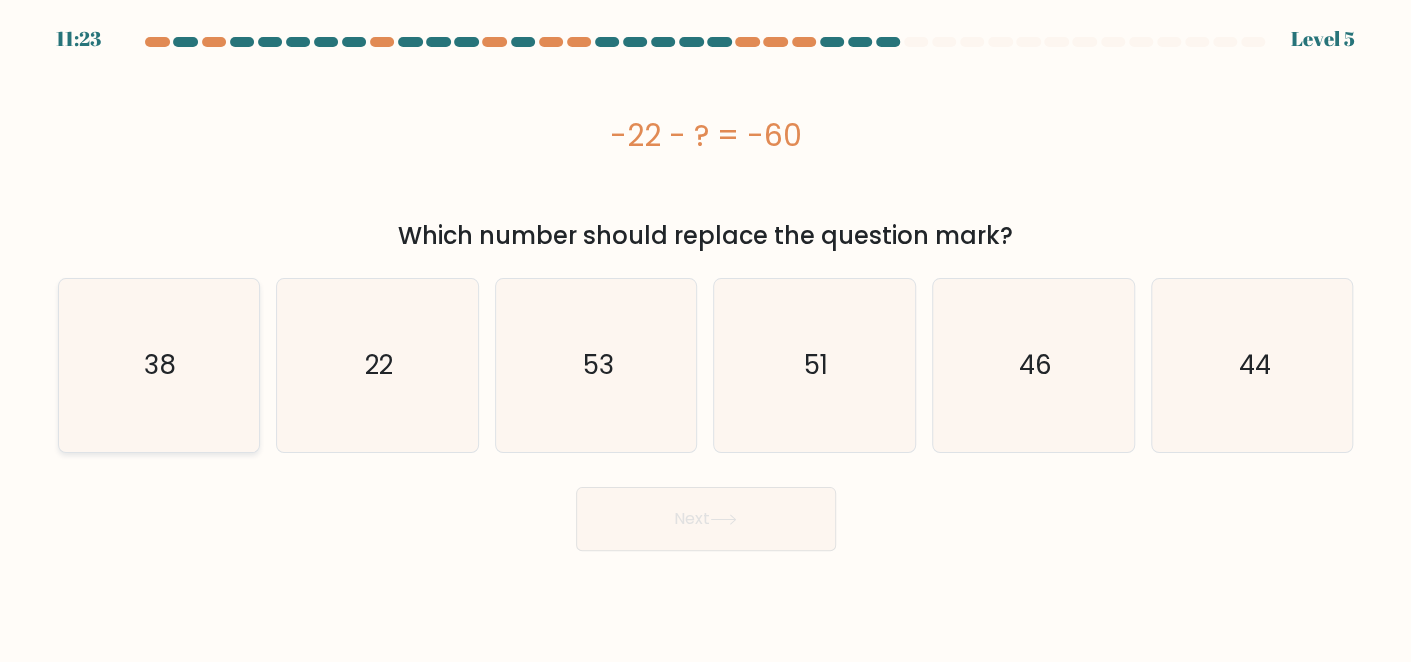 click on "38" at bounding box center [158, 365] 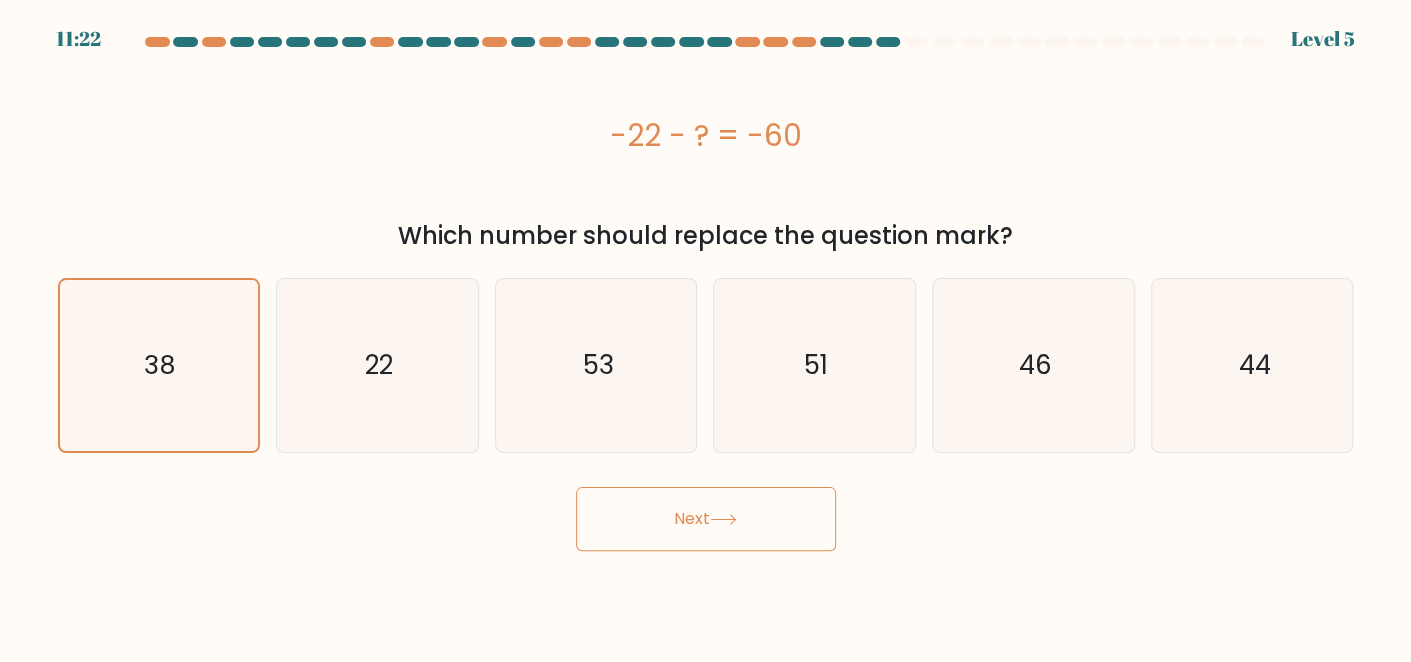 click on "Next" at bounding box center (706, 519) 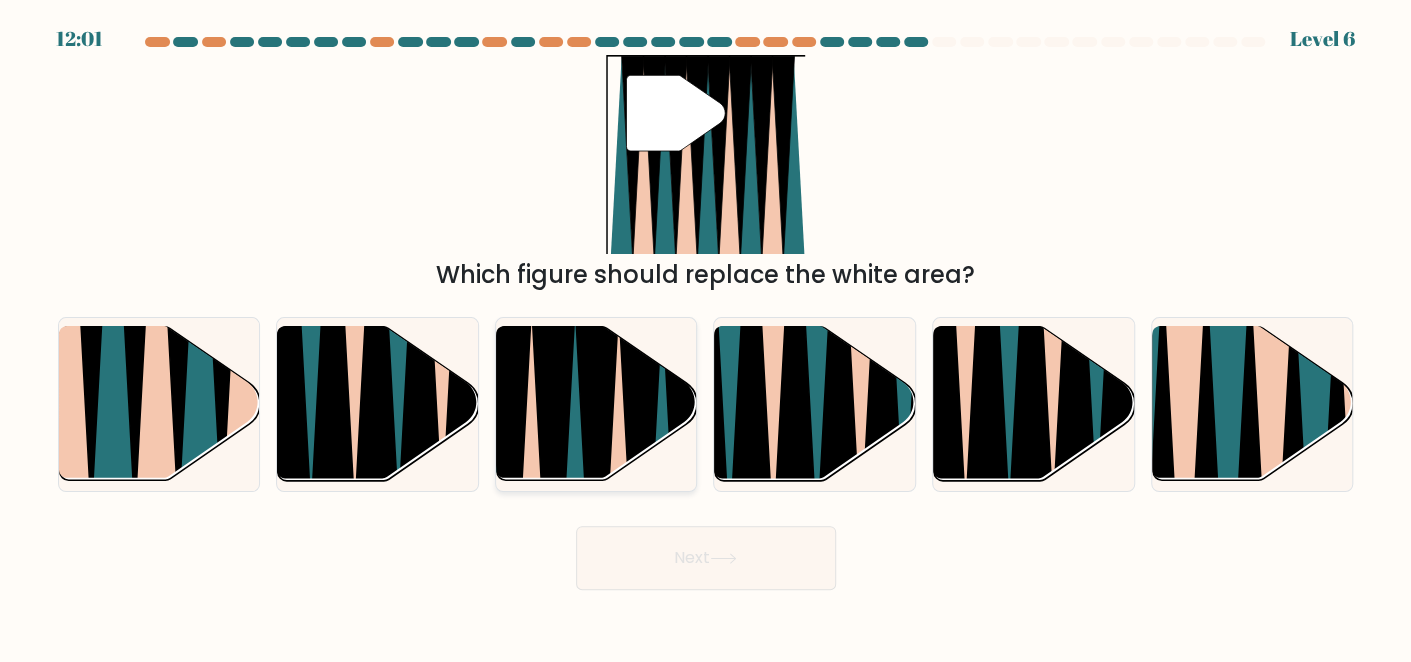 click at bounding box center [640, 489] 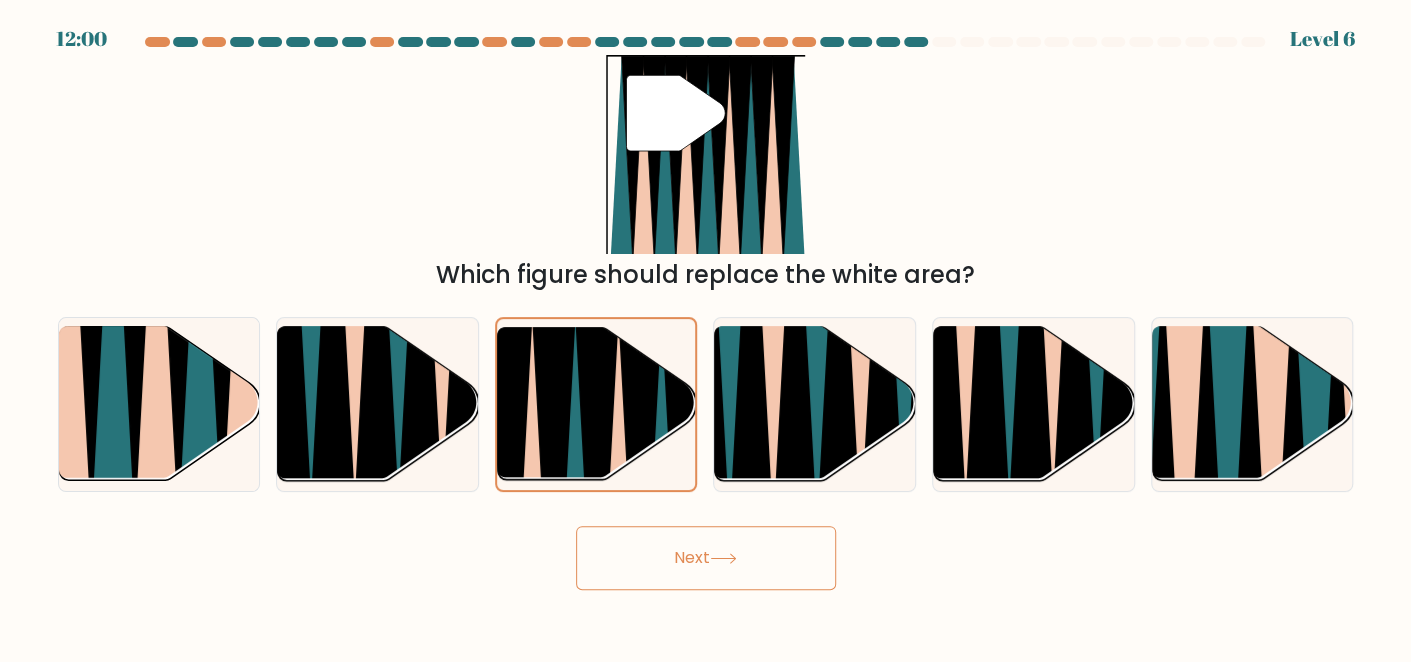click on "Next" at bounding box center [706, 558] 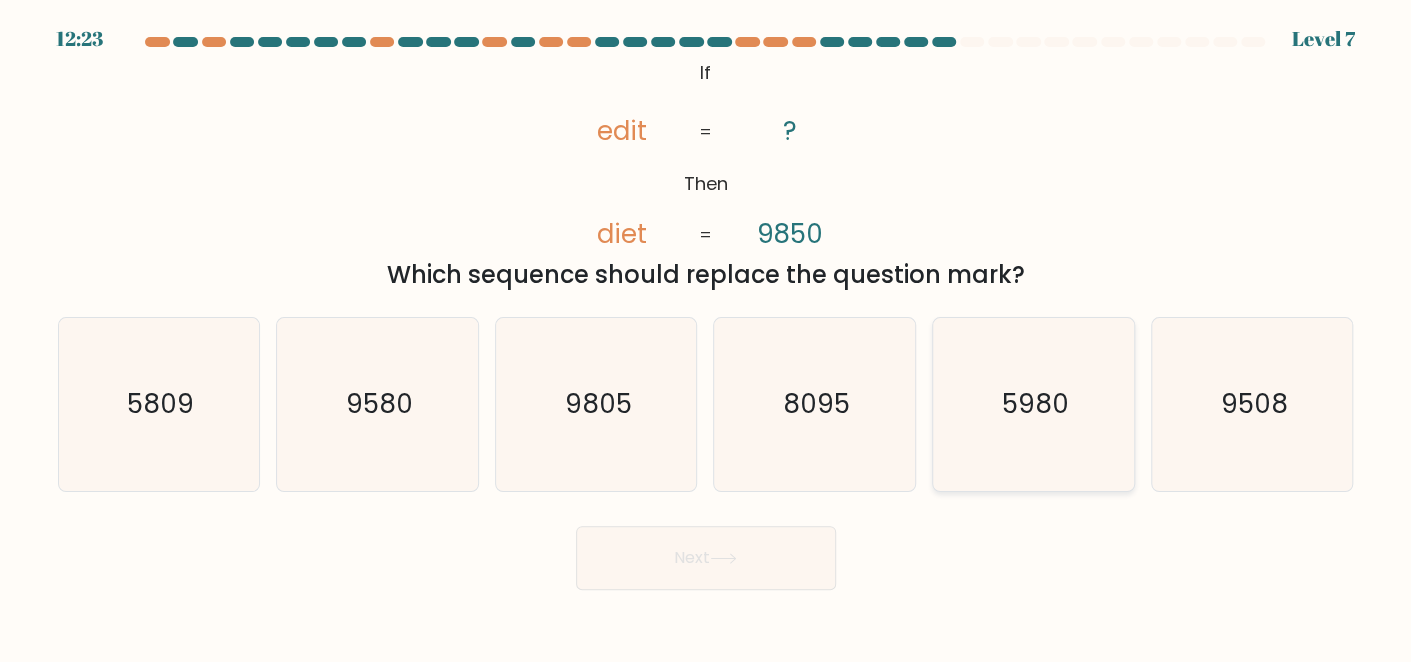 click on "5980" at bounding box center [1033, 404] 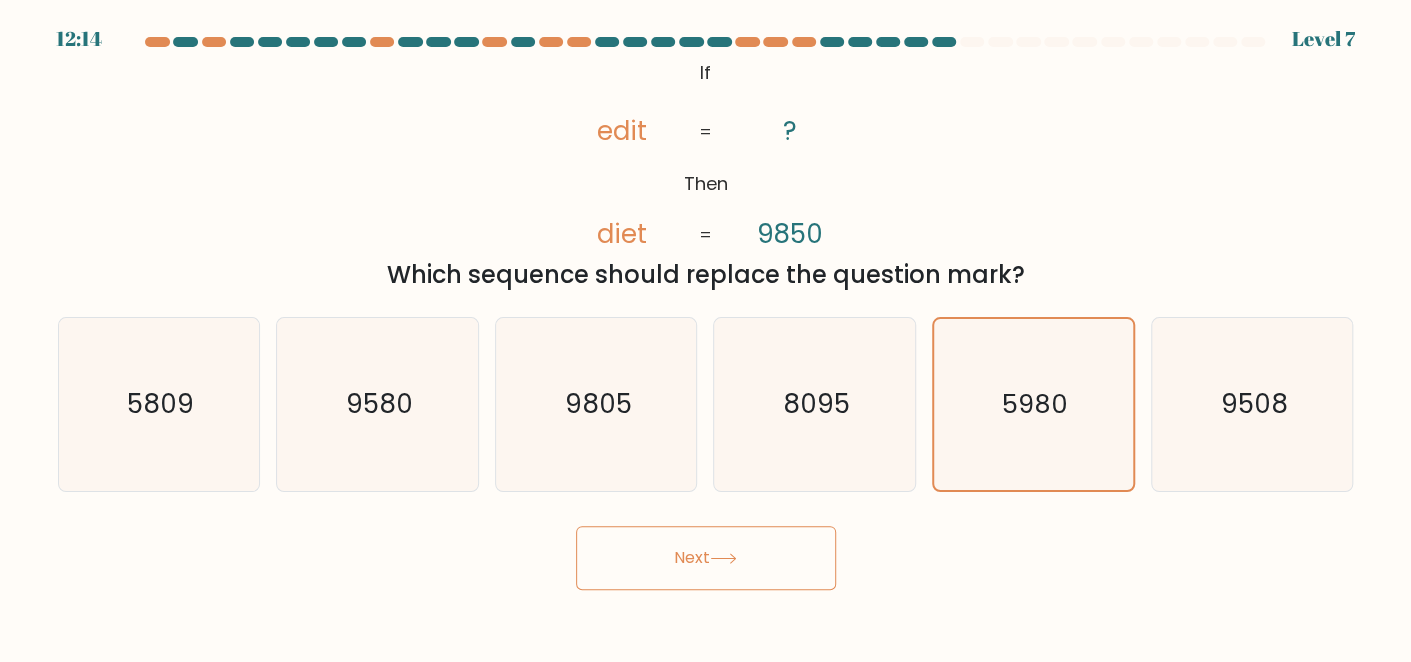 click on "Next" at bounding box center [706, 558] 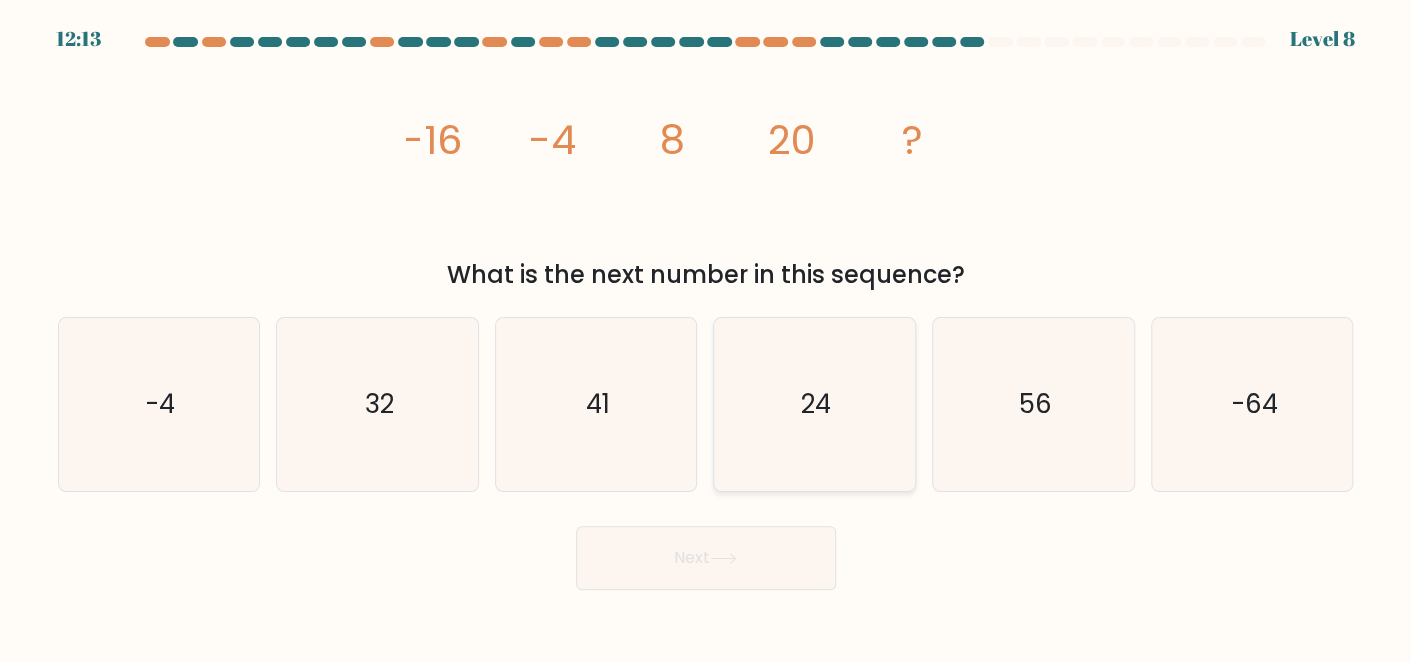 click on "24" at bounding box center (814, 404) 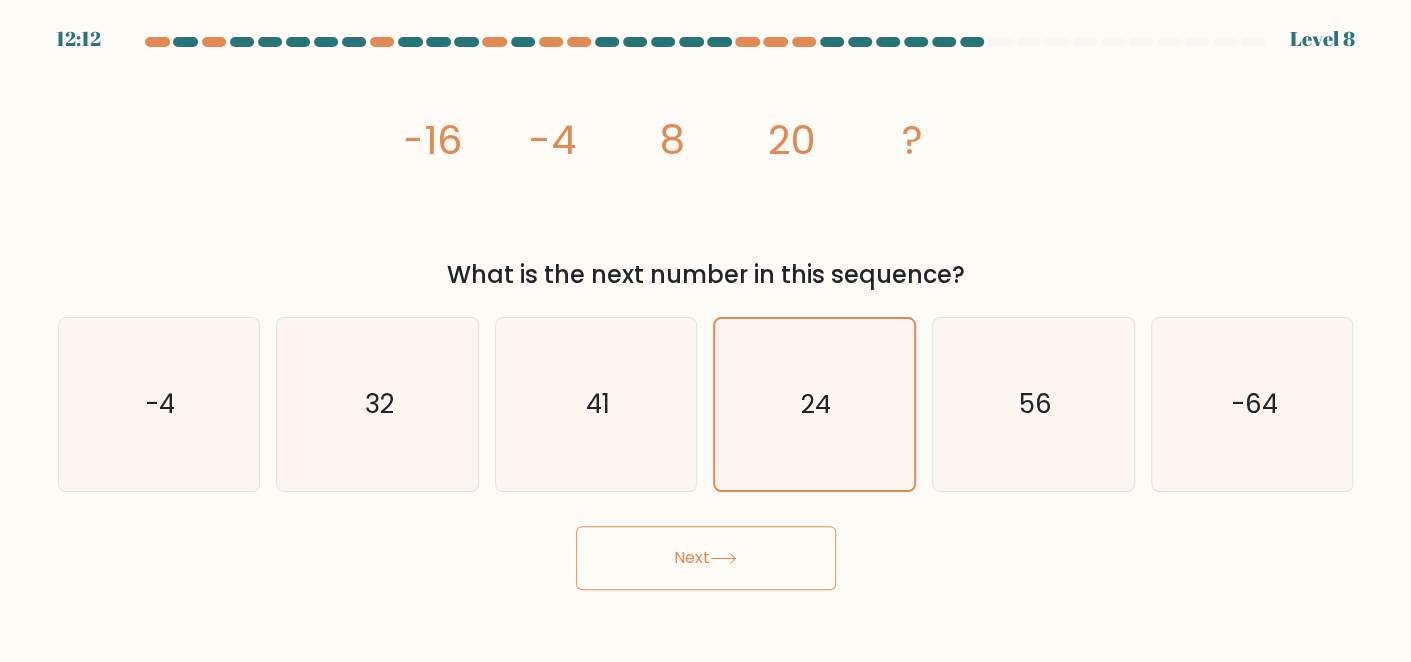click on "Next" at bounding box center [706, 558] 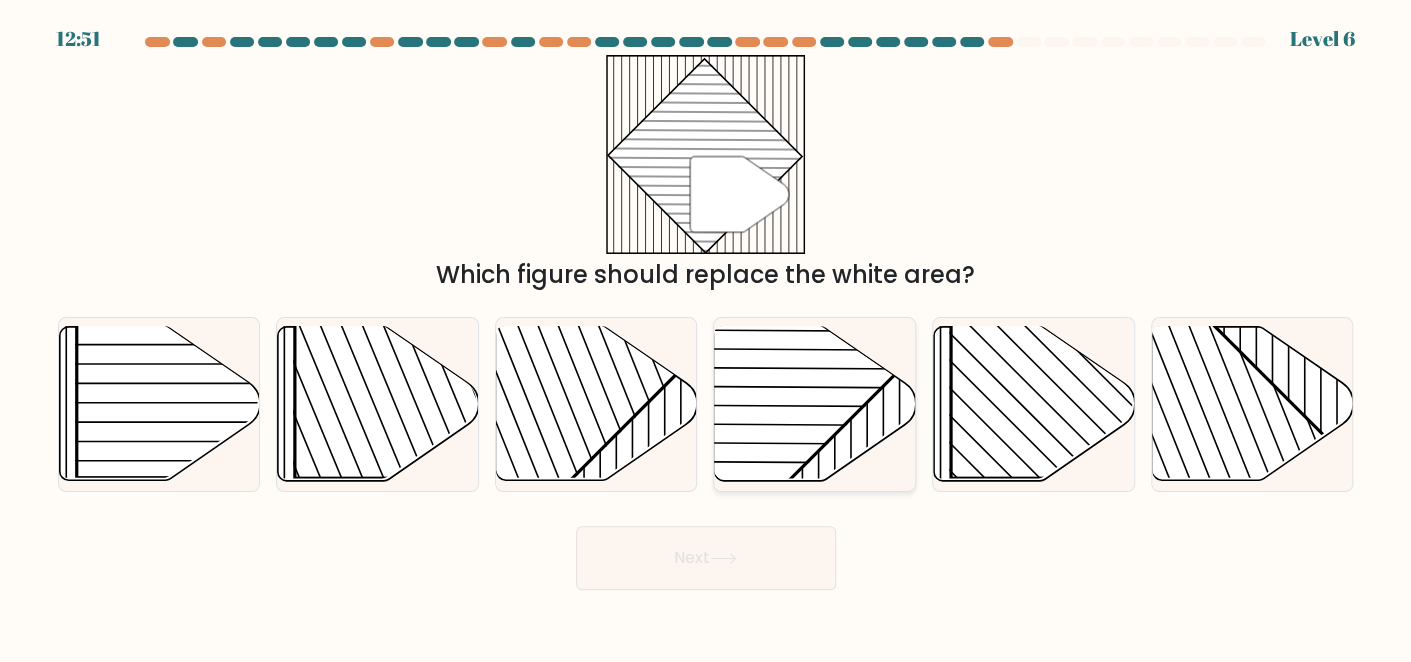 click at bounding box center (745, 325) 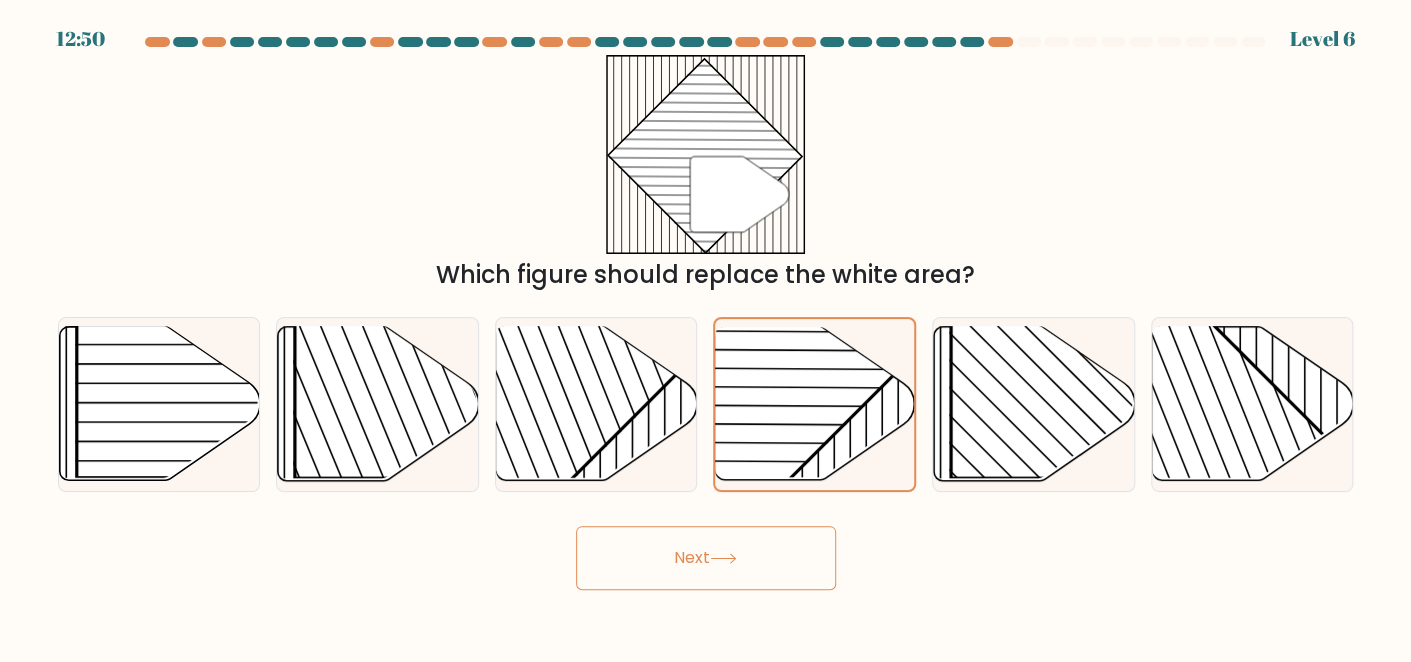 click at bounding box center (723, 558) 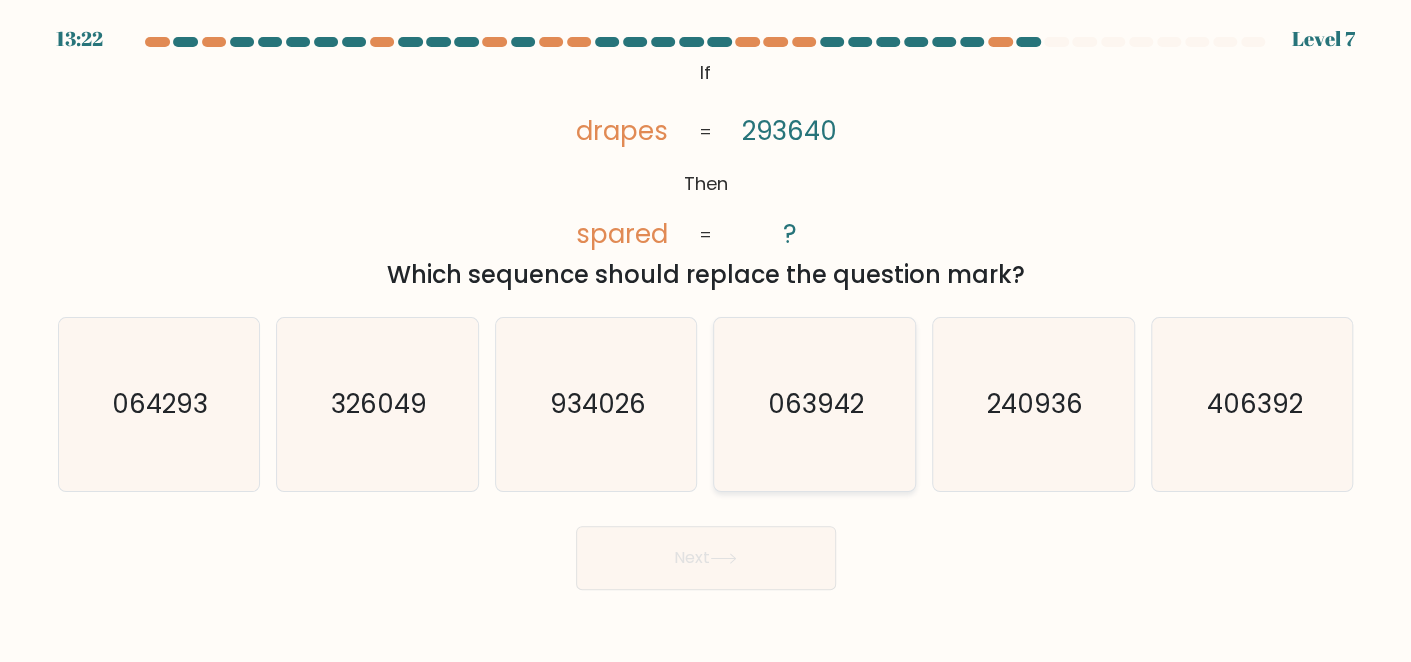 click on "063942" at bounding box center (814, 404) 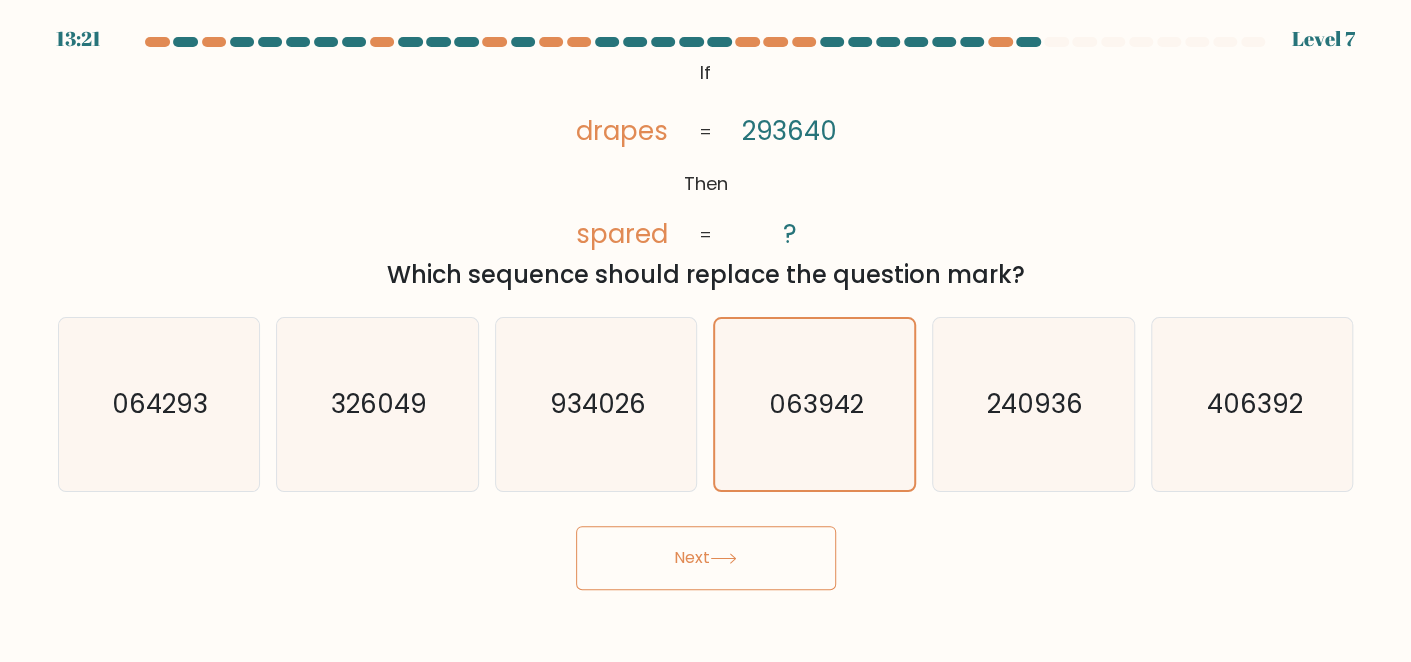 click on "Next" at bounding box center [706, 558] 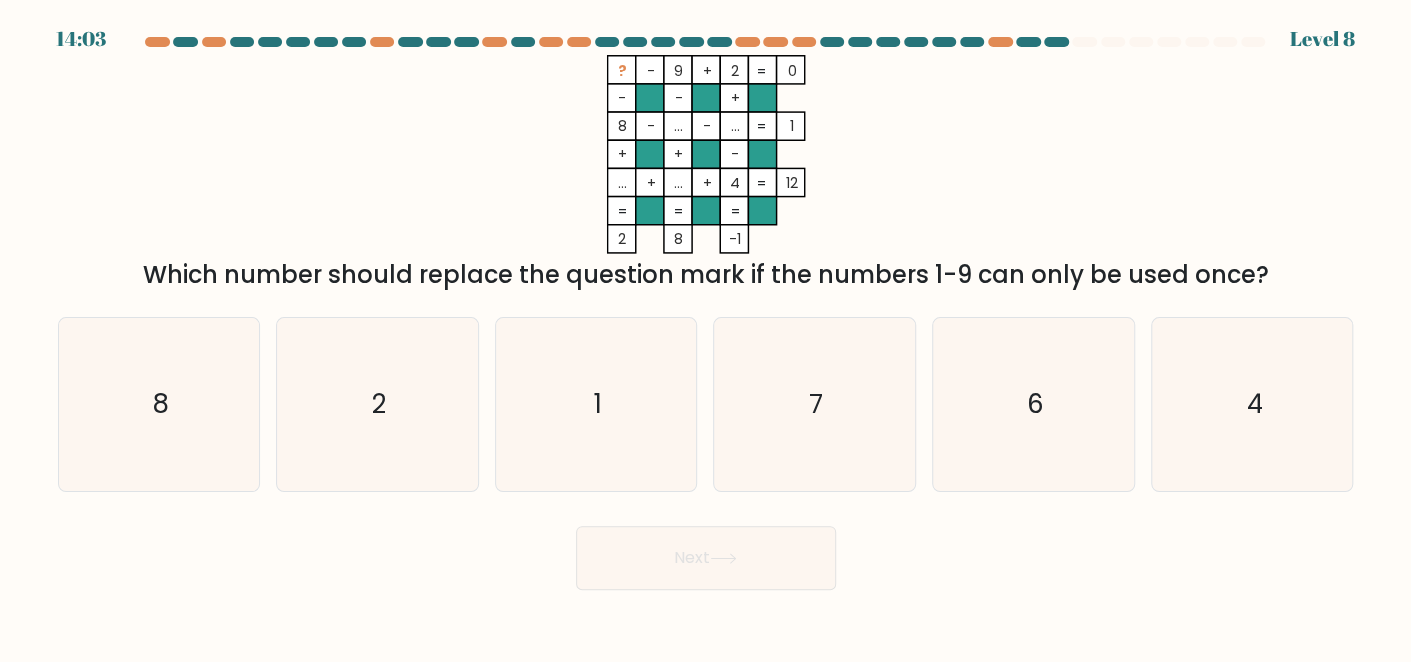 click on "Next" at bounding box center (706, 558) 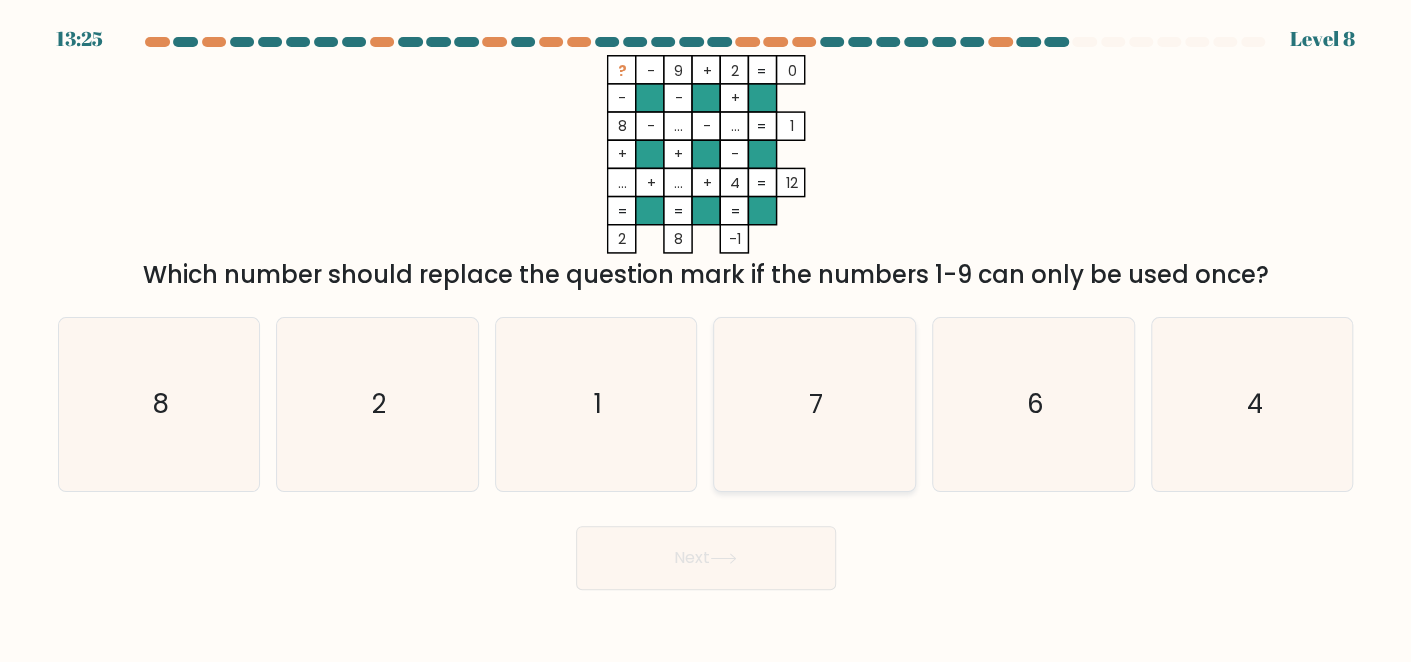 click on "7" at bounding box center [814, 404] 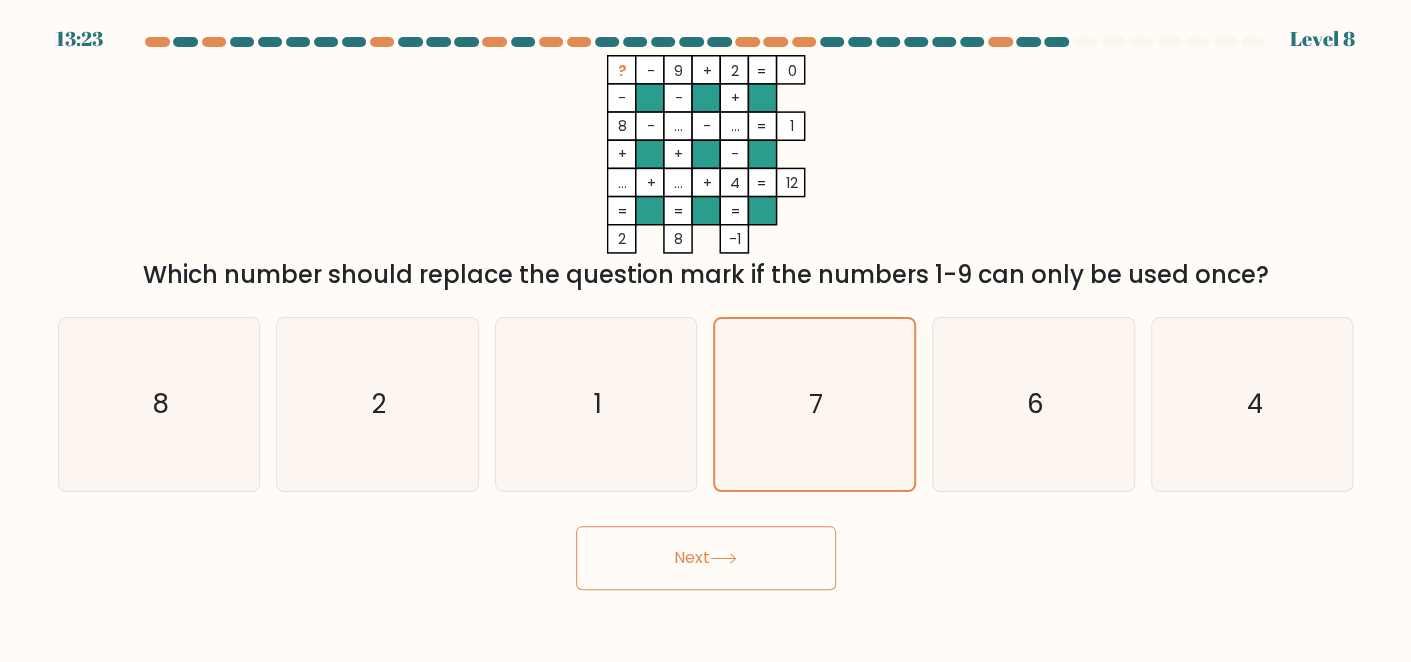click on "Next" at bounding box center [706, 558] 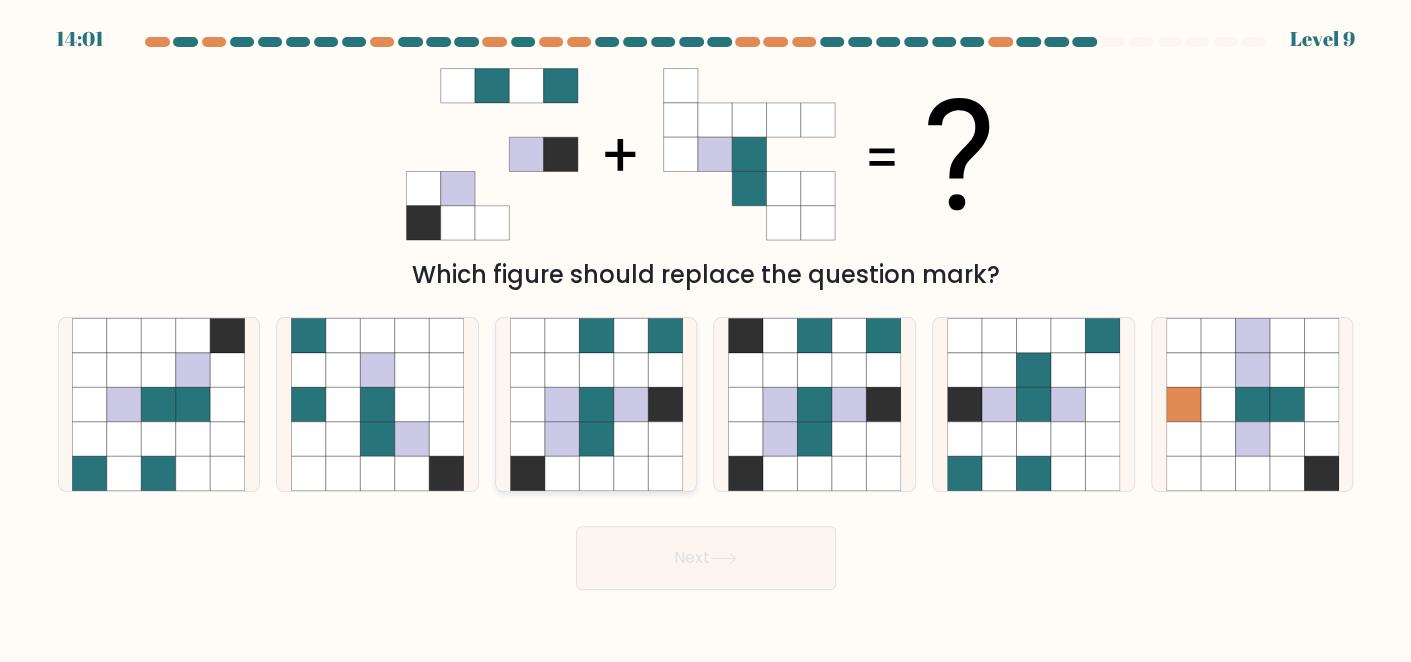 click at bounding box center [665, 473] 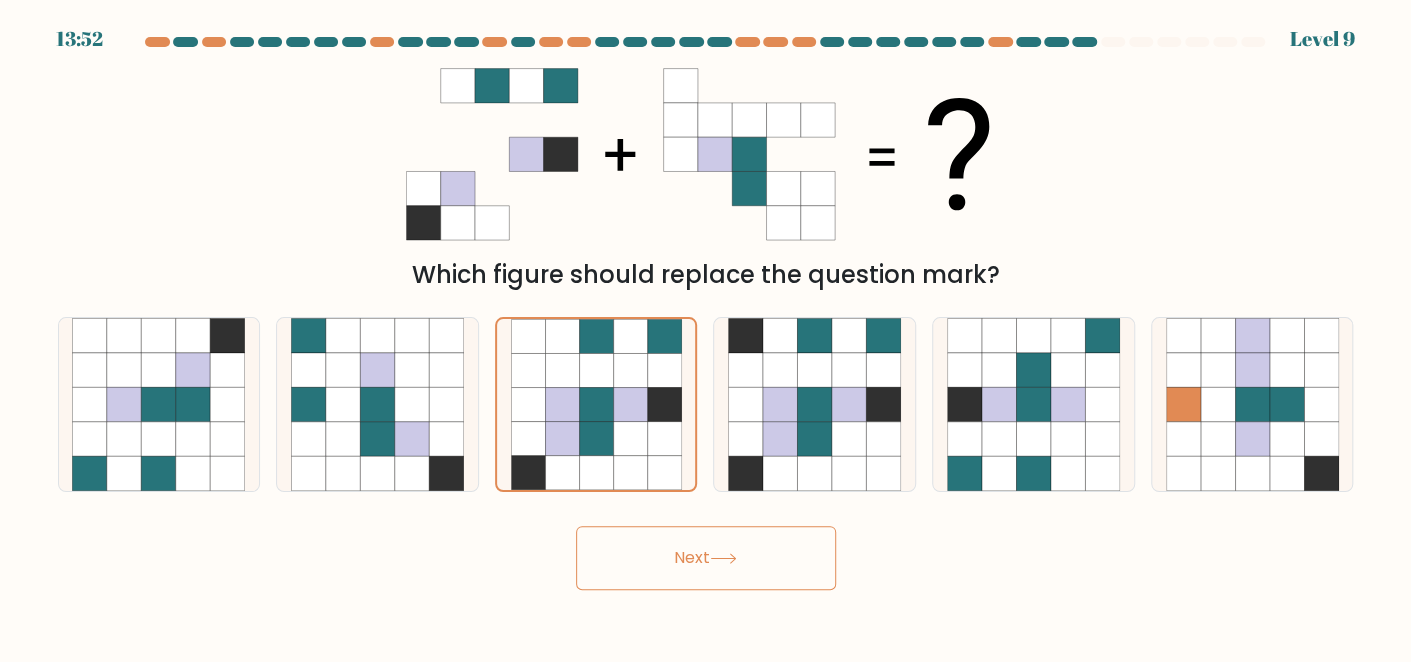 click on "Next" at bounding box center (706, 558) 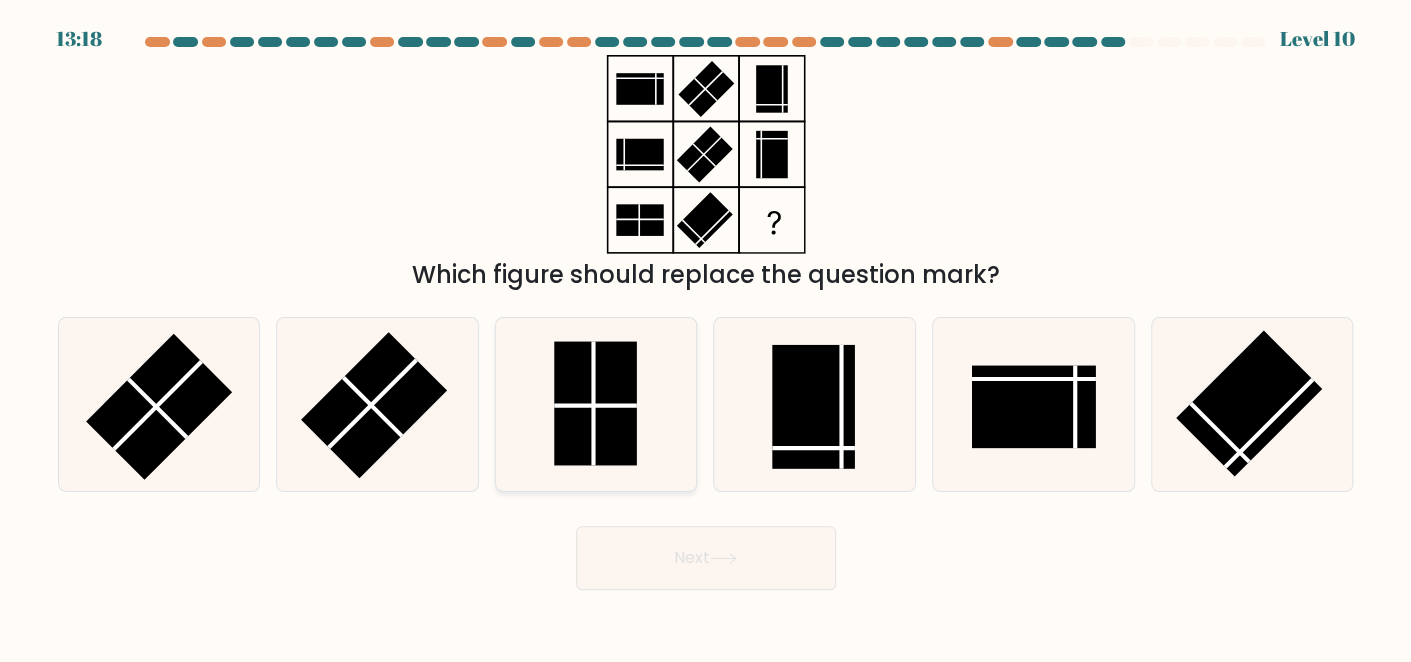 click at bounding box center (595, 403) 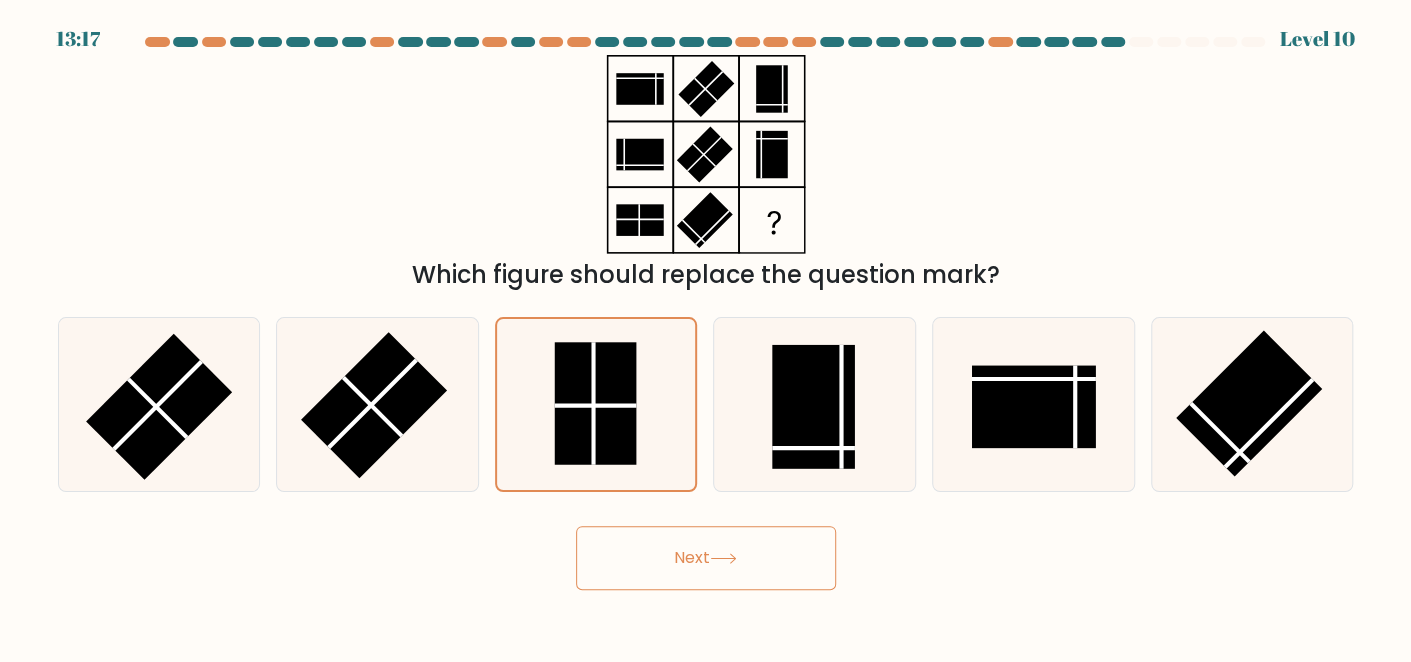 click on "Next" at bounding box center [706, 558] 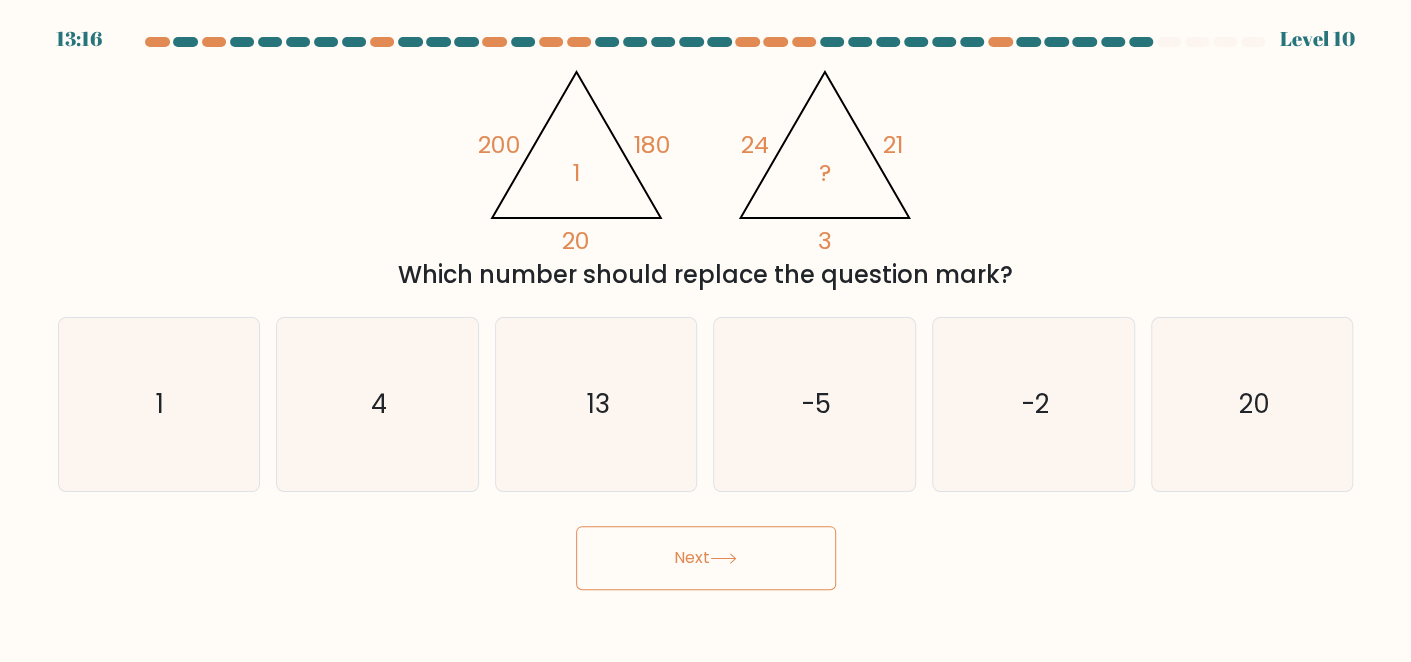 click on "Next" at bounding box center [706, 558] 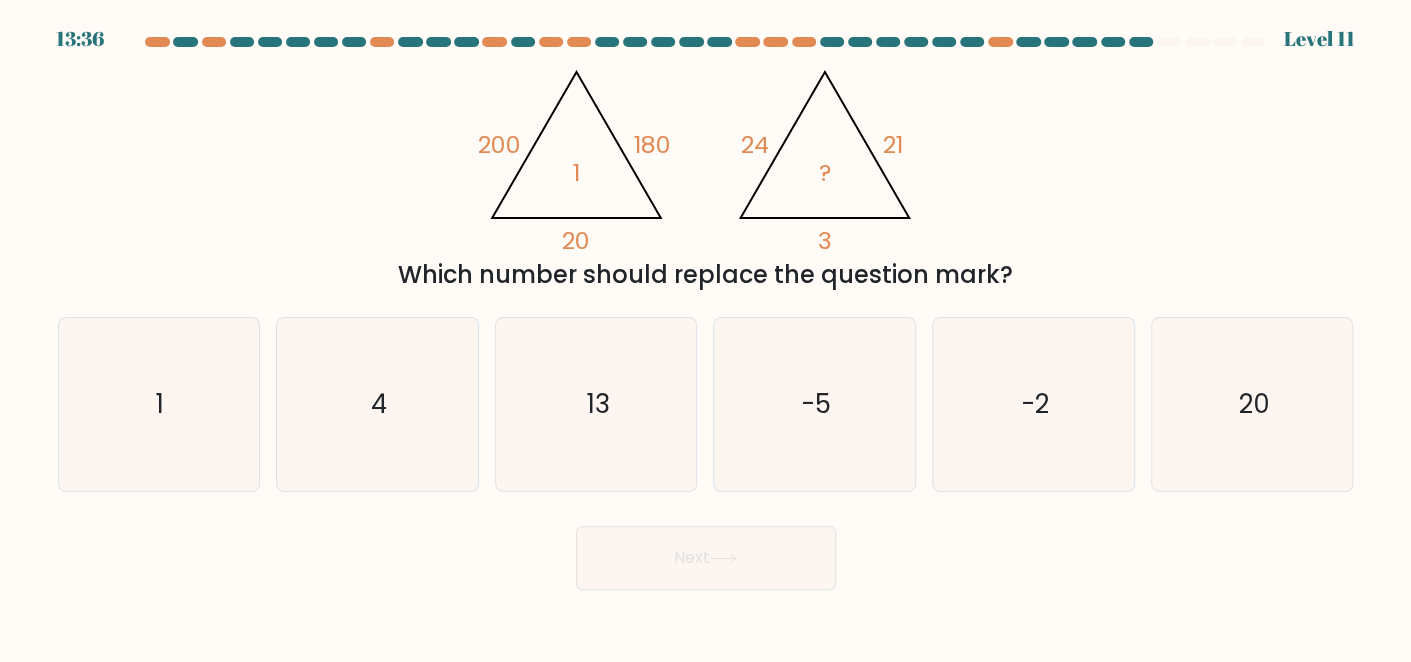 click on "Which number should replace the question mark?" at bounding box center [706, 275] 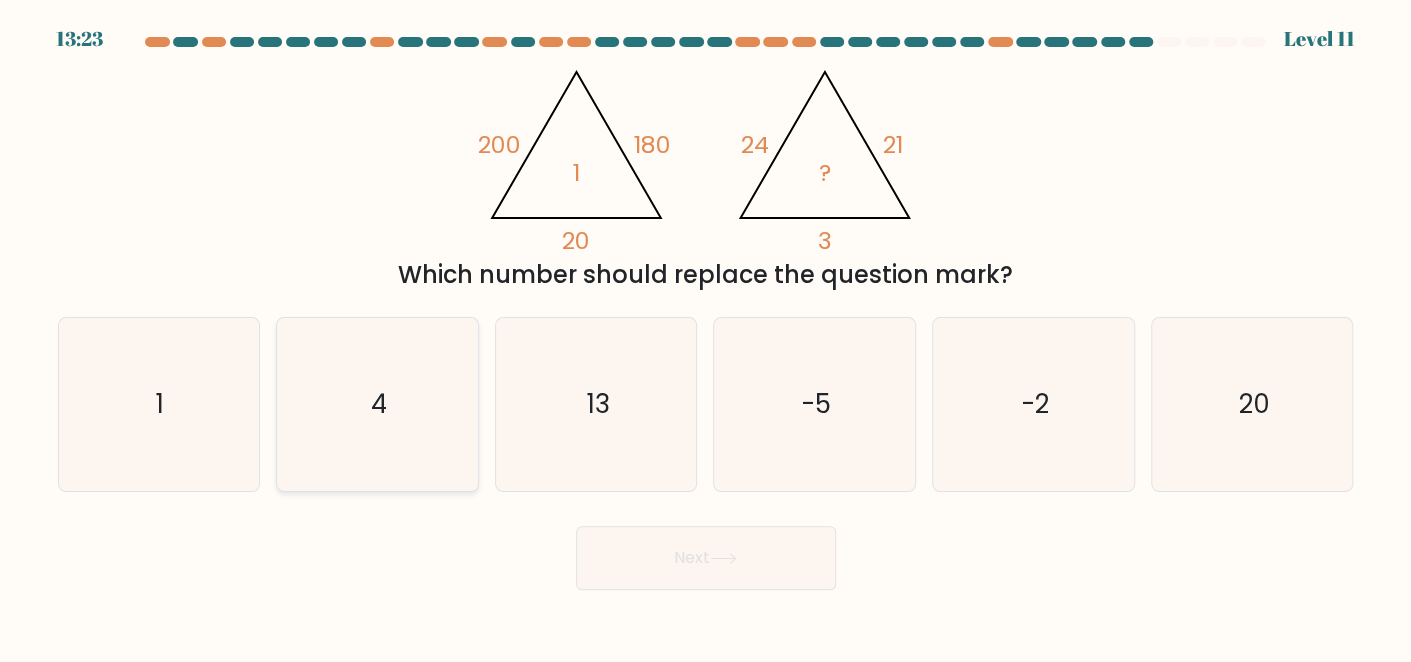 click on "4" at bounding box center (377, 404) 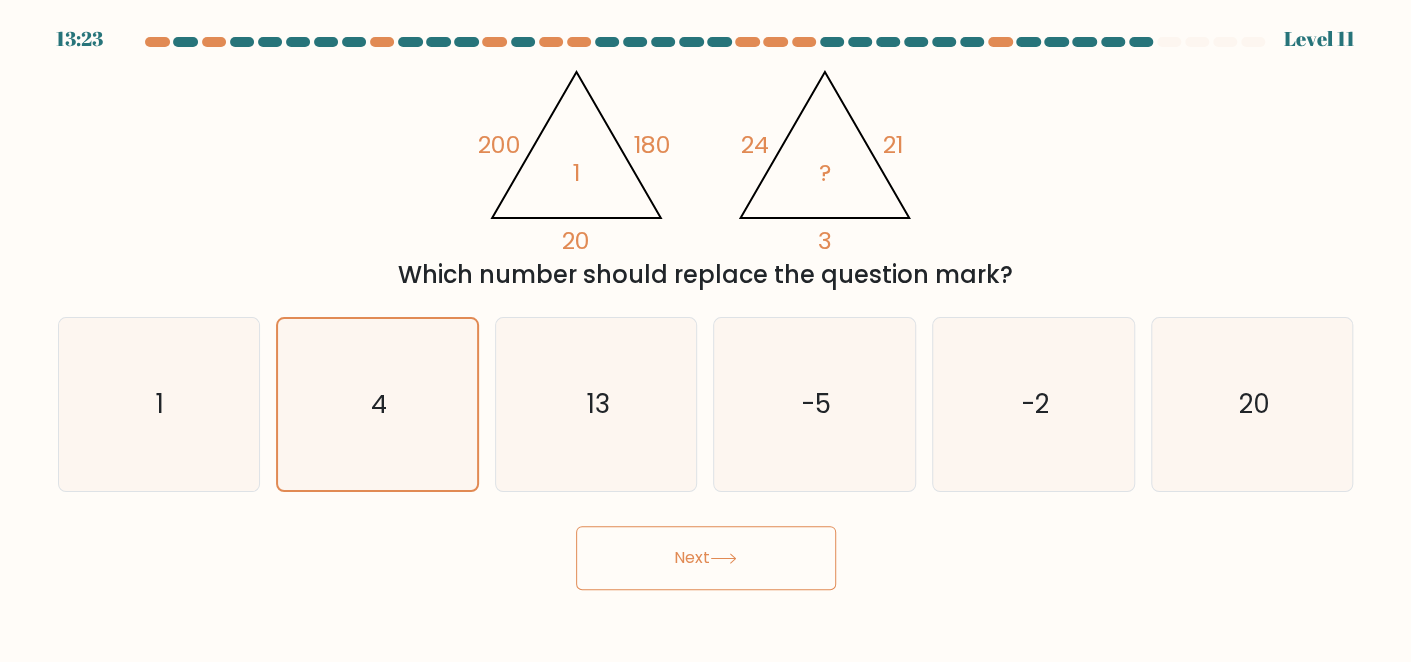 click on "Next" at bounding box center (706, 558) 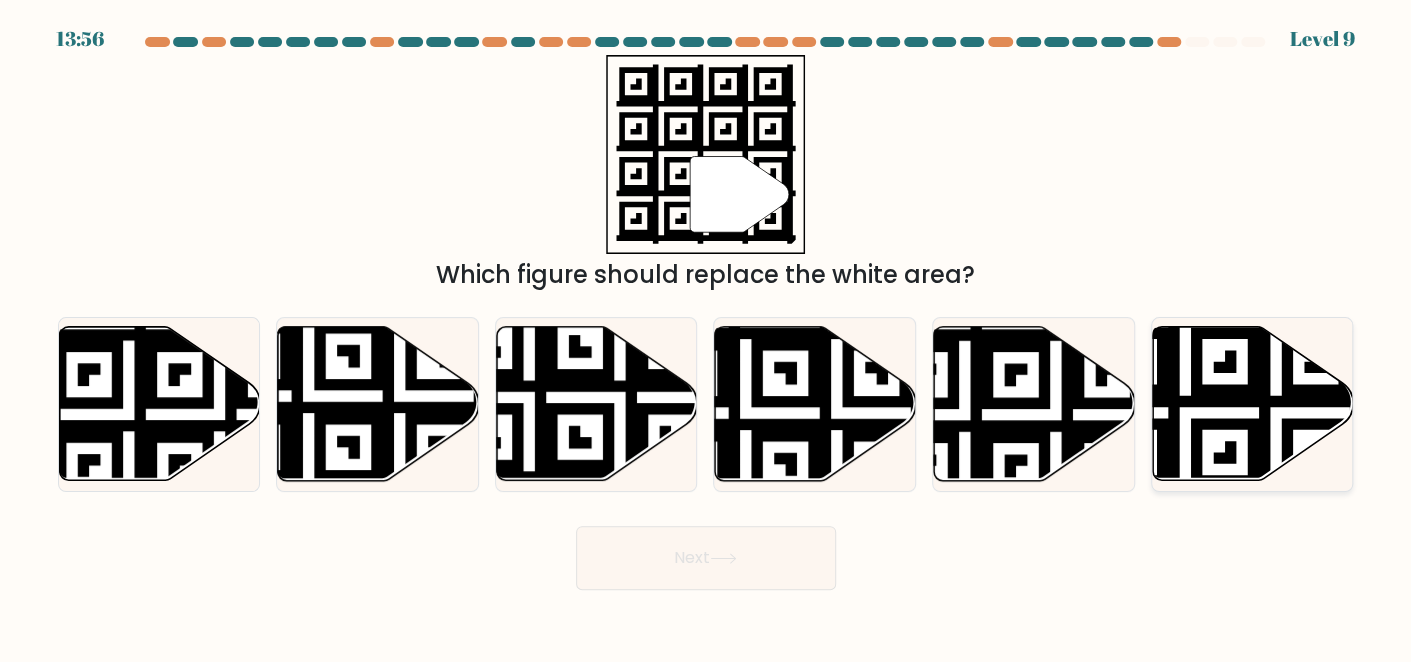 click at bounding box center [1185, 322] 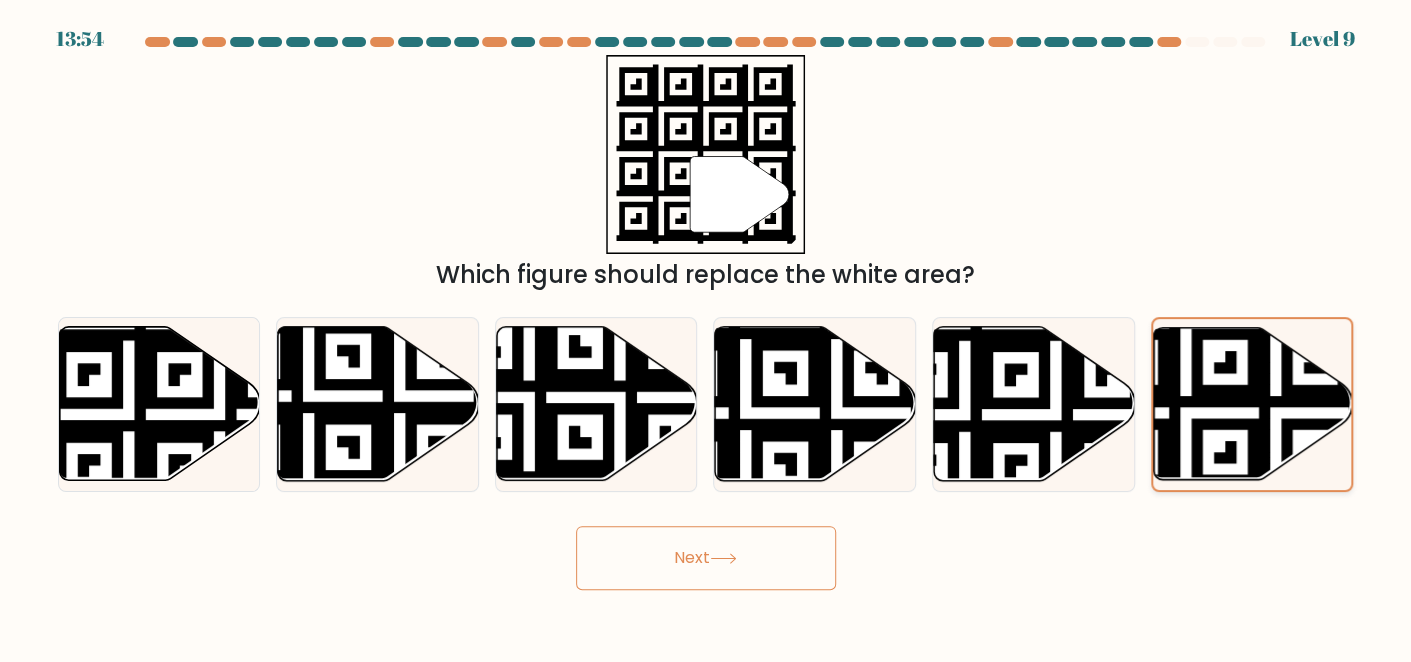 click at bounding box center [1185, 322] 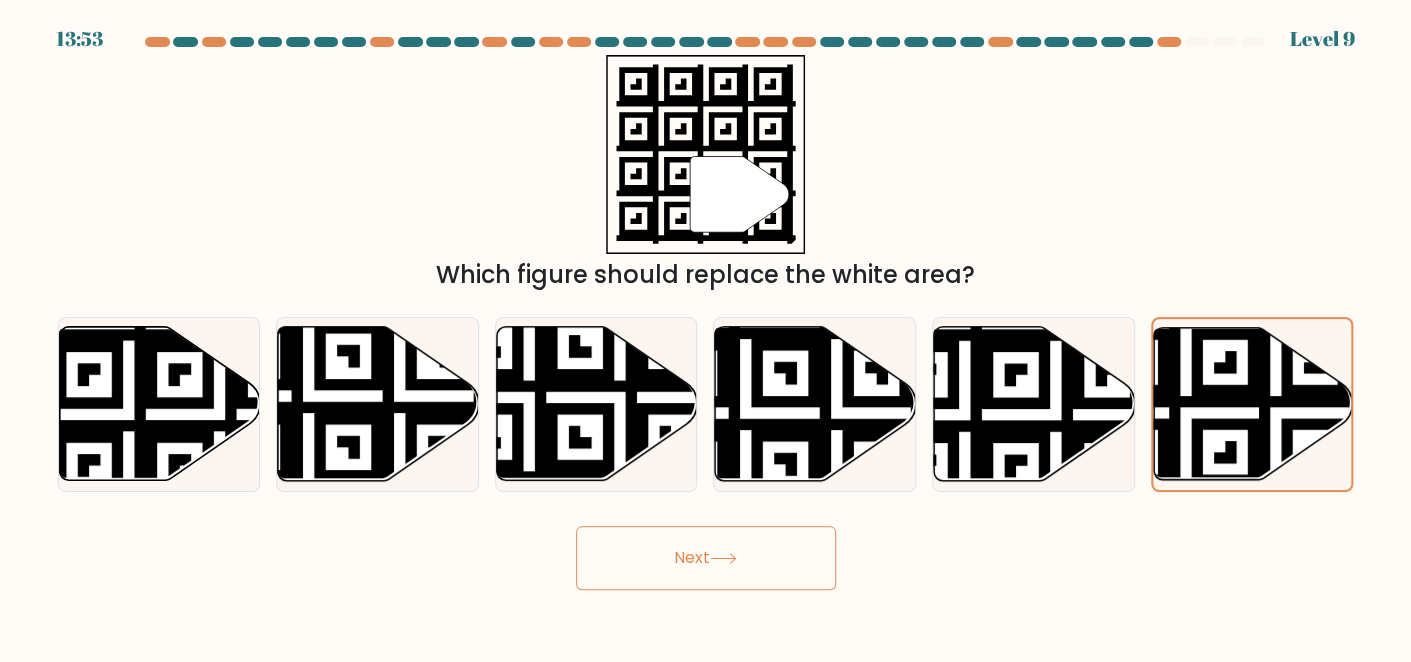 click on "Next" at bounding box center [706, 558] 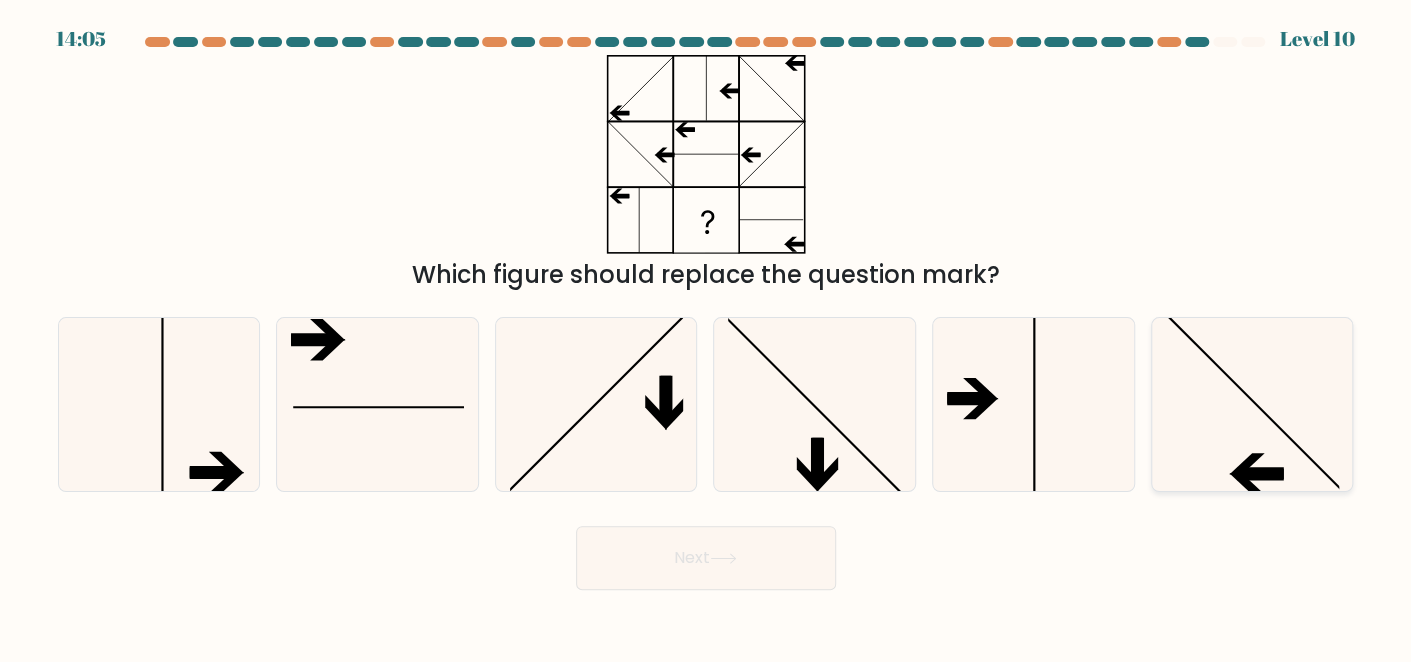 click at bounding box center (1252, 404) 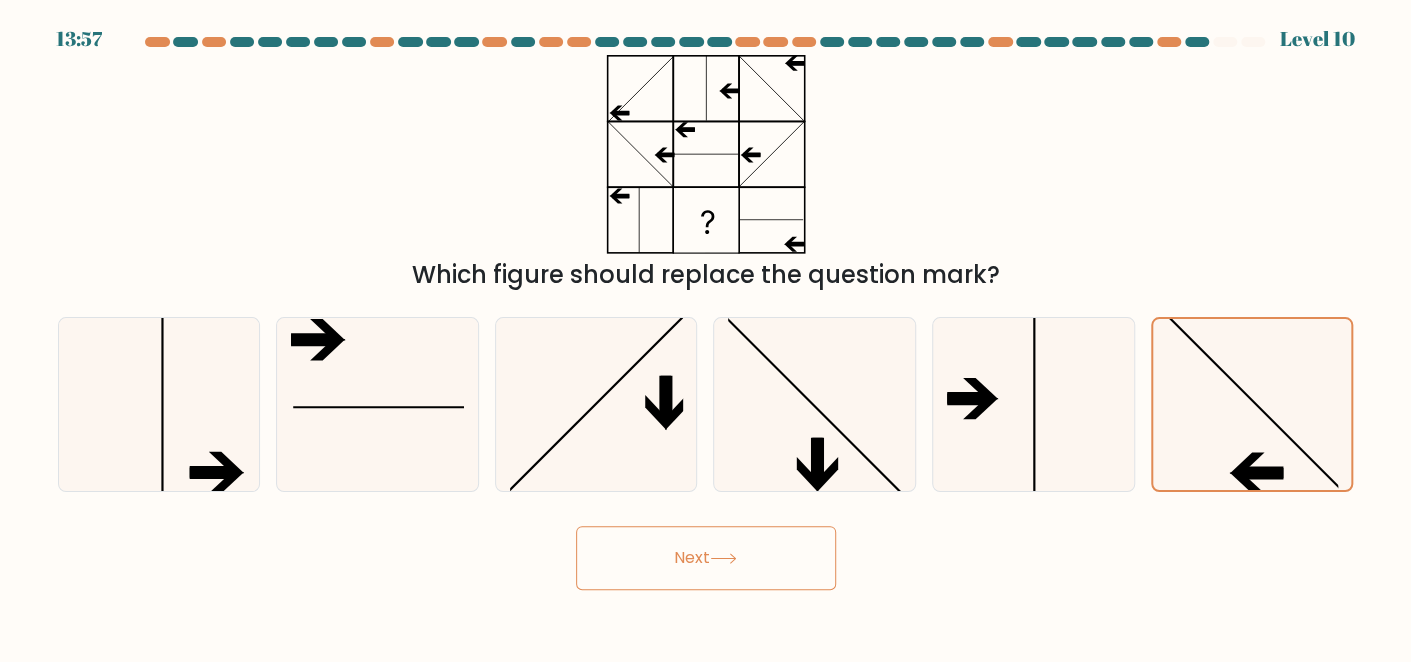 click on "Next" at bounding box center (706, 558) 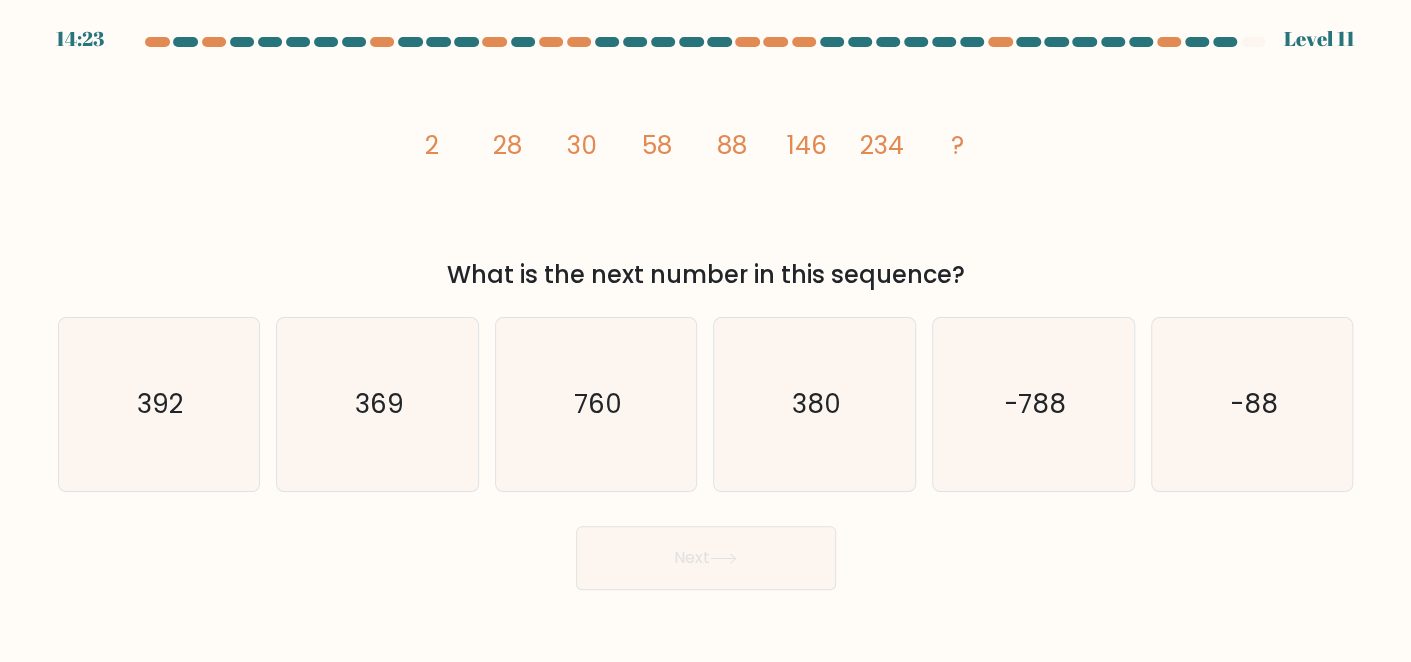 click on "Next" at bounding box center (706, 558) 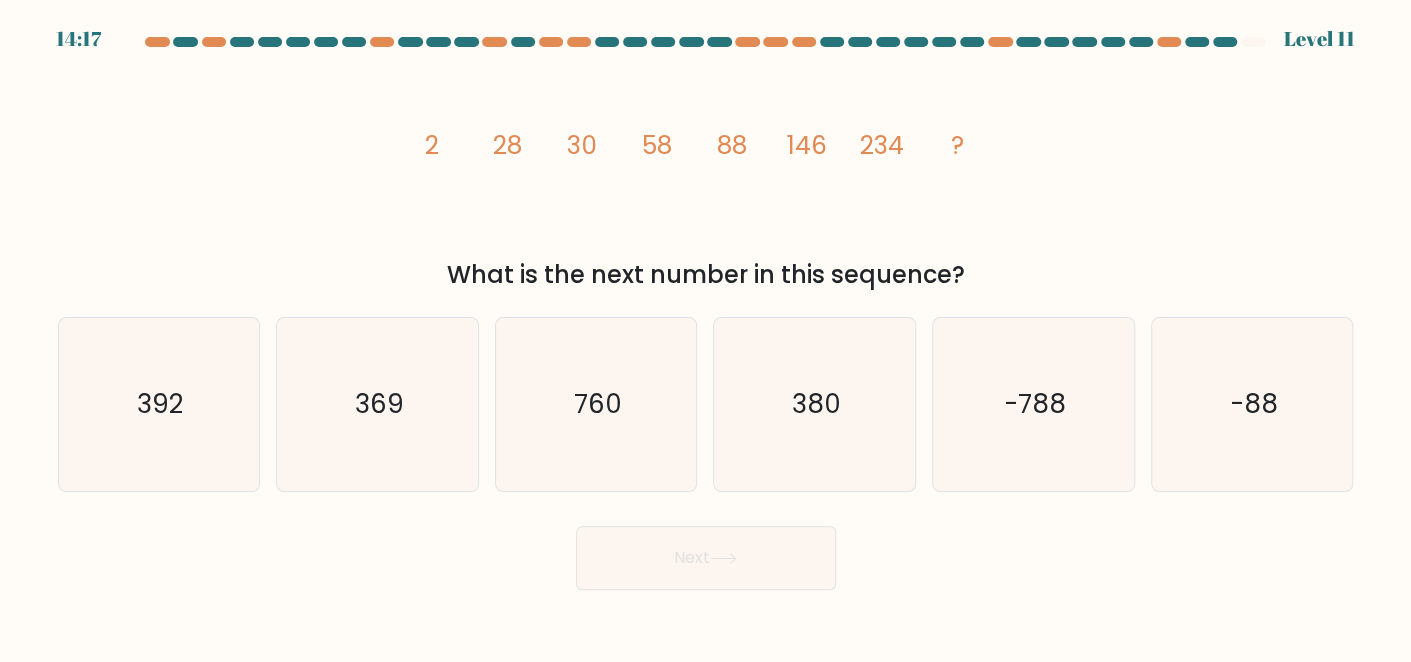click on "Next" at bounding box center (706, 553) 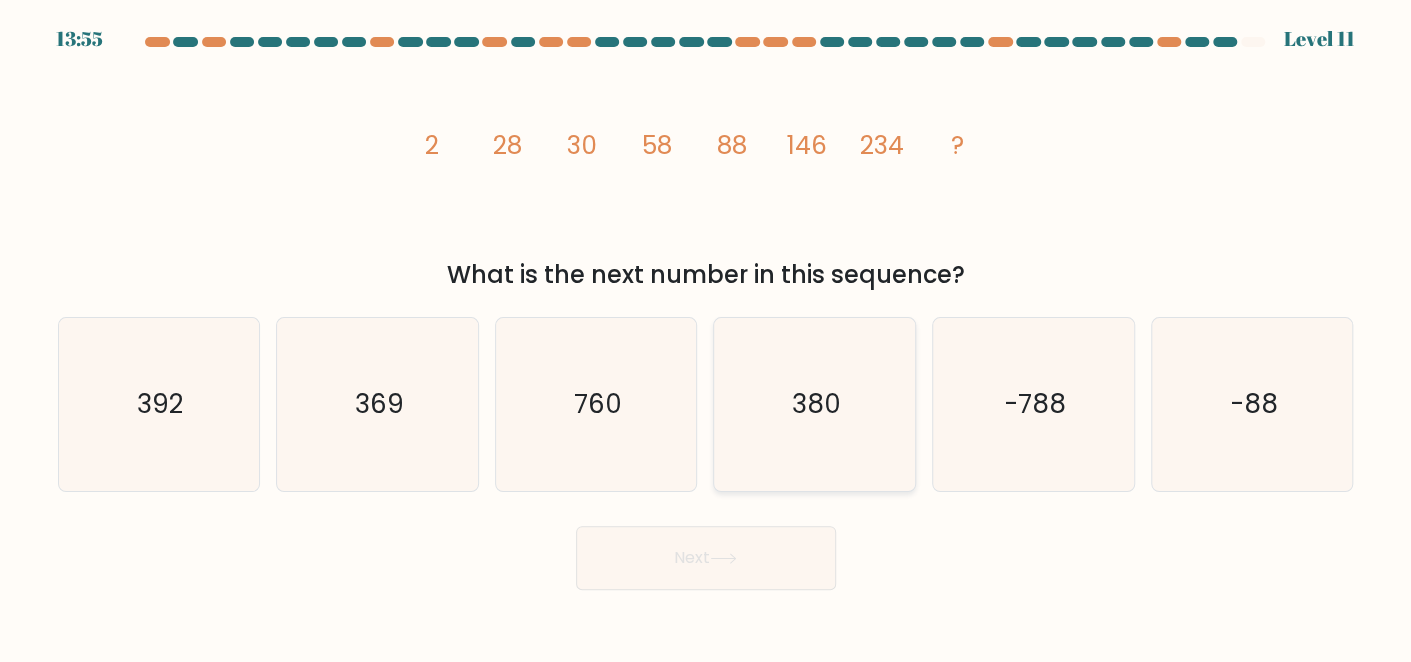 click on "380" at bounding box center [814, 404] 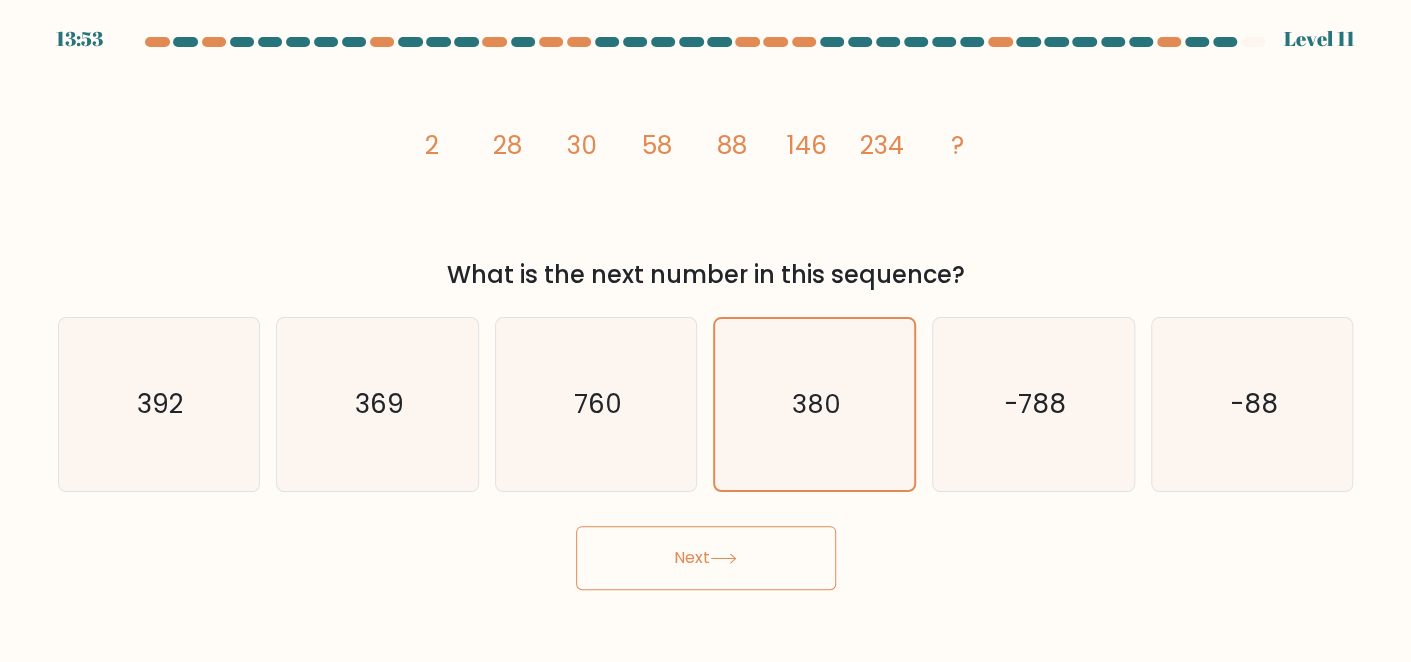 click on "Next" at bounding box center (706, 558) 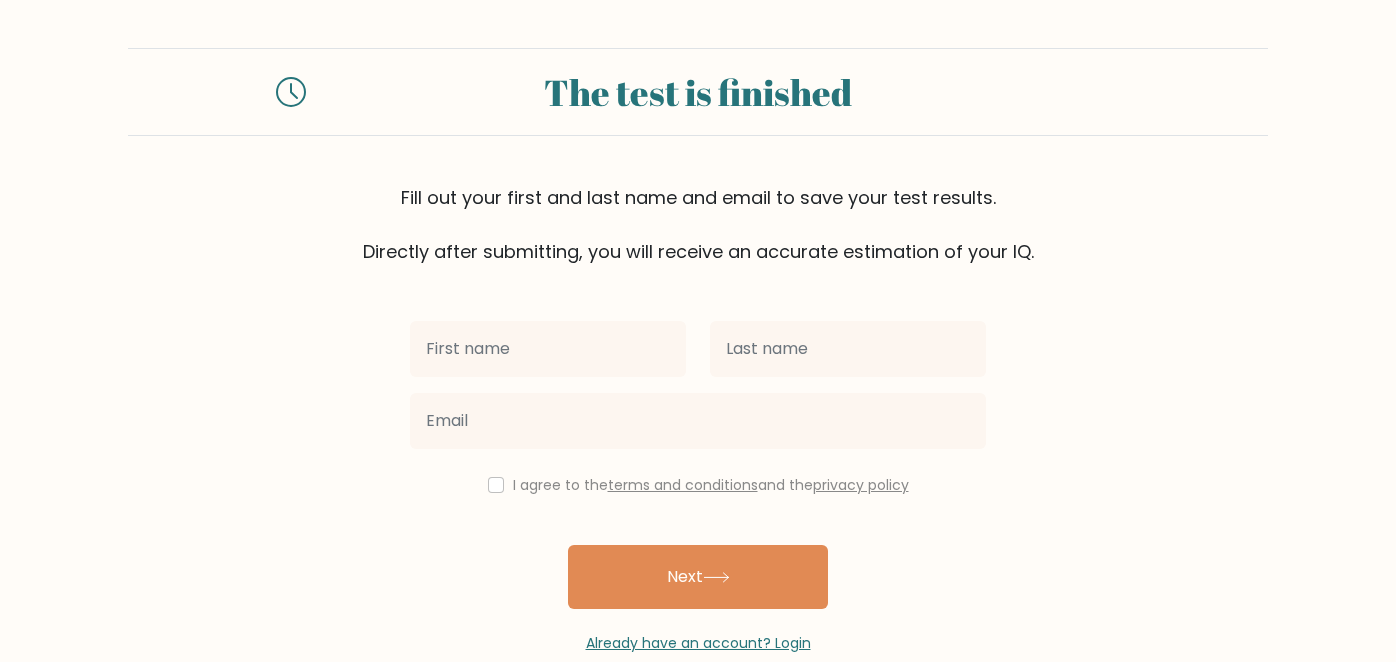 scroll, scrollTop: 0, scrollLeft: 0, axis: both 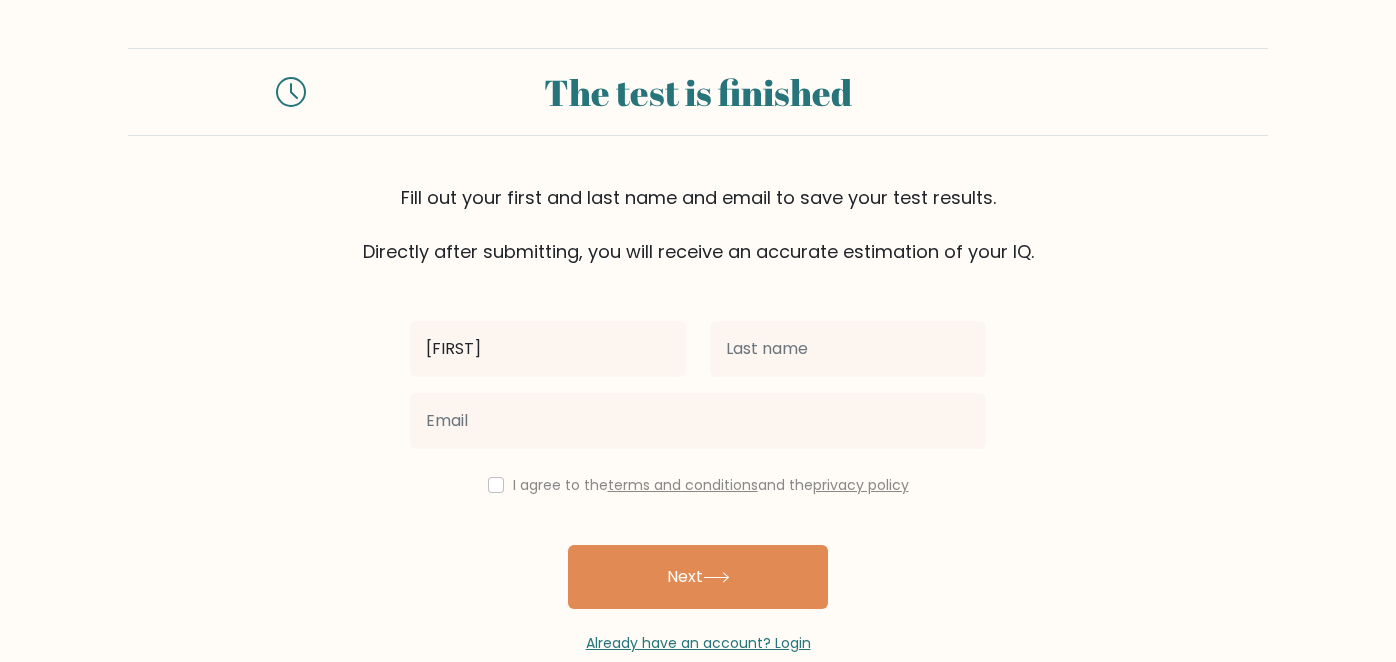 click on "Next" at bounding box center [698, 577] 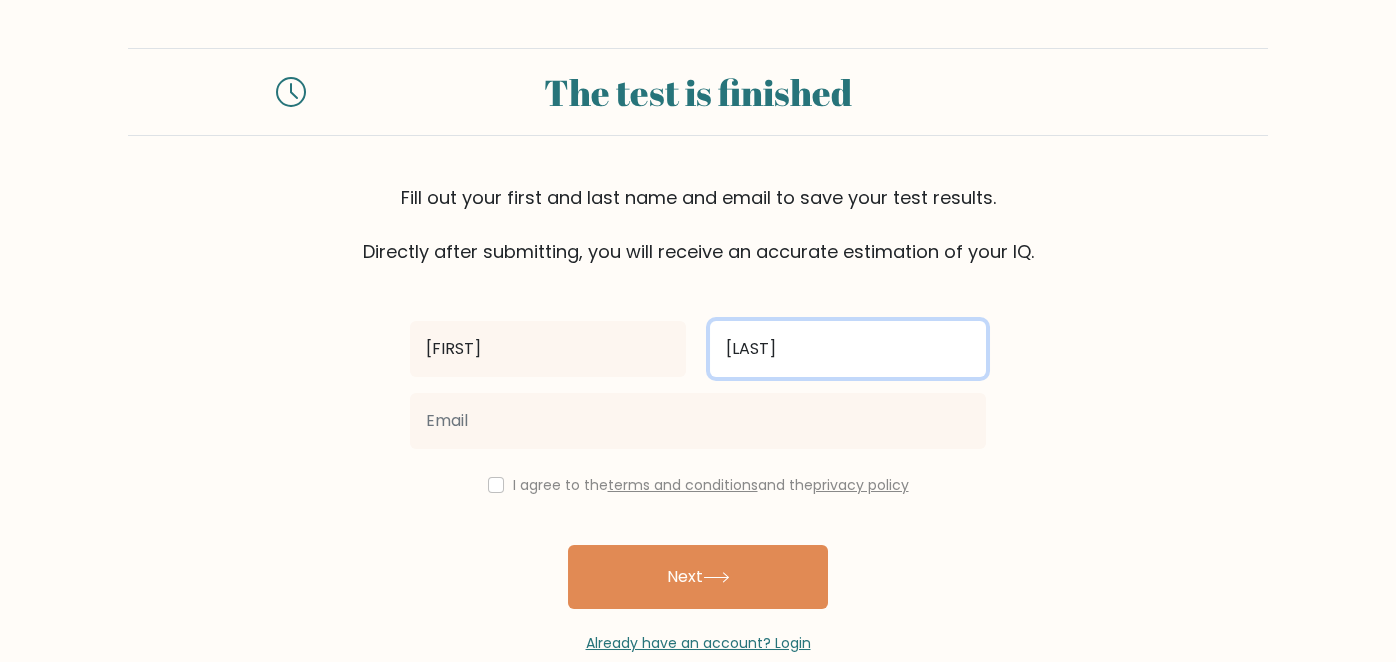 type on "[LAST]" 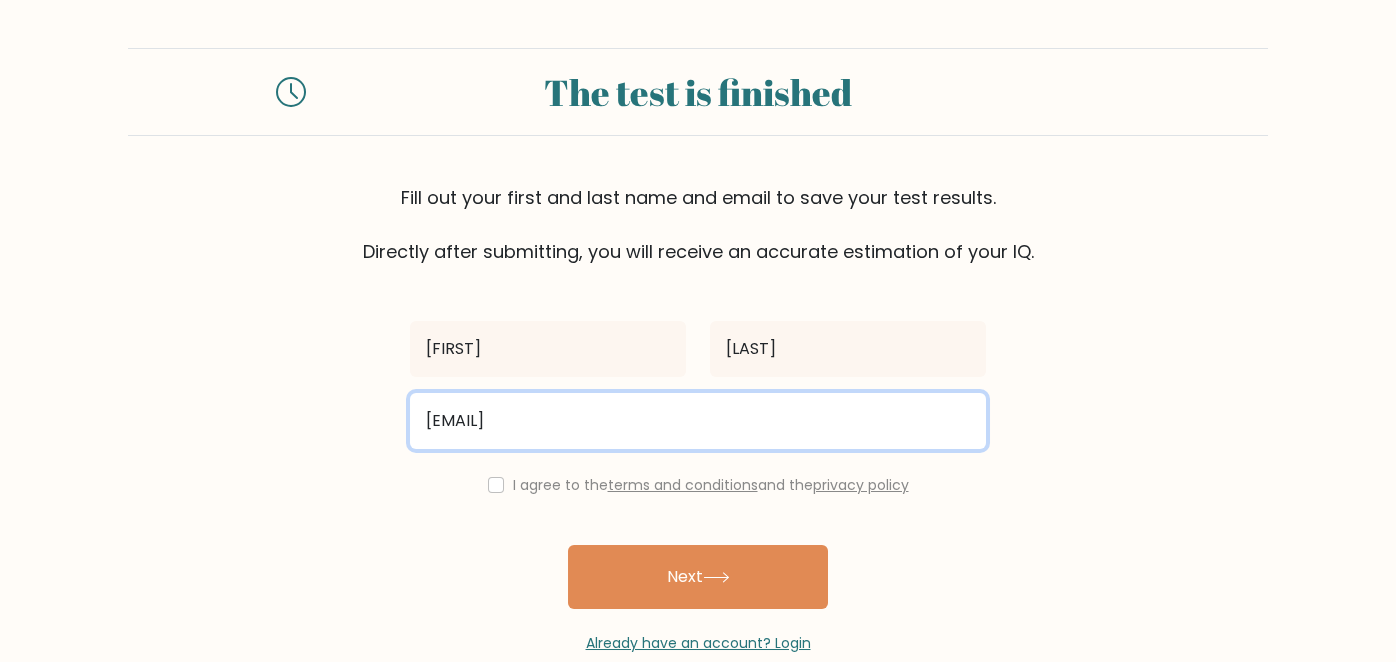 type on "khushi26tomar@gamil.com" 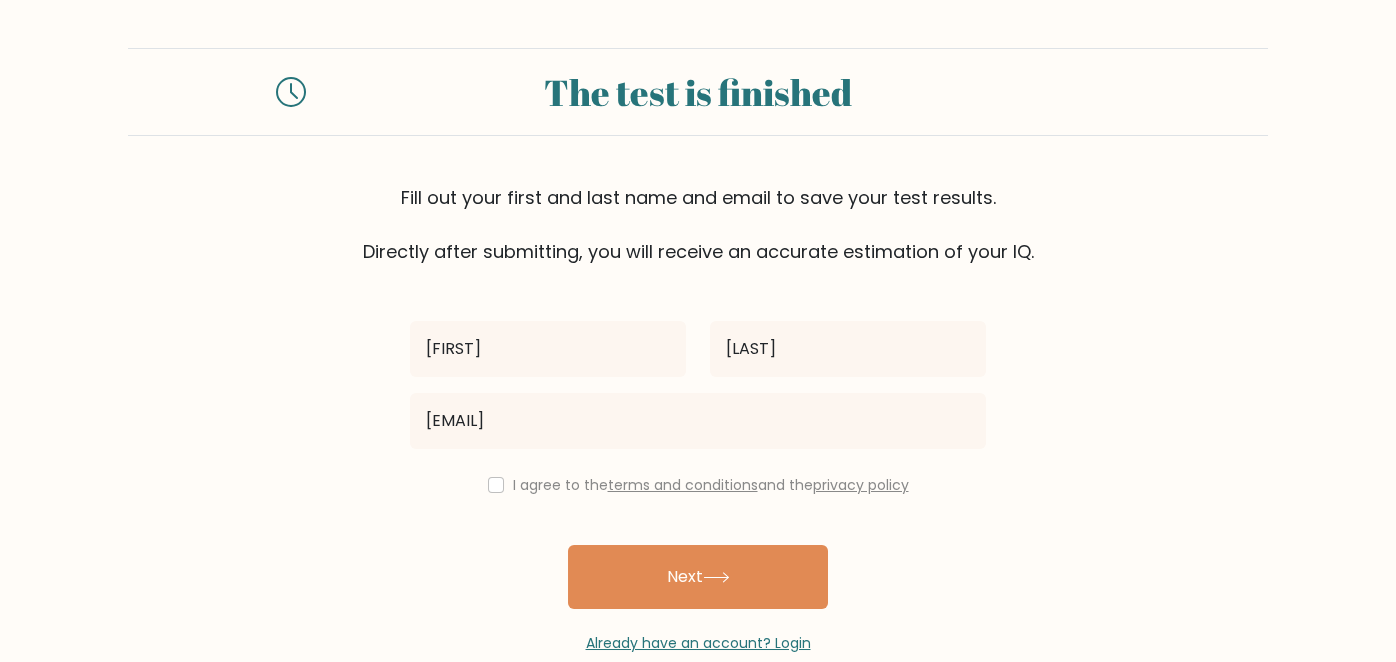 click on "khushi
tomar
khushi26tomar@gamil.com
I agree to the  terms and conditions  and the  privacy policy
Next
Already have an account? Login" at bounding box center (698, 459) 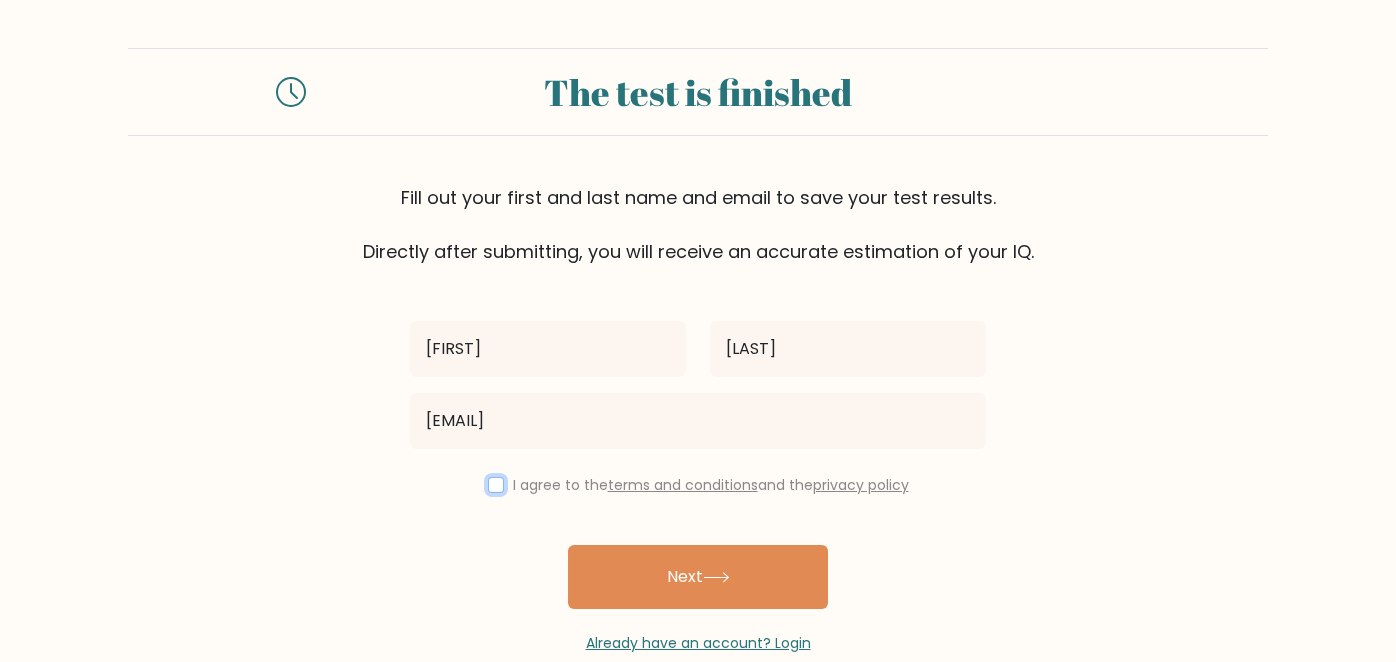 click at bounding box center (496, 485) 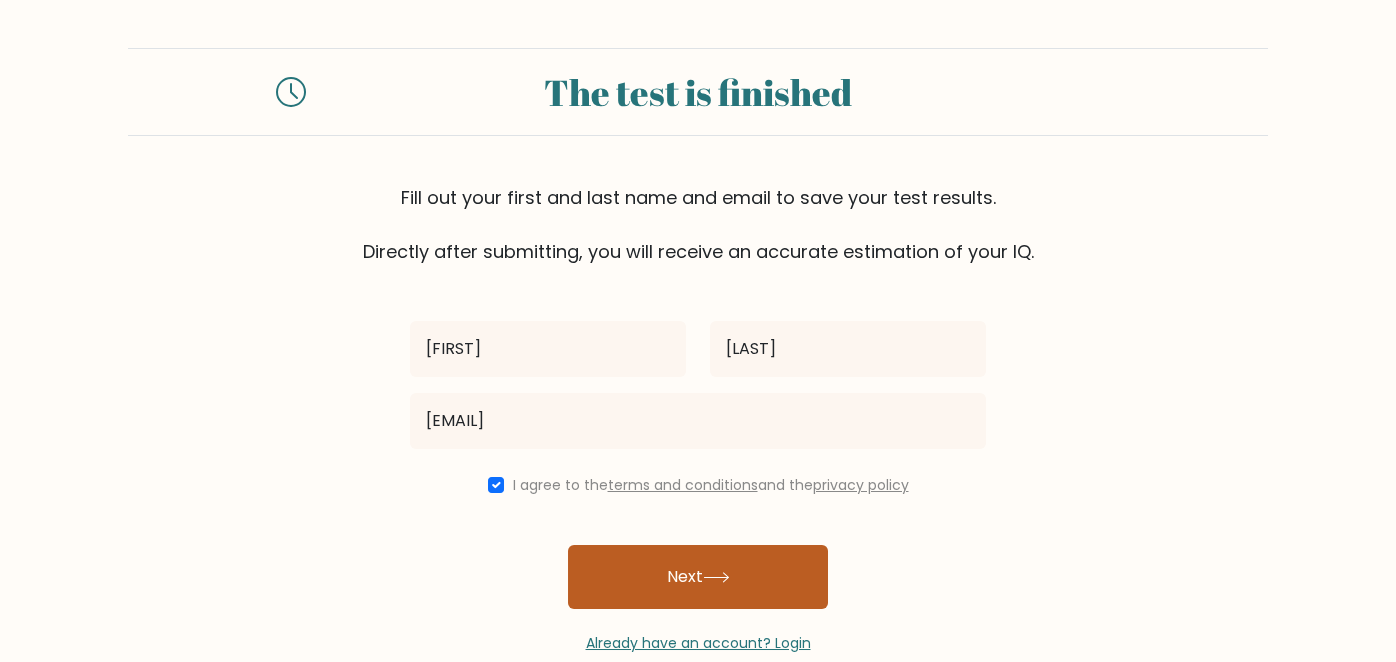 click on "Next" at bounding box center [698, 577] 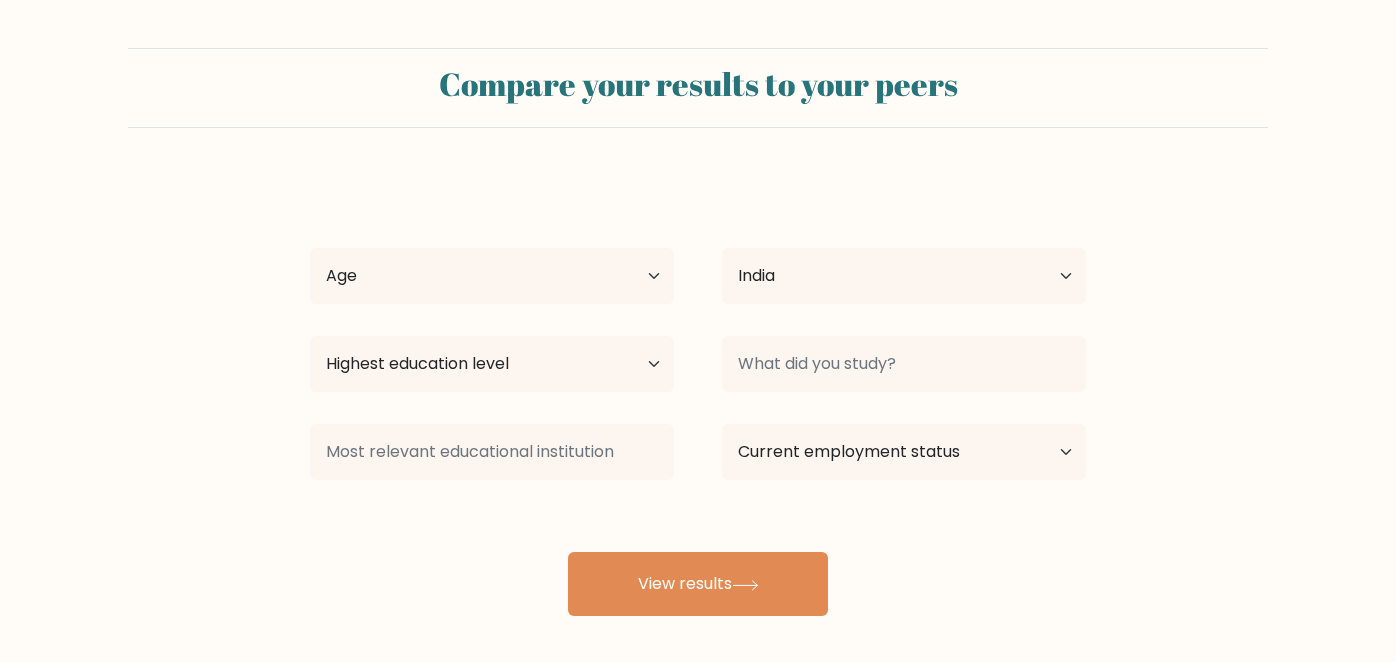 scroll, scrollTop: 0, scrollLeft: 0, axis: both 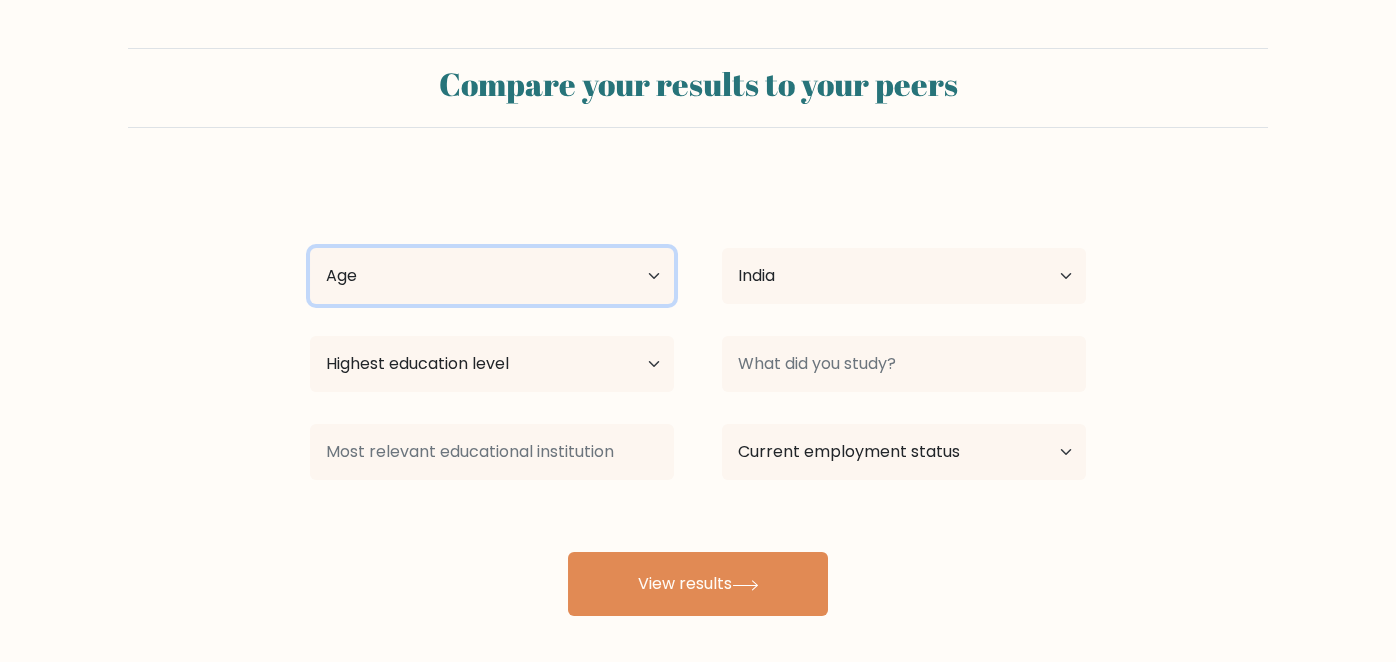 click on "Age
Under 18 years old
18-24 years old
25-34 years old
35-44 years old
45-54 years old
55-64 years old
65 years old and above" at bounding box center [492, 276] 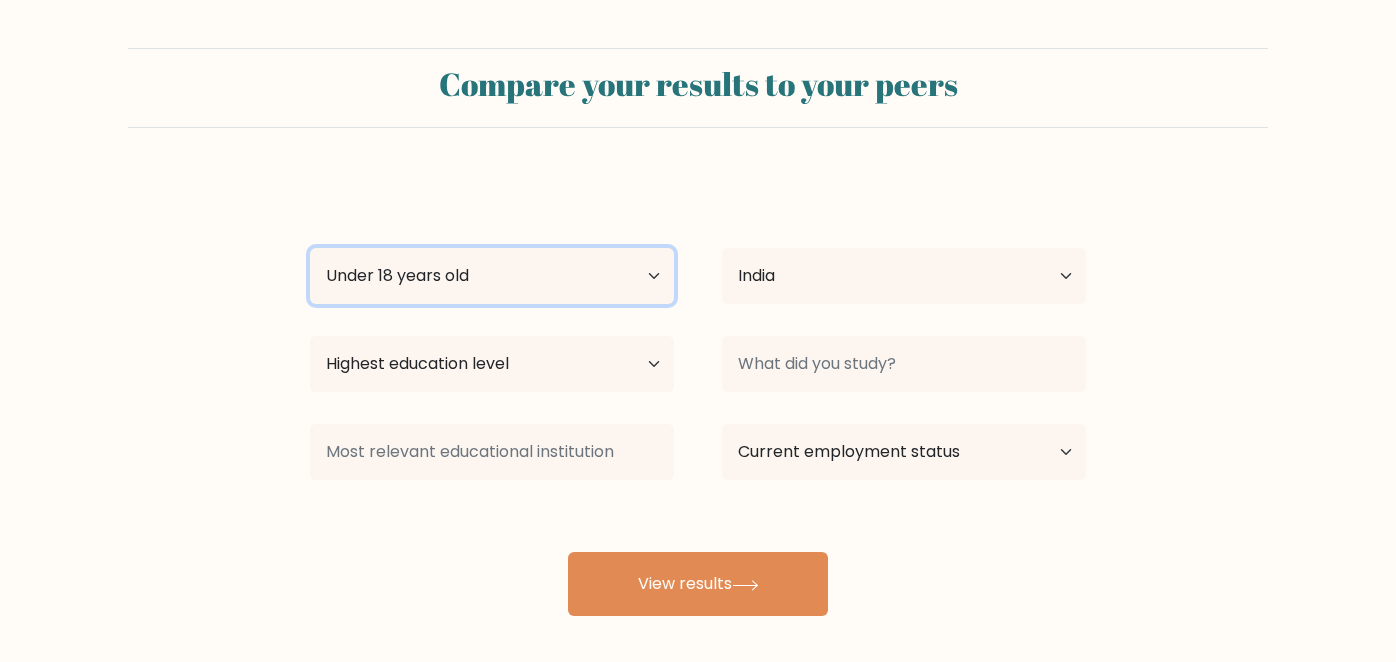 click on "Age
Under 18 years old
18-24 years old
25-34 years old
35-44 years old
45-54 years old
55-64 years old
65 years old and above" at bounding box center (492, 276) 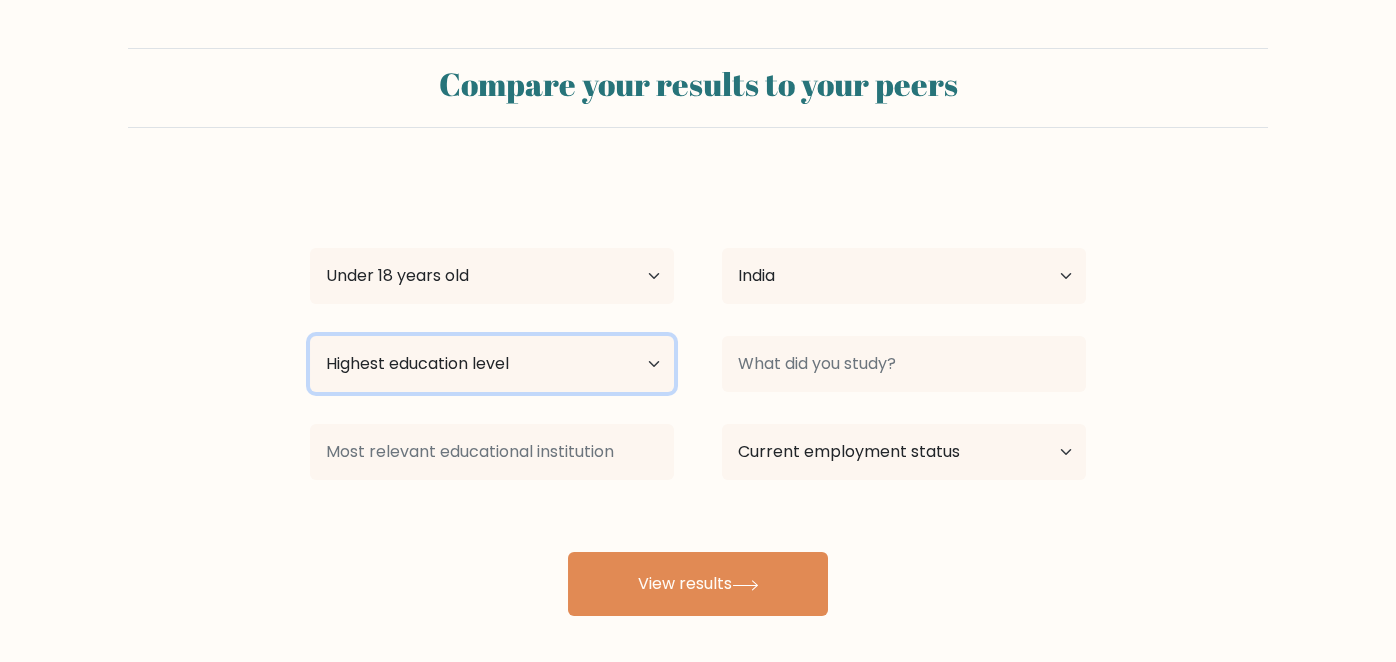click on "Highest education level
No schooling
Primary
Lower Secondary
Upper Secondary
Occupation Specific
Bachelor's degree
Master's degree
Doctoral degree" at bounding box center [492, 364] 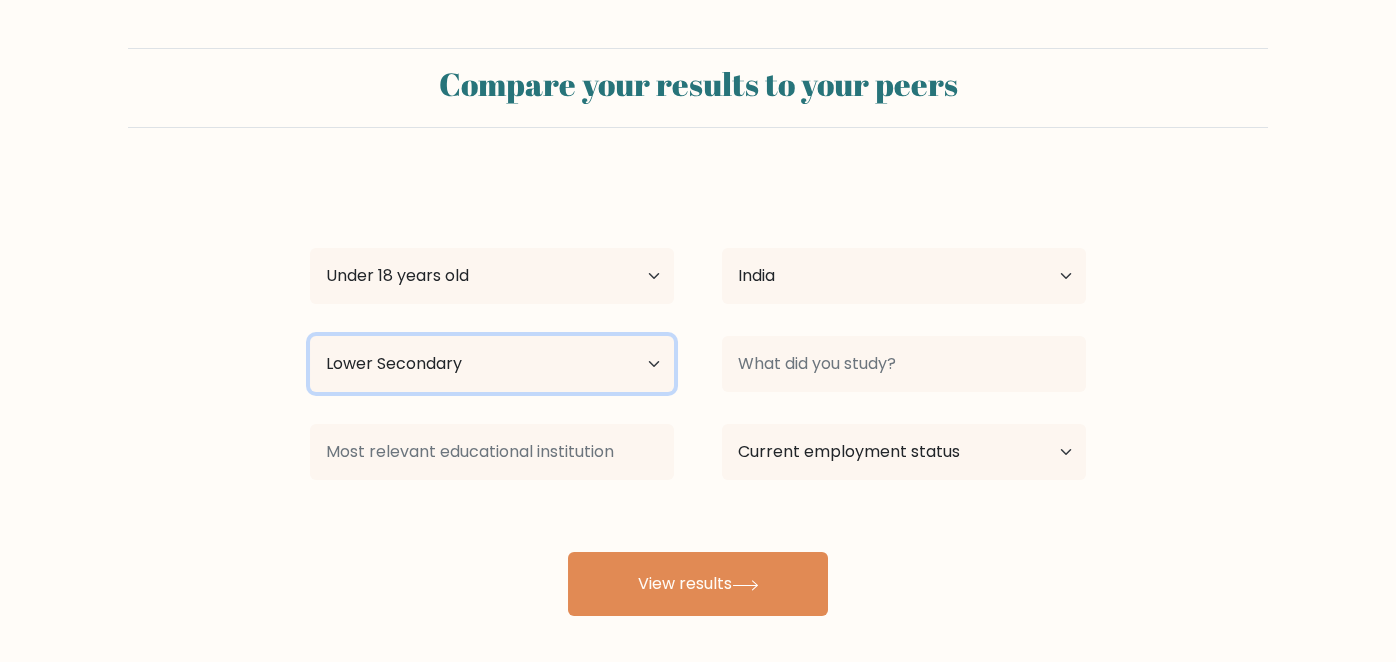 click on "Highest education level
No schooling
Primary
Lower Secondary
Upper Secondary
Occupation Specific
Bachelor's degree
Master's degree
Doctoral degree" at bounding box center [492, 364] 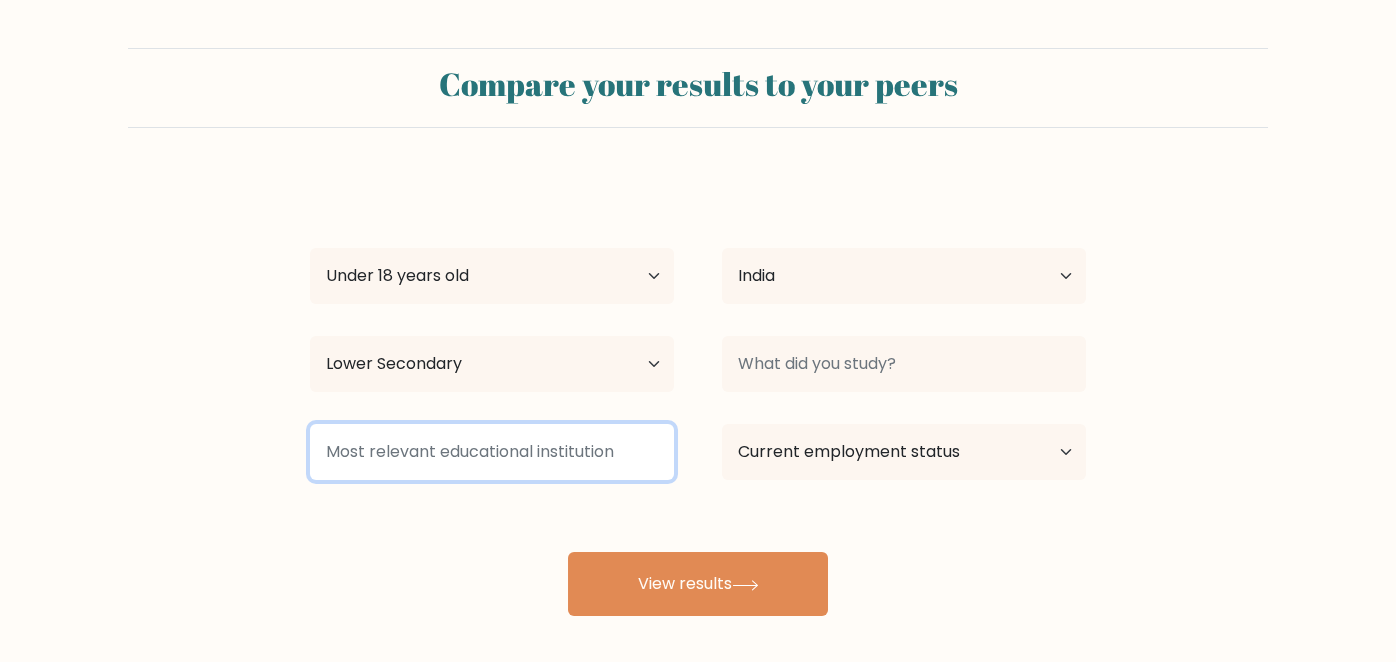 click at bounding box center (492, 452) 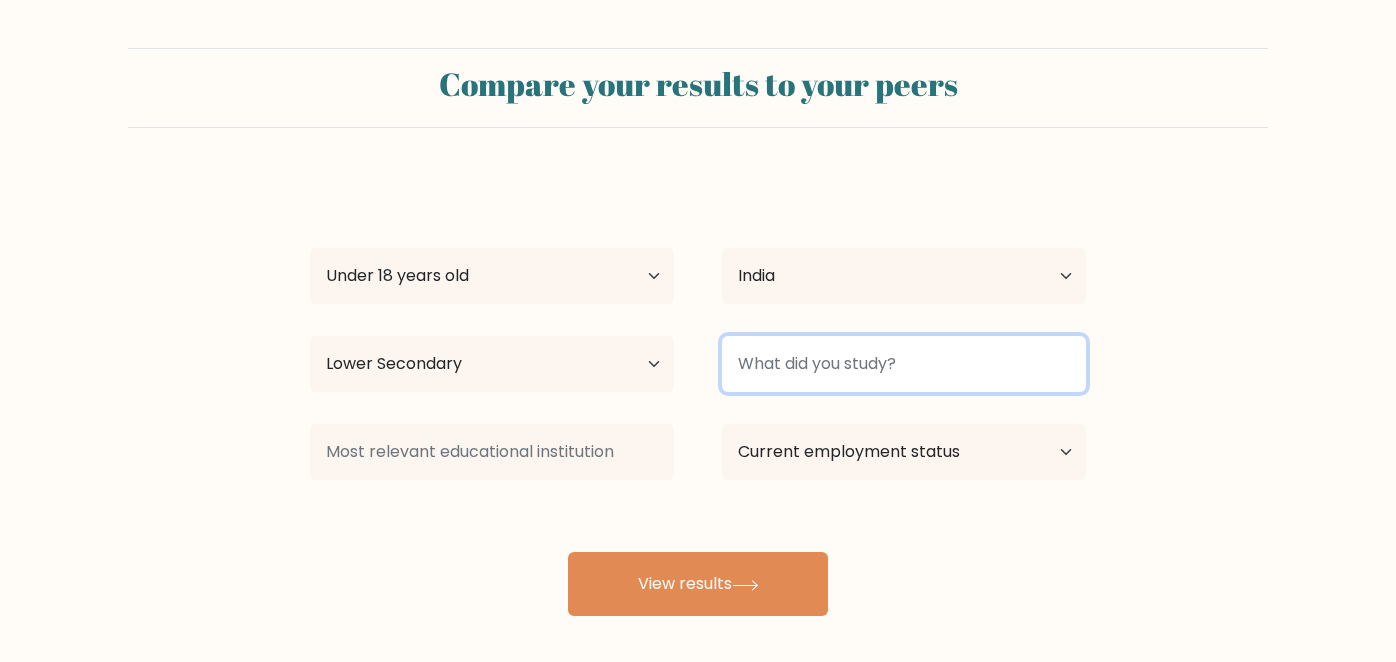 click at bounding box center (904, 364) 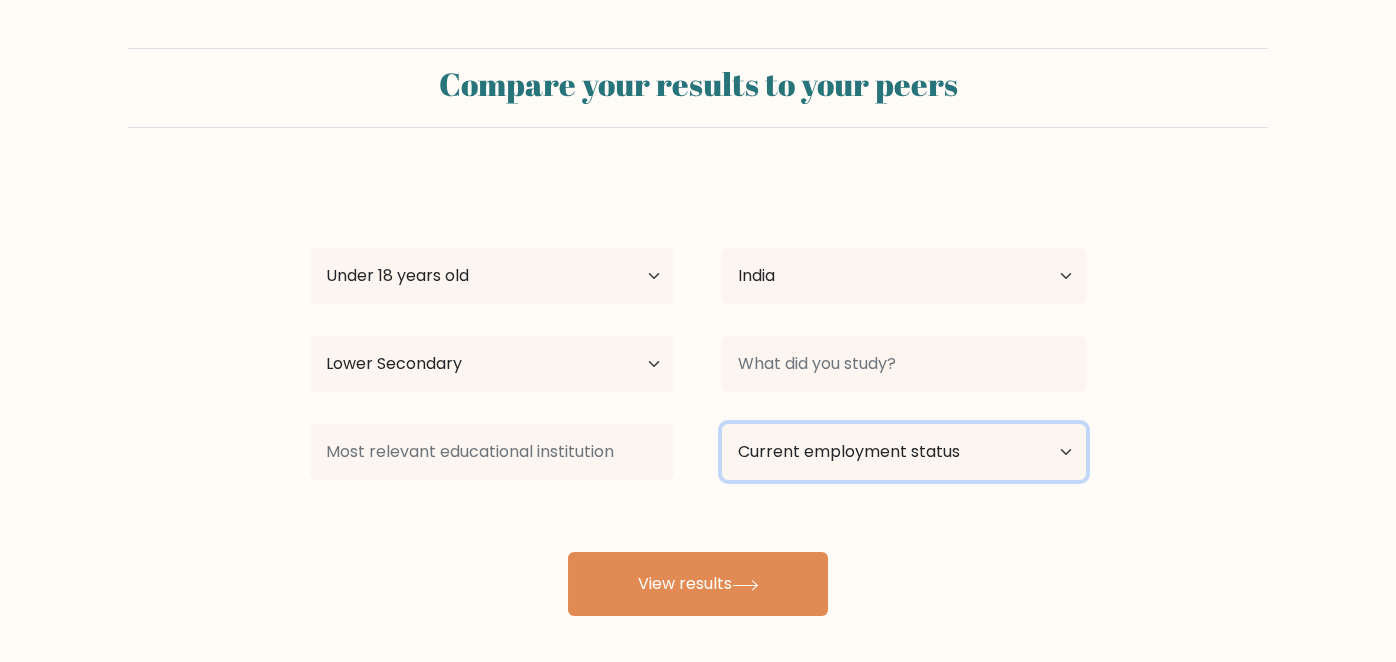 click on "Current employment status
Employed
Student
Retired
Other / prefer not to answer" at bounding box center [904, 452] 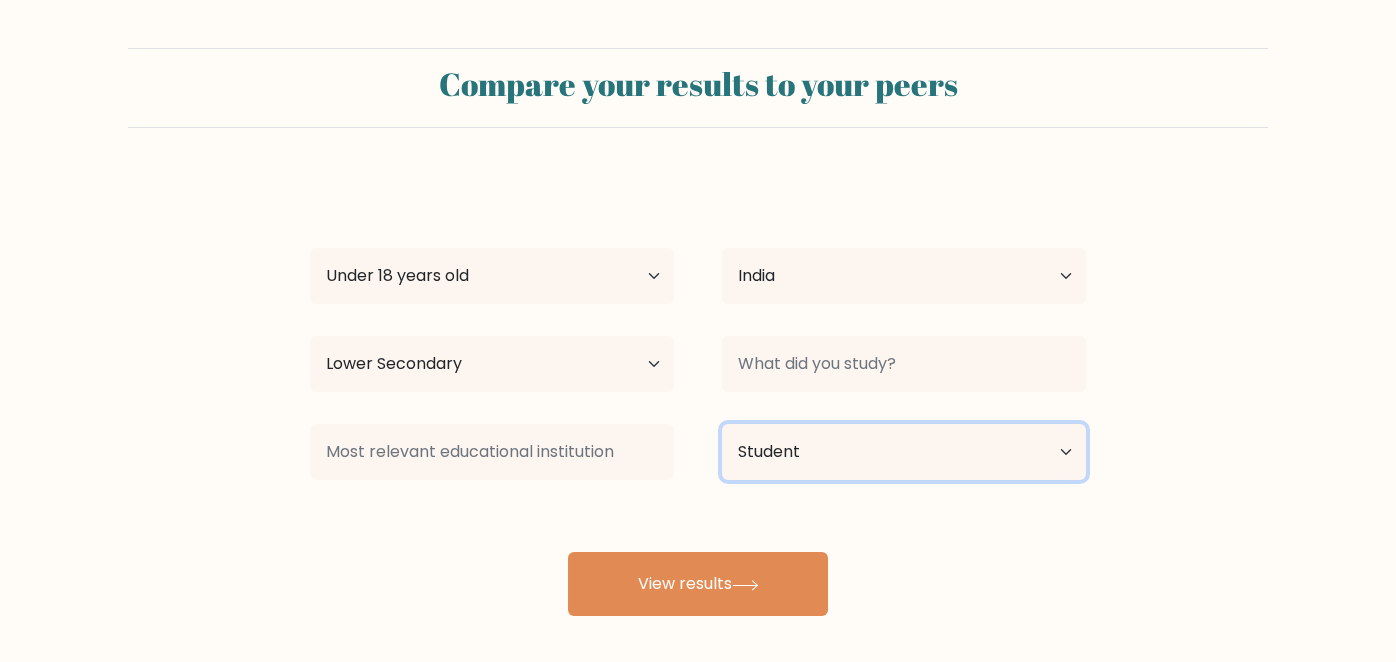 click on "Current employment status
Employed
Student
Retired
Other / prefer not to answer" at bounding box center (904, 452) 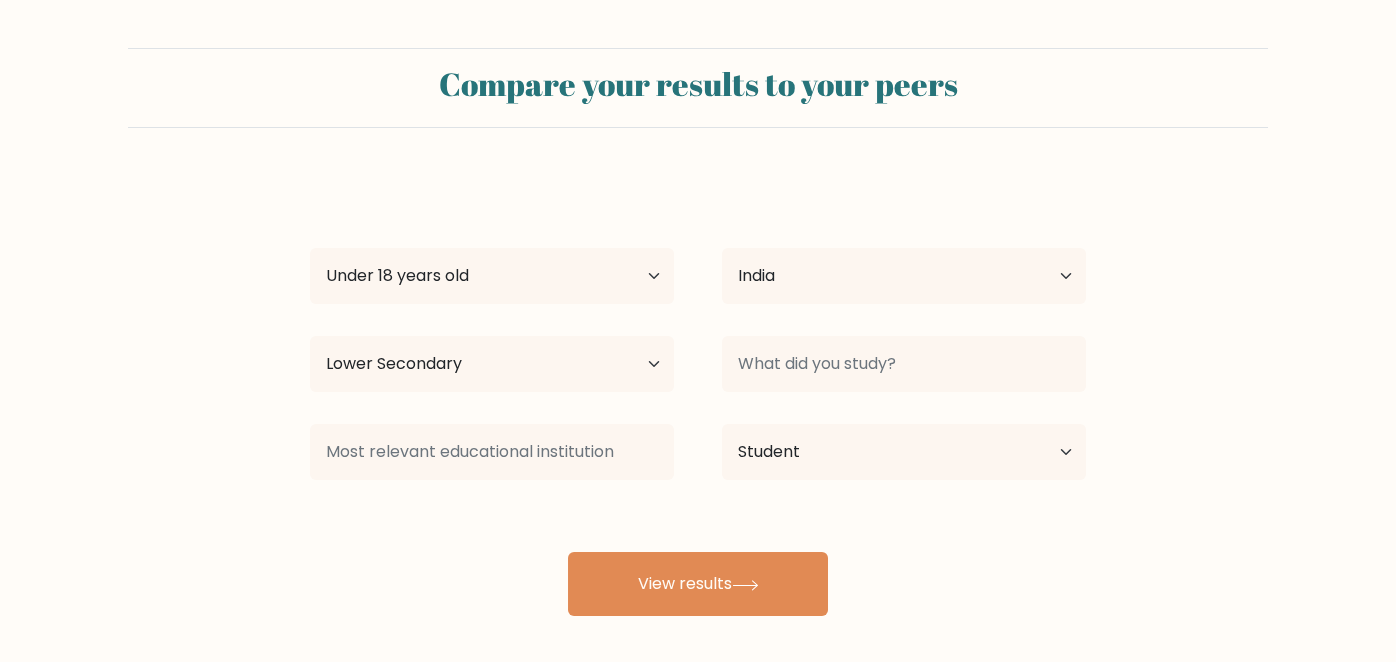 click on "Compare your results to your peers
khushi
tomar
Age
Under 18 years old
18-24 years old
25-34 years old
35-44 years old
45-54 years old
55-64 years old
65 years old and above
Country
Afghanistan
Albania
Algeria
American Samoa
Andorra
Angola
Anguilla
Antarctica
Antigua and Barbuda
Argentina
Armenia
Aruba" at bounding box center (698, 379) 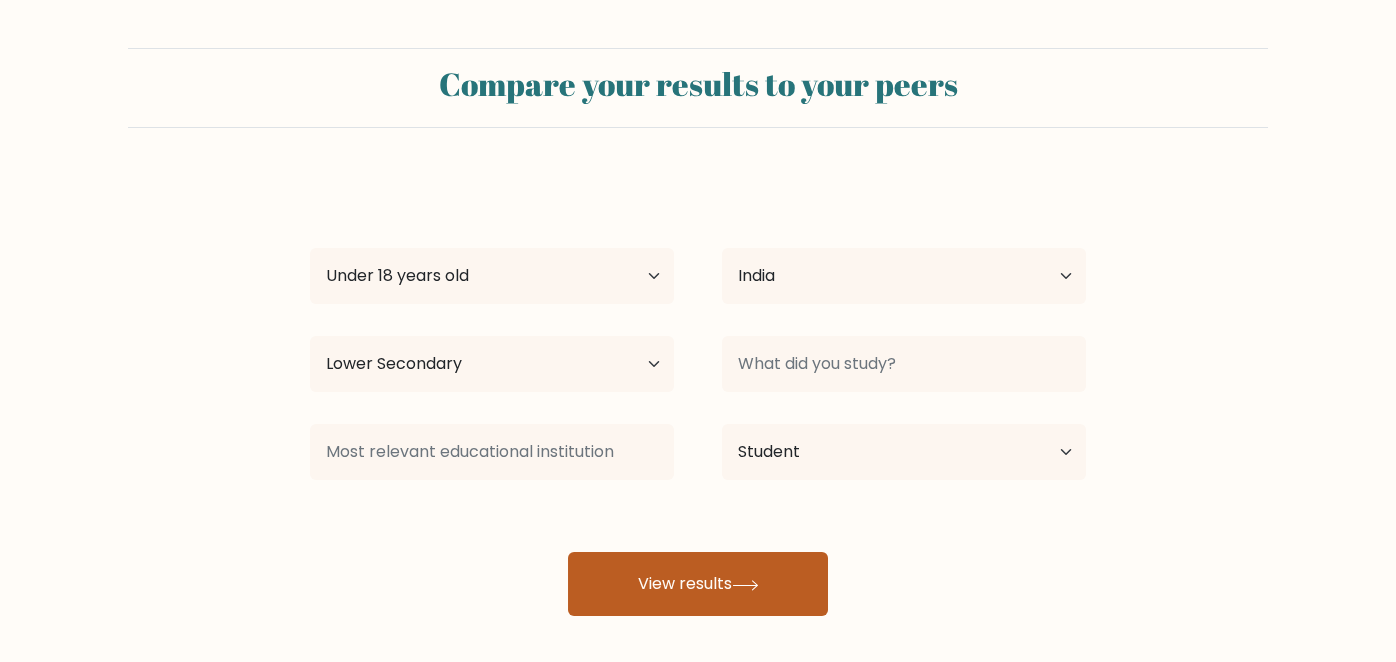 click on "View results" at bounding box center (698, 584) 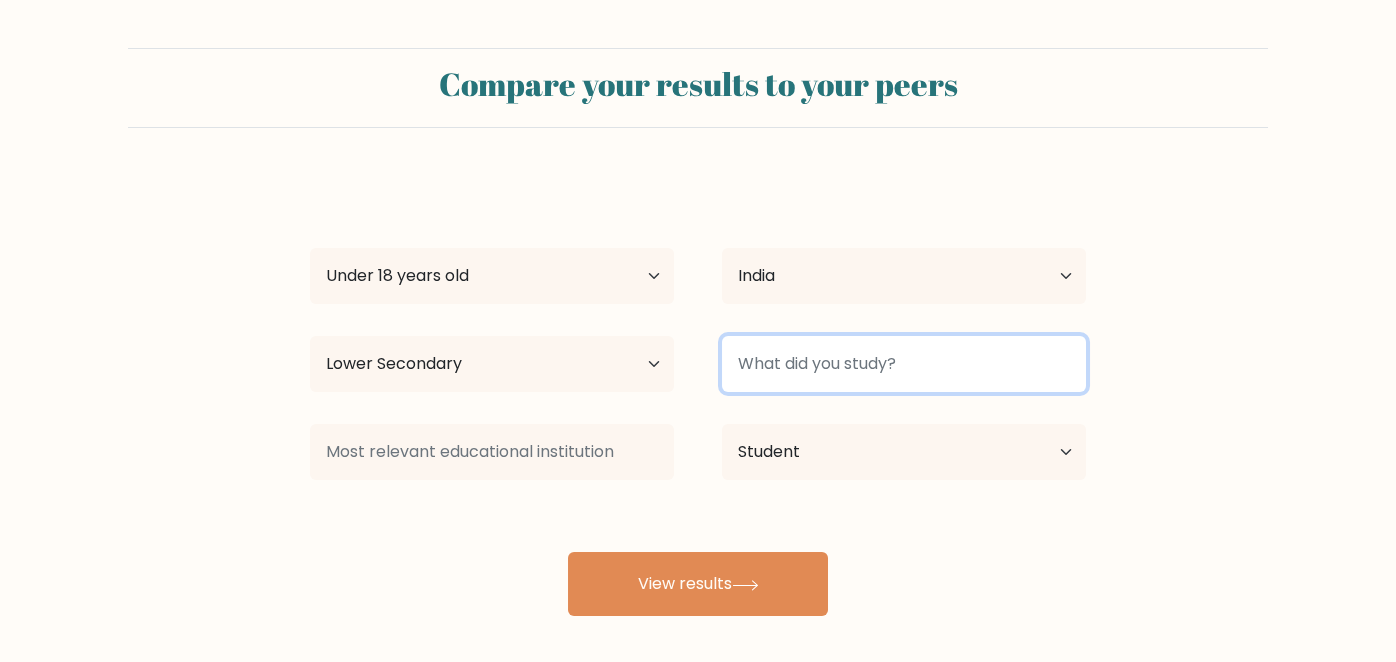 click at bounding box center [904, 364] 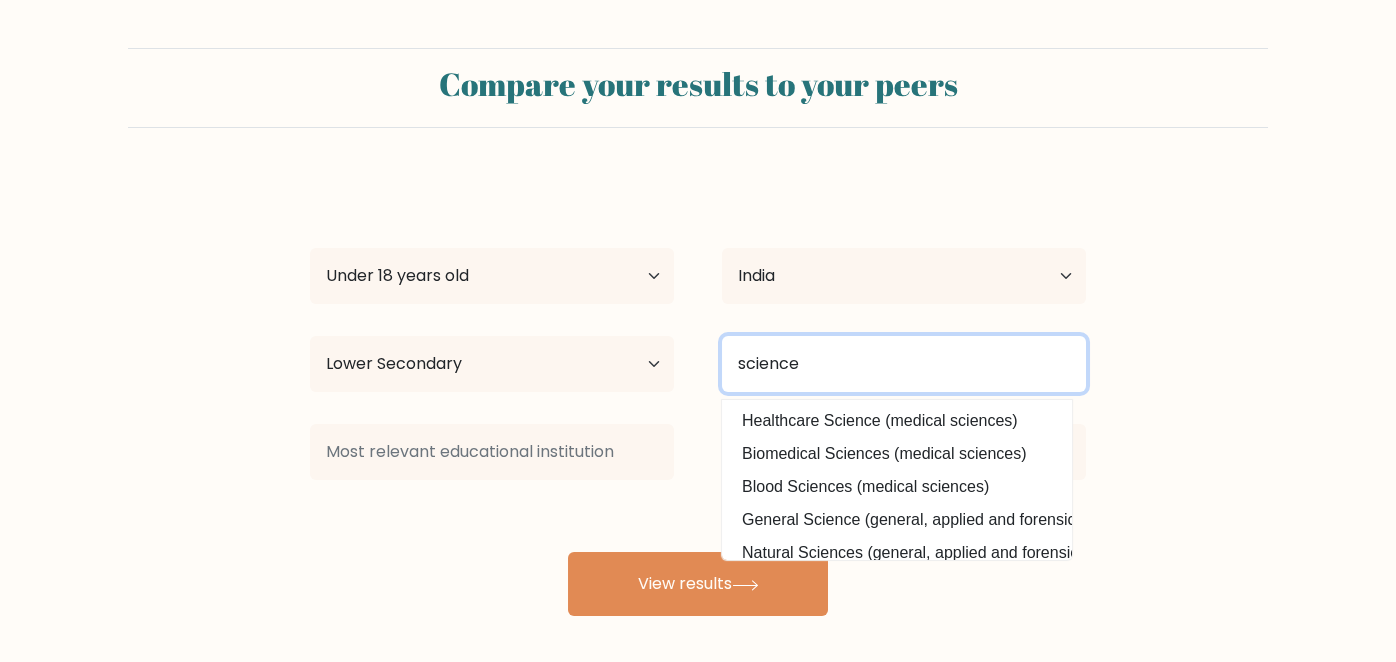 type on "science" 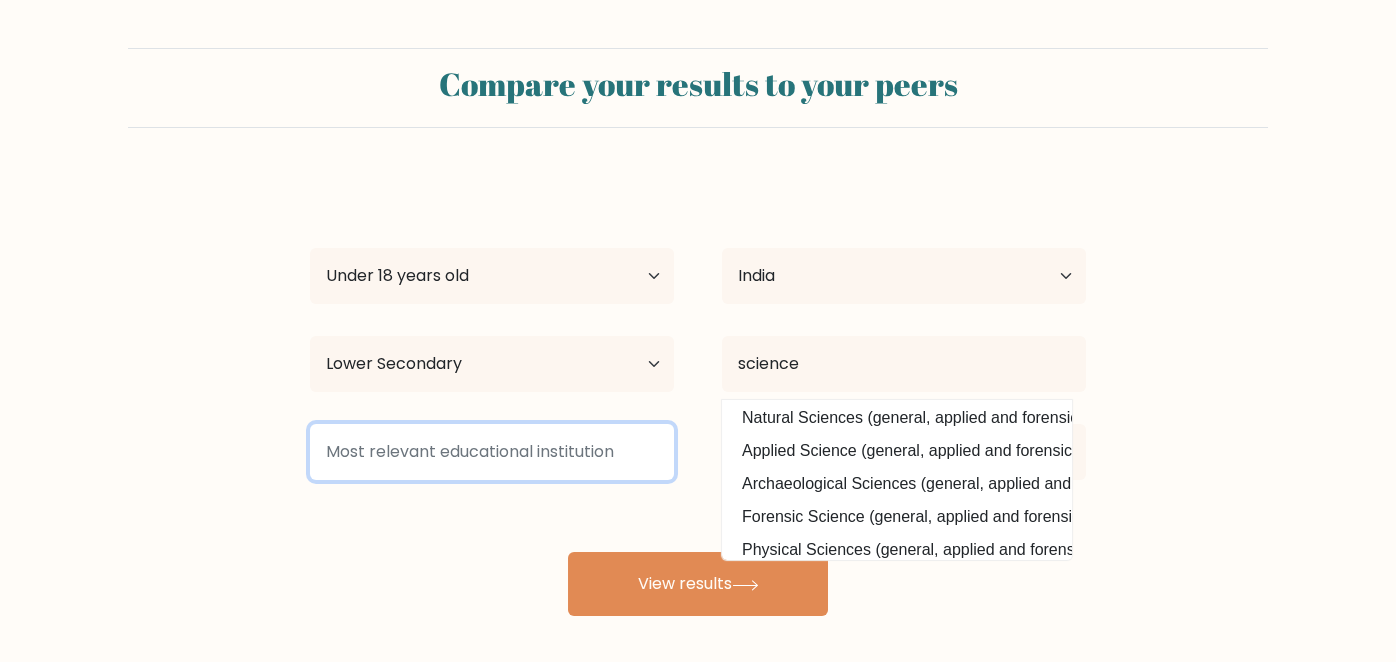 scroll, scrollTop: 194, scrollLeft: 0, axis: vertical 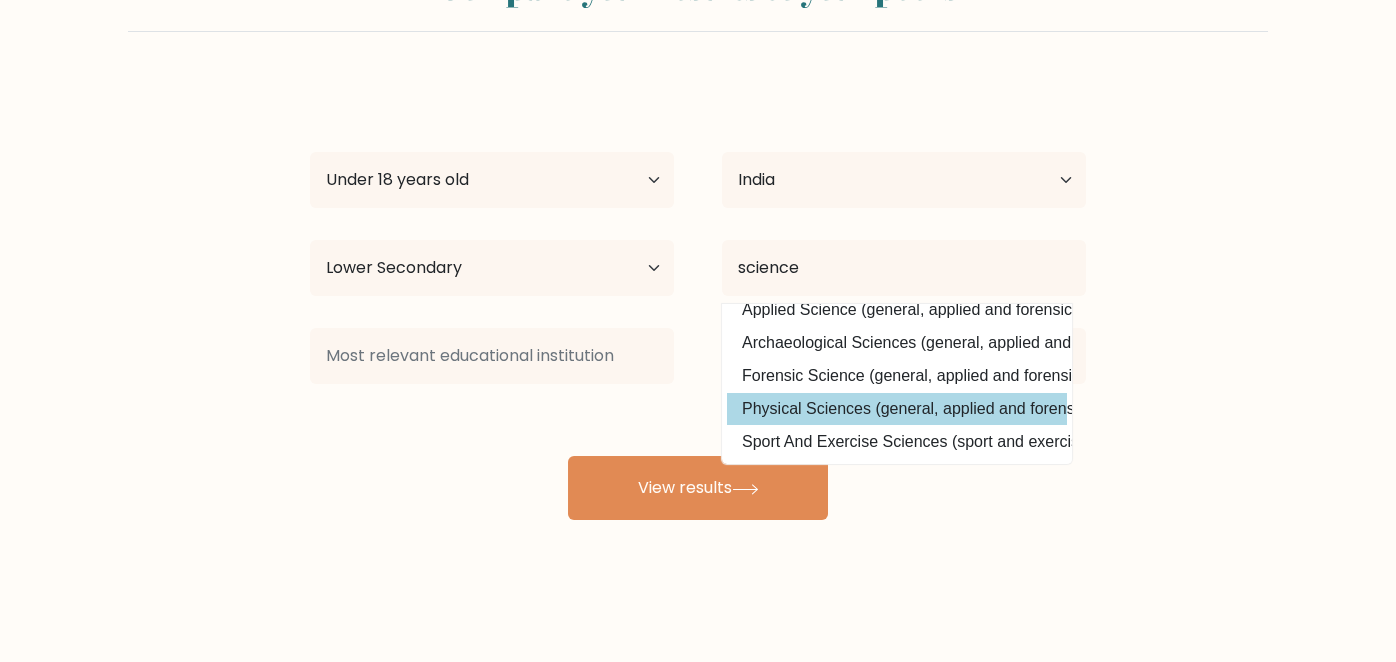 click on "Physical Sciences (general, applied and forensic sciences)" at bounding box center [897, 409] 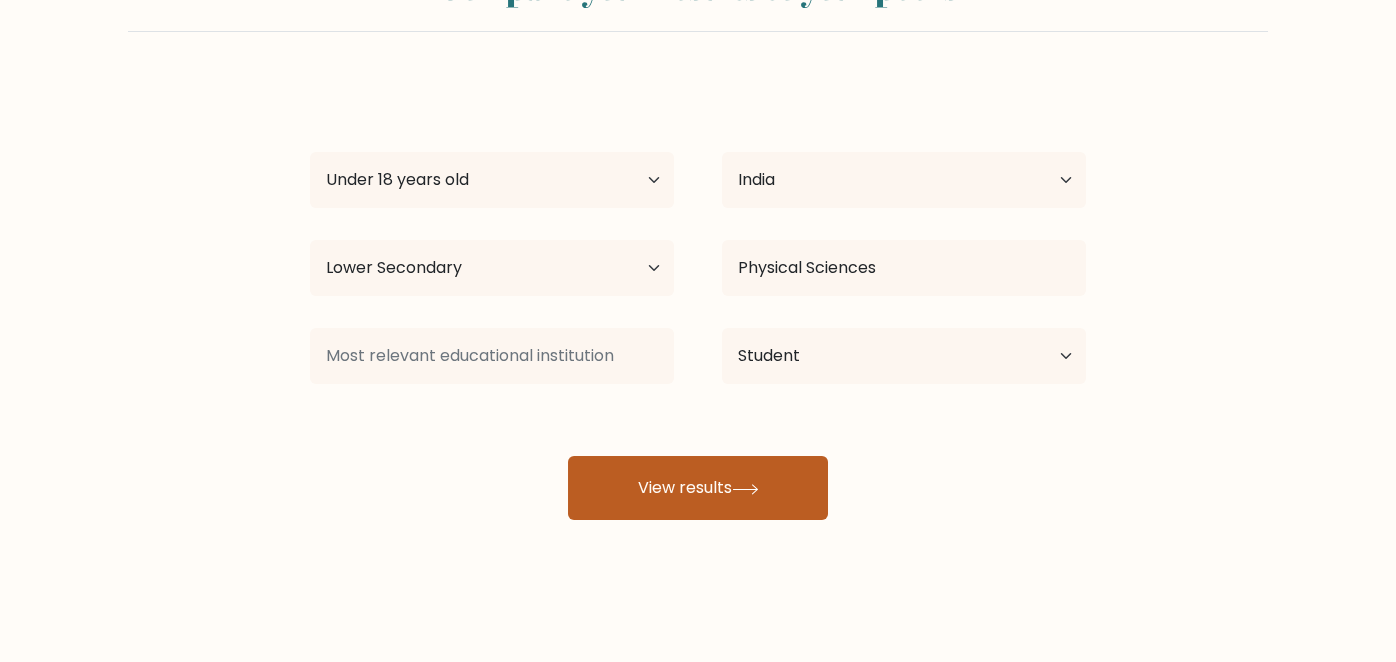 click on "View results" at bounding box center [698, 488] 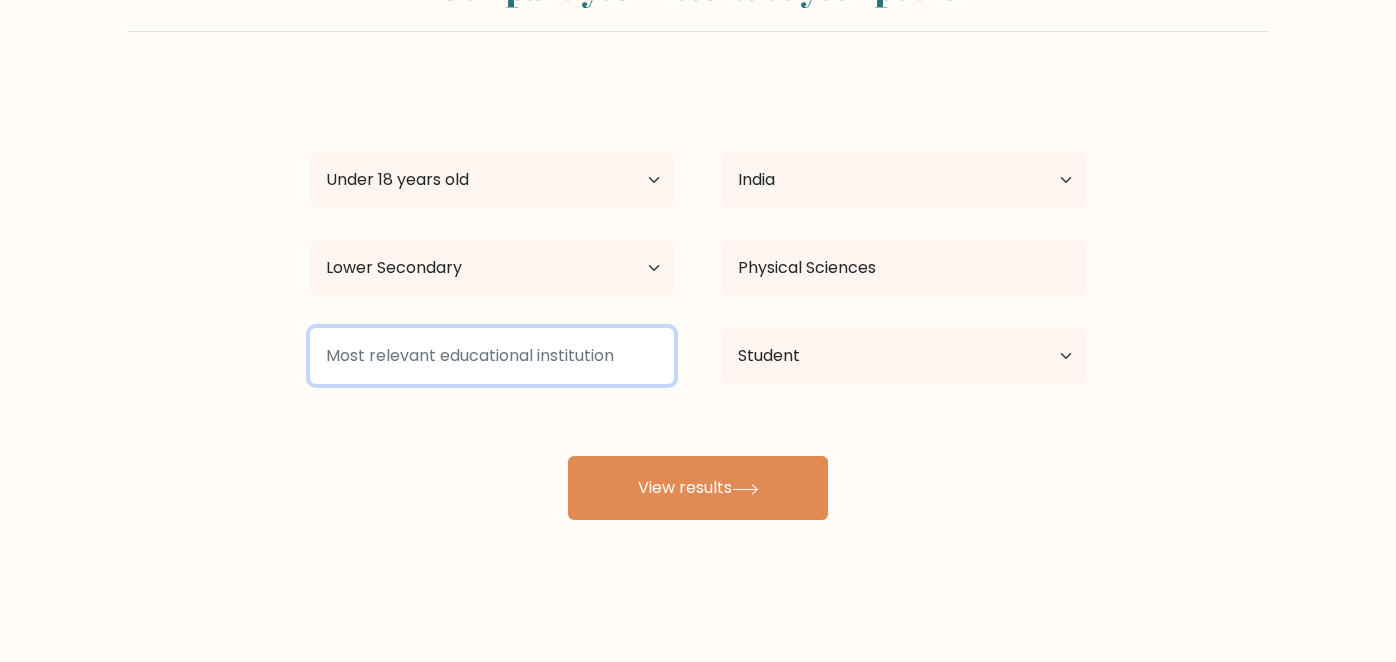 click at bounding box center (492, 356) 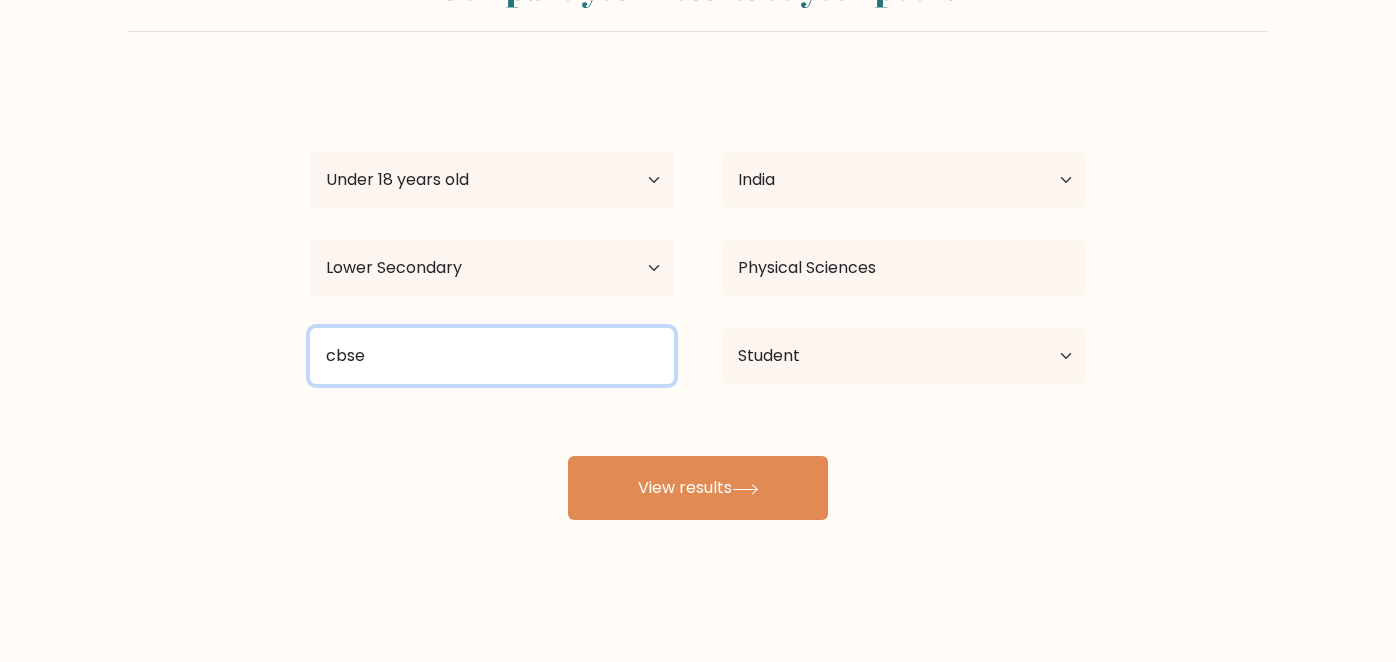 type on "cbse" 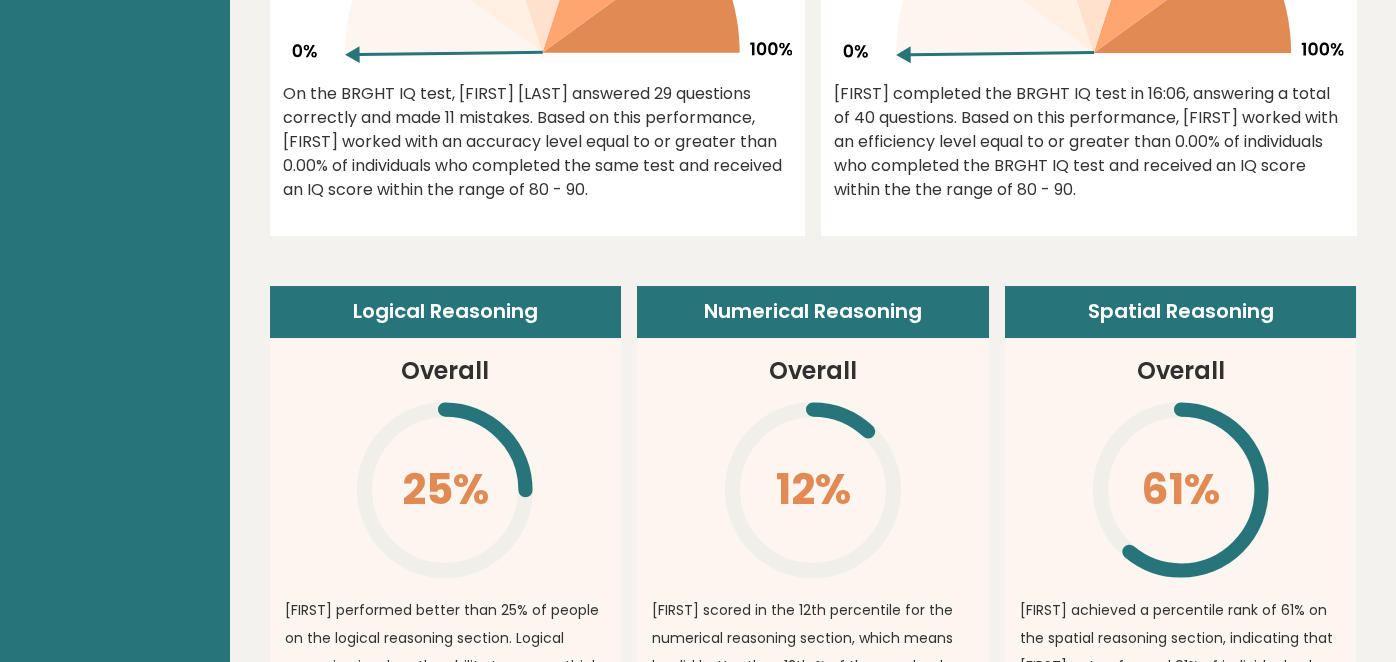scroll, scrollTop: 1363, scrollLeft: 0, axis: vertical 